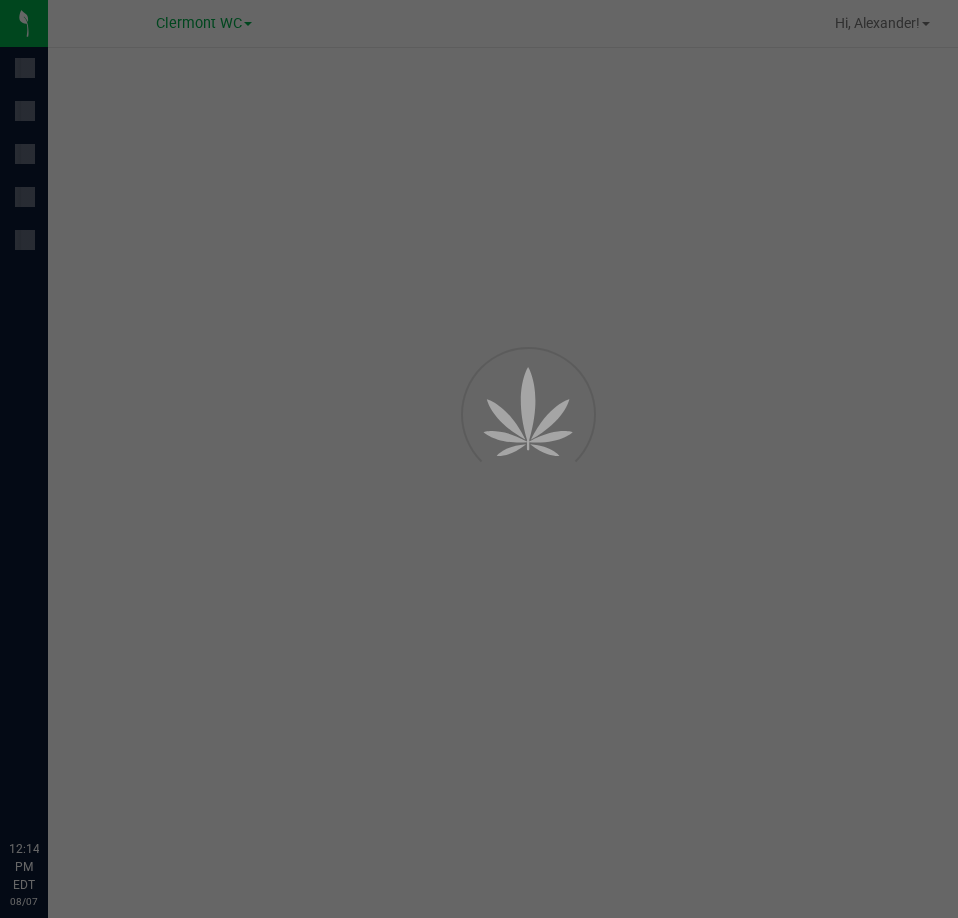 scroll, scrollTop: 0, scrollLeft: 0, axis: both 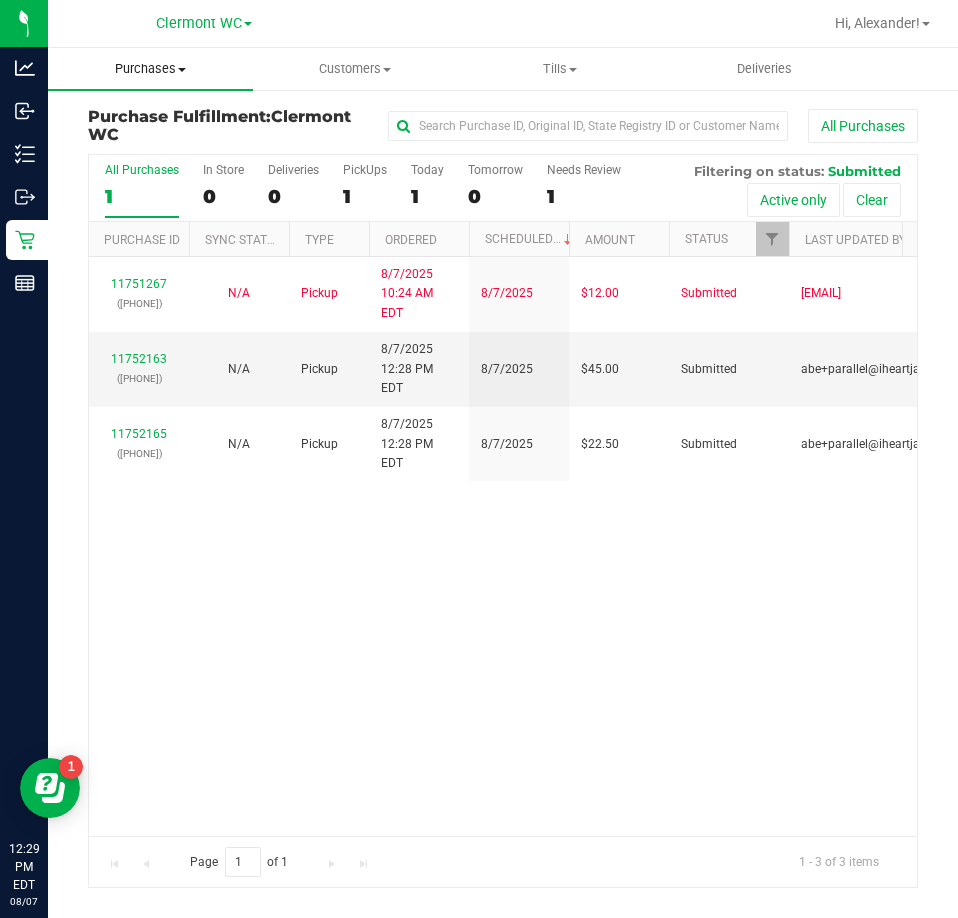 click on "Purchases" at bounding box center [150, 69] 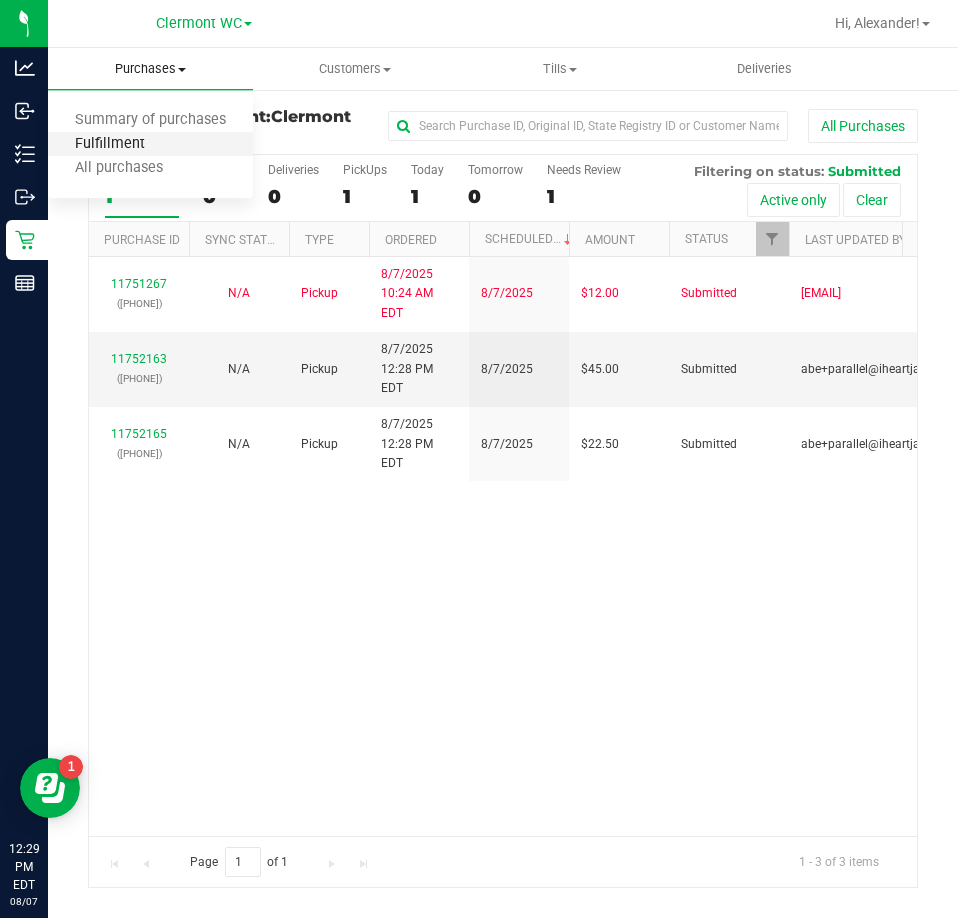 click on "Fulfillment" at bounding box center [110, 144] 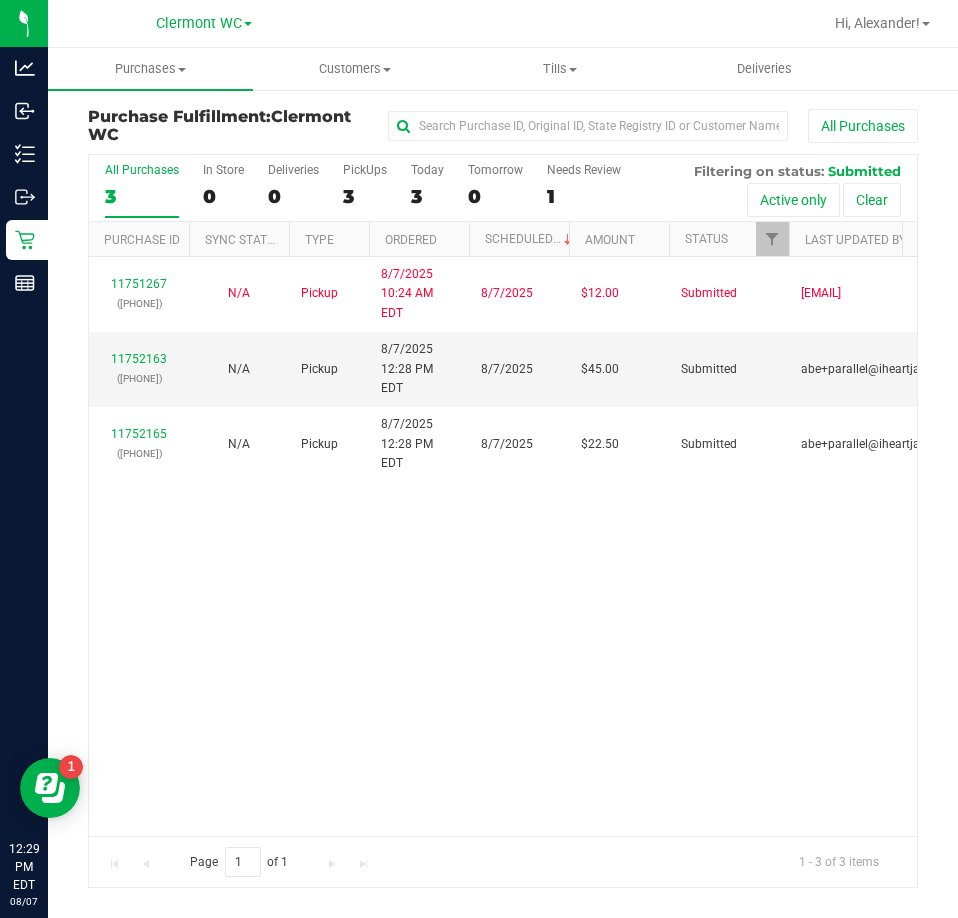 click on "11751267
([PHONE])
N/A
Pickup 8/7/2025 10:24 AM EDT 8/7/2025
$12.00
Submitted [EMAIL]
11752163
([PHONE])
N/A
Pickup 8/7/2025 12:28 PM EDT 8/7/2025
$45.00
Submitted [EMAIL]
11752165
([PHONE])
N/A
Pickup 8/7/2025 12:28 PM EDT 8/7/2025
$22.50
Submitted [EMAIL]" at bounding box center (503, 546) 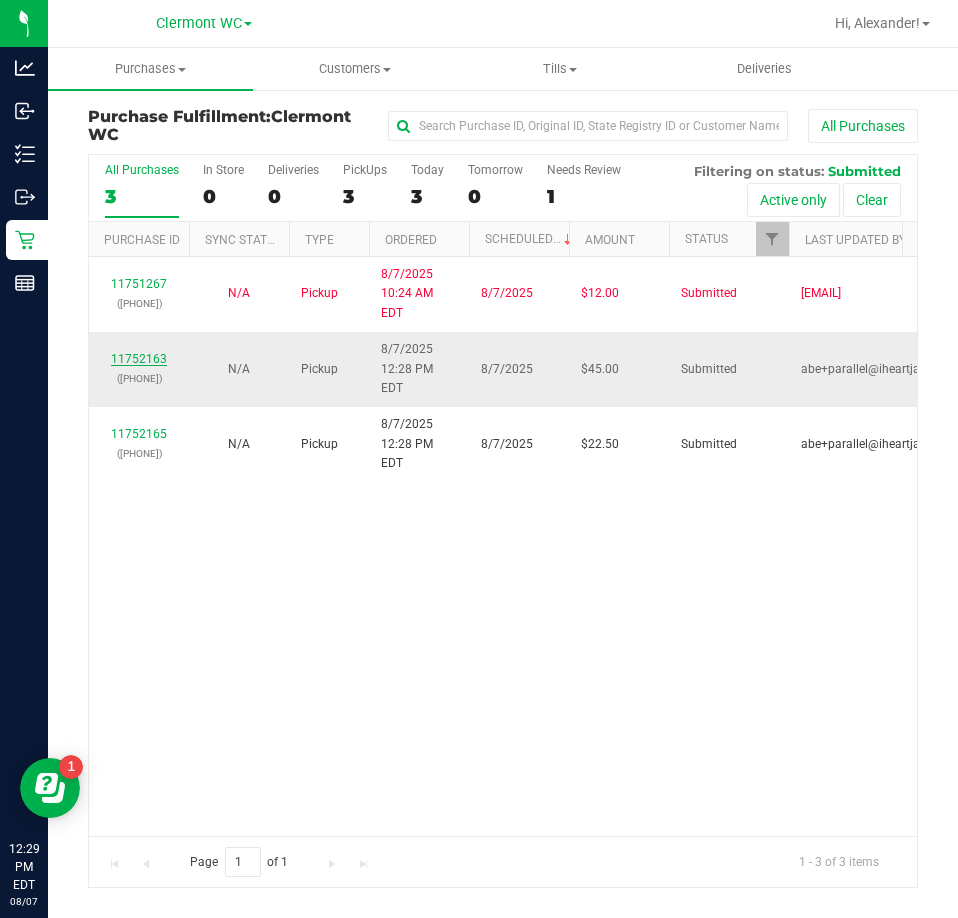 click on "11752163" at bounding box center [139, 359] 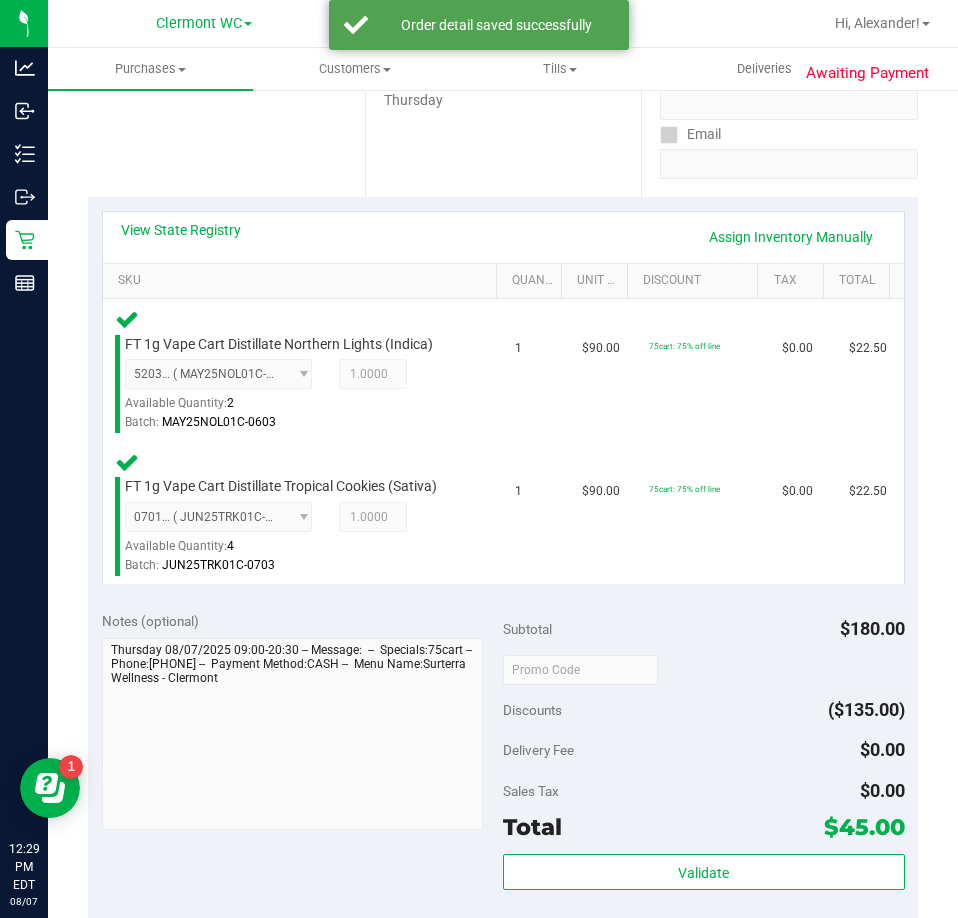 scroll, scrollTop: 474, scrollLeft: 0, axis: vertical 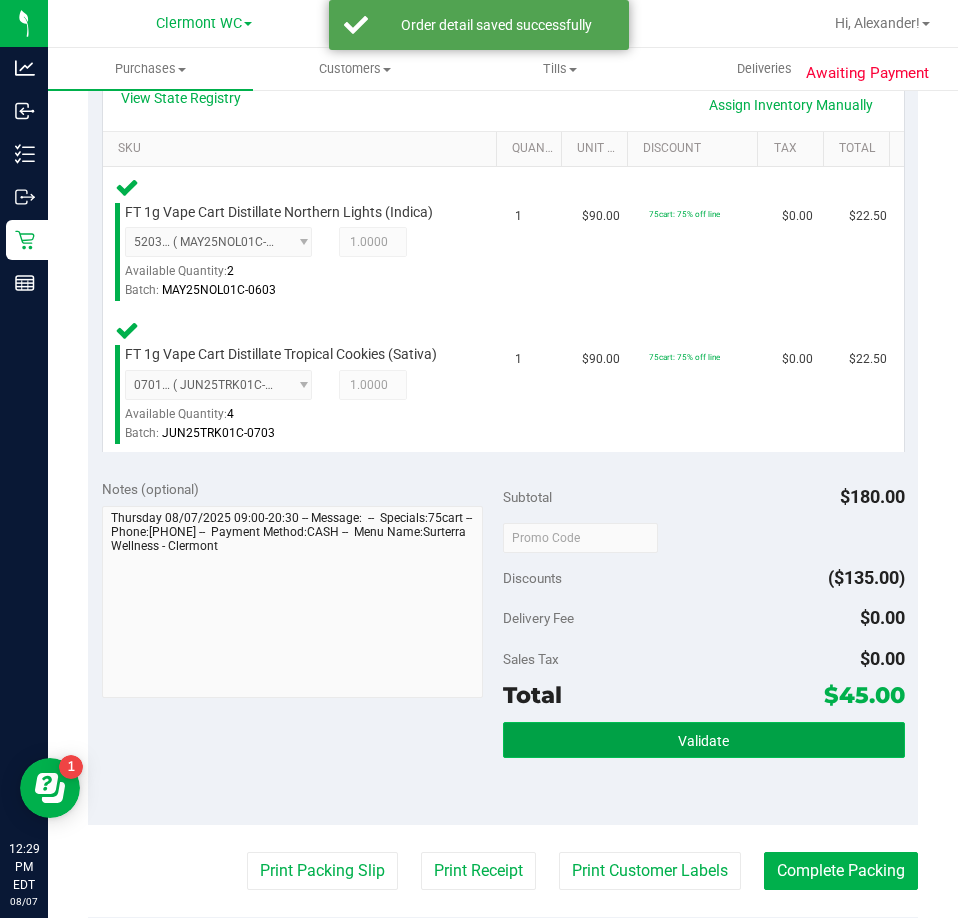 click on "Validate" at bounding box center [704, 740] 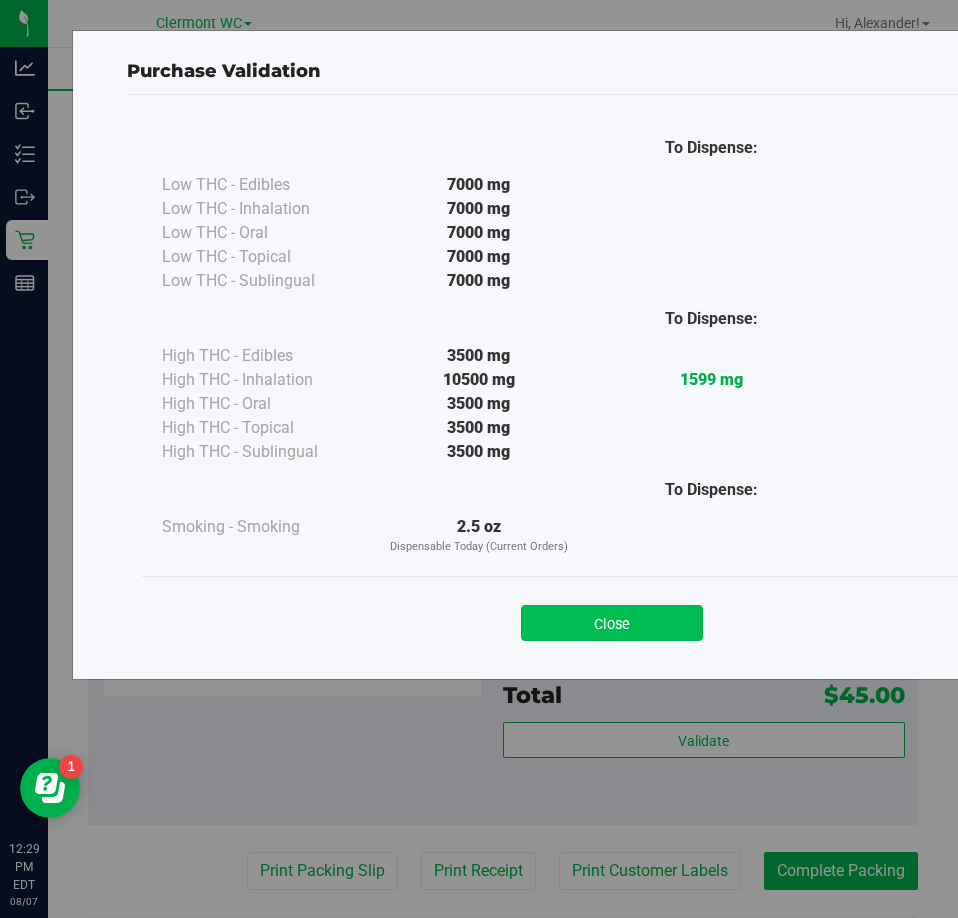 click on "Close" at bounding box center [612, 623] 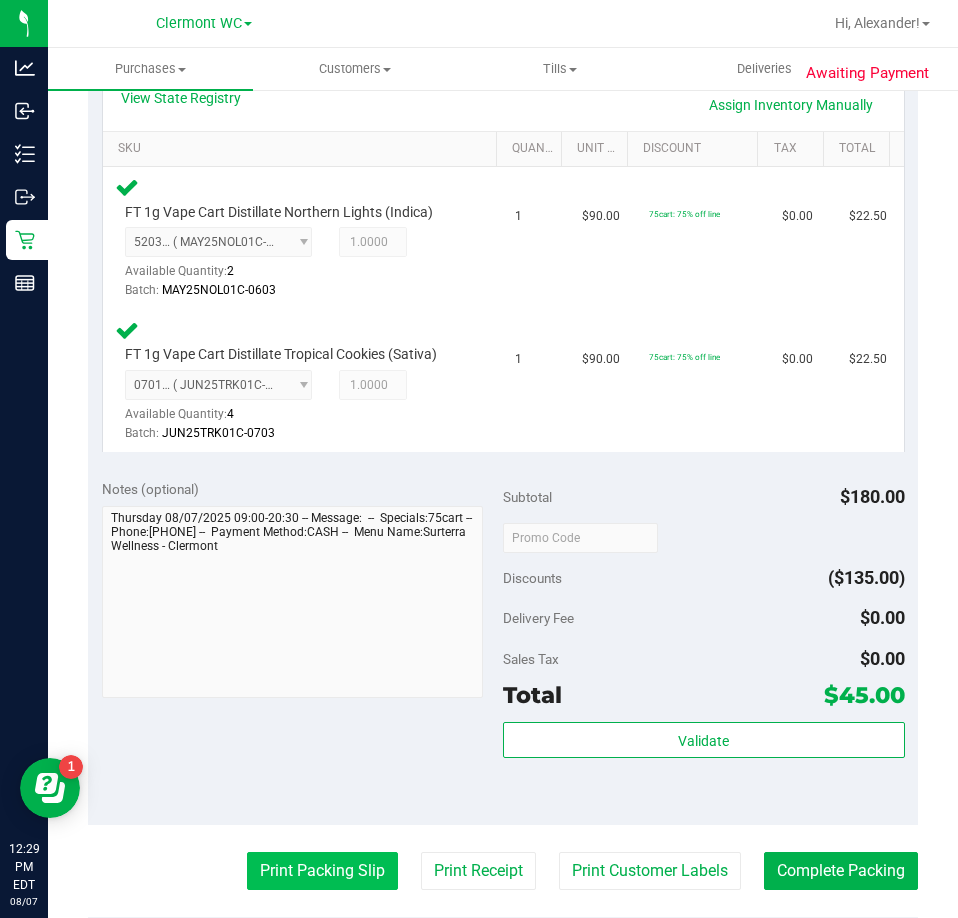 click on "Print Packing Slip" at bounding box center (322, 871) 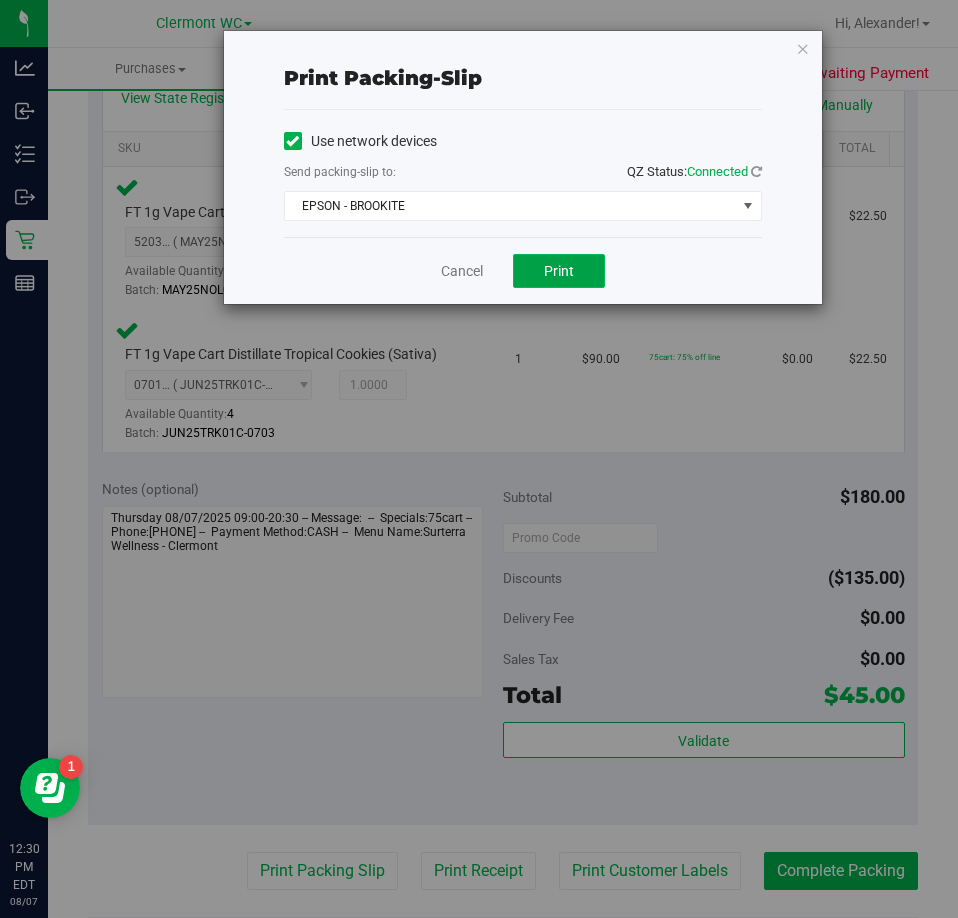 click on "Print" at bounding box center [559, 271] 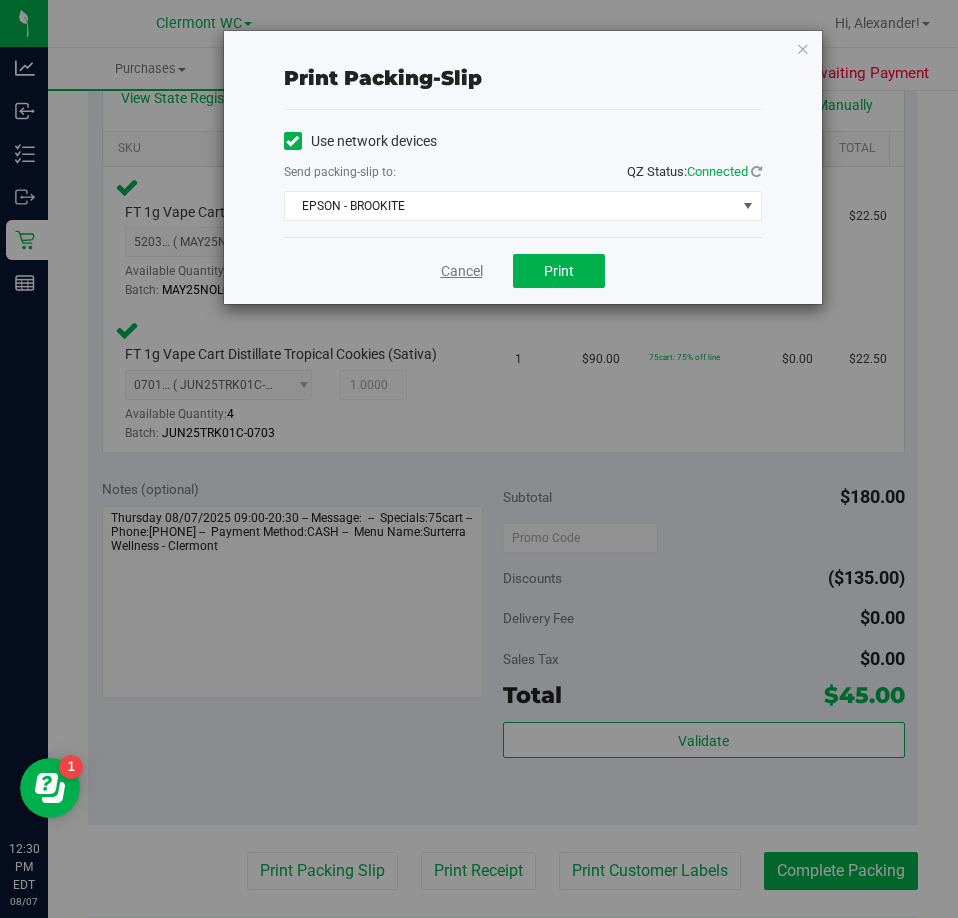 click on "Cancel" at bounding box center (462, 271) 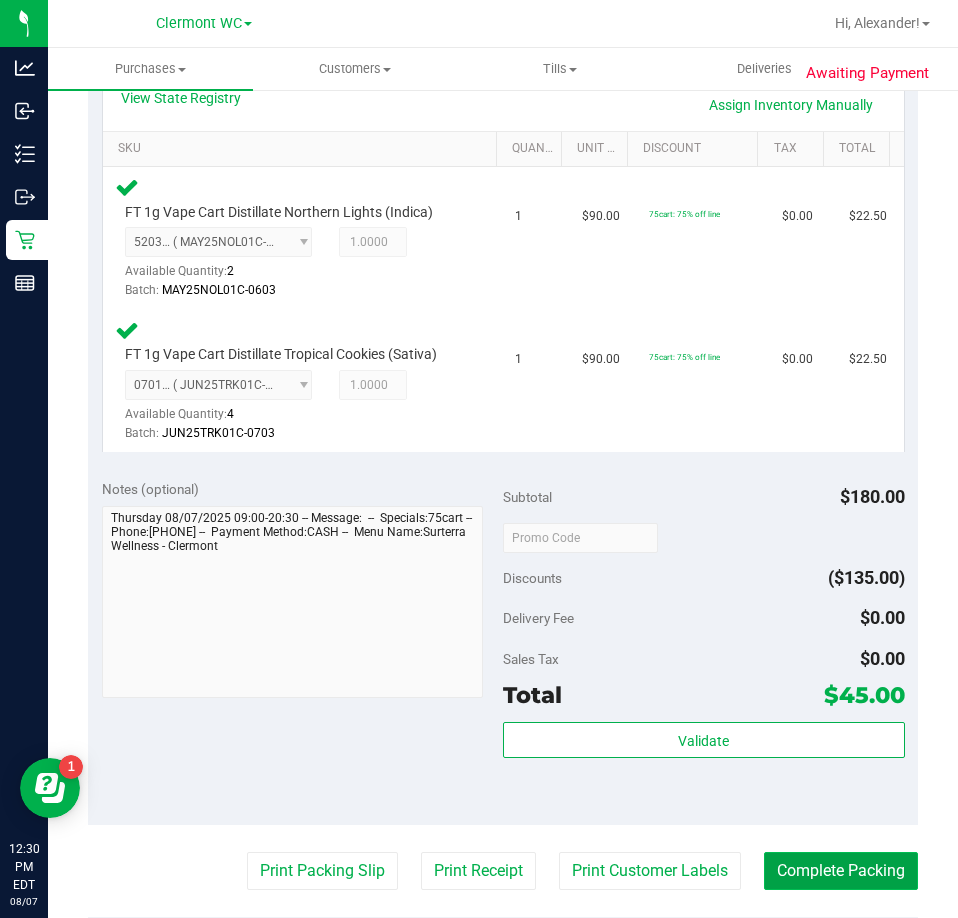 click on "Complete Packing" at bounding box center [841, 871] 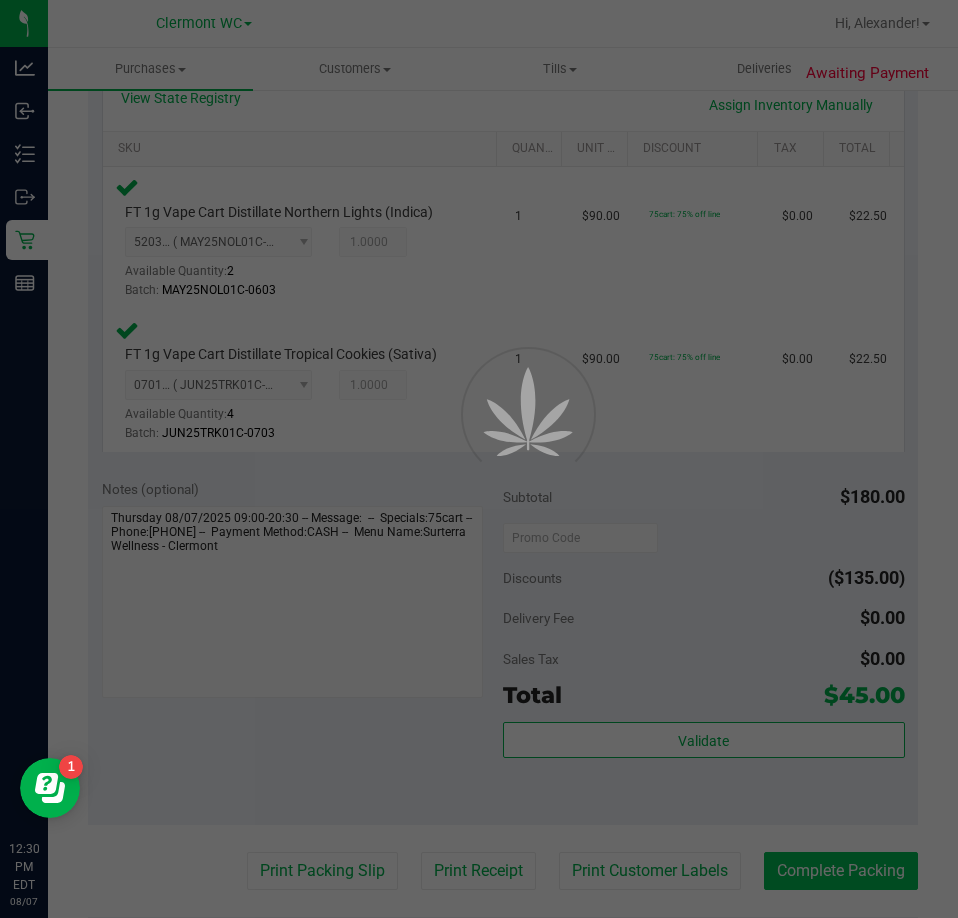 scroll, scrollTop: 0, scrollLeft: 0, axis: both 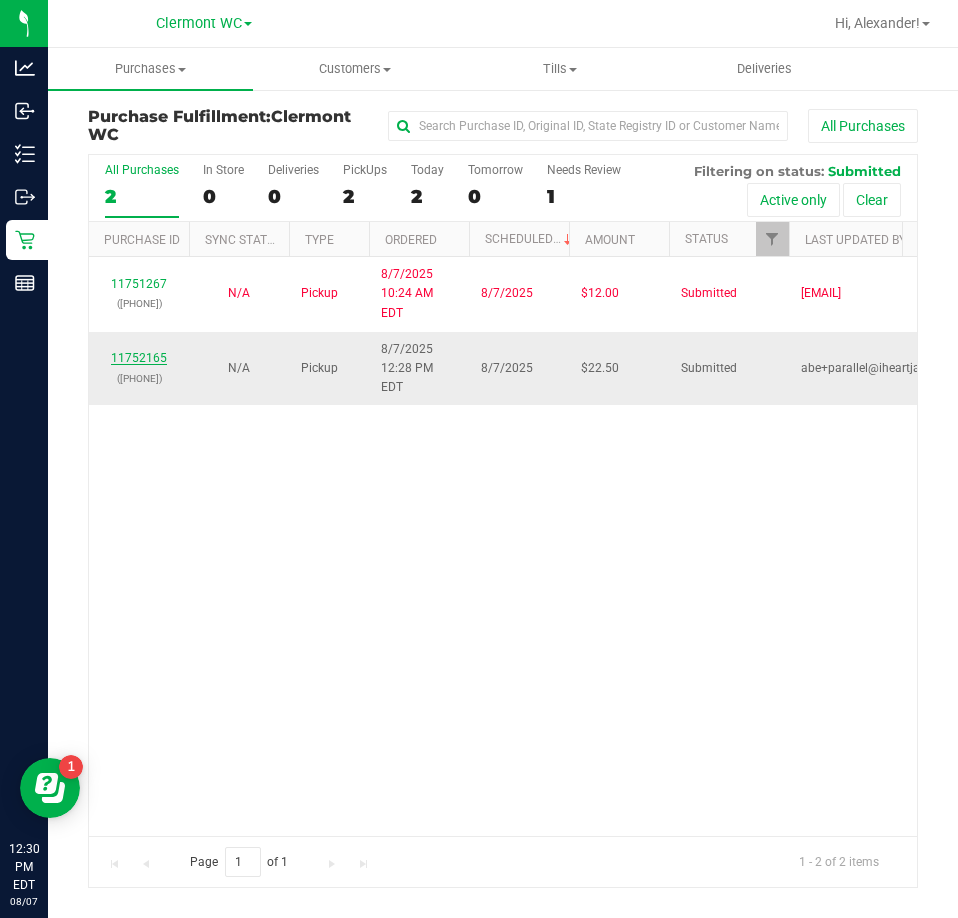click on "11752165" at bounding box center [139, 358] 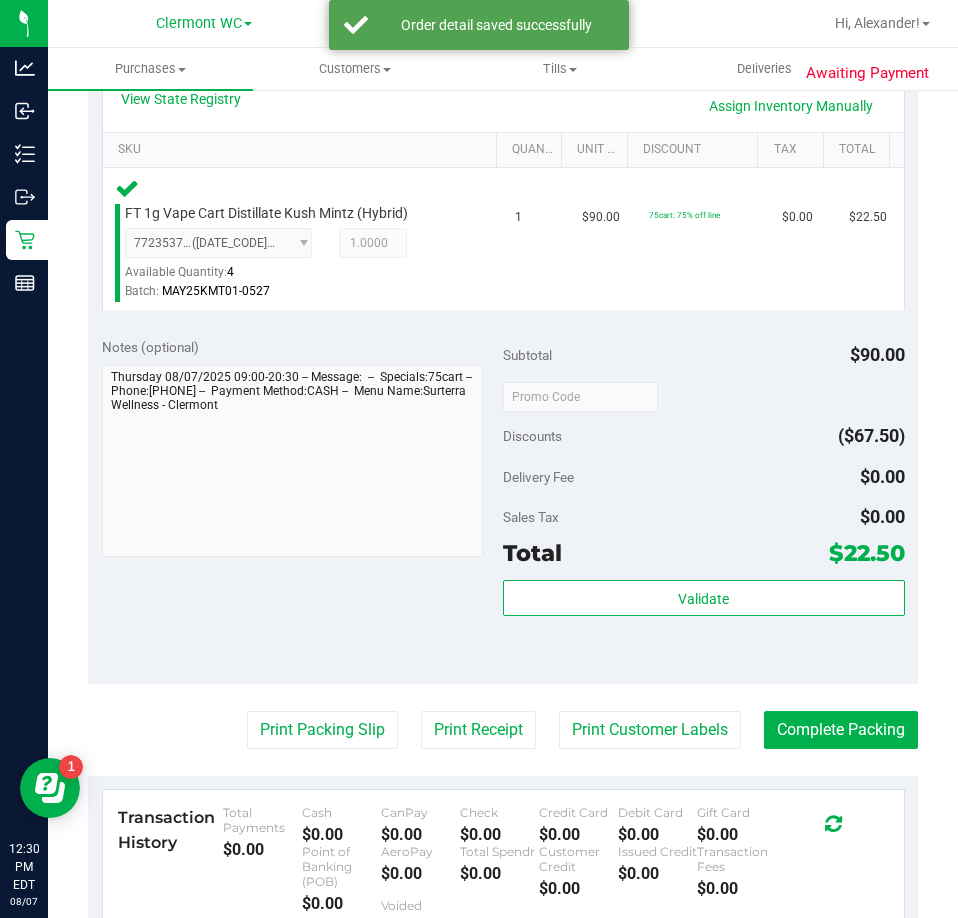 scroll, scrollTop: 487, scrollLeft: 0, axis: vertical 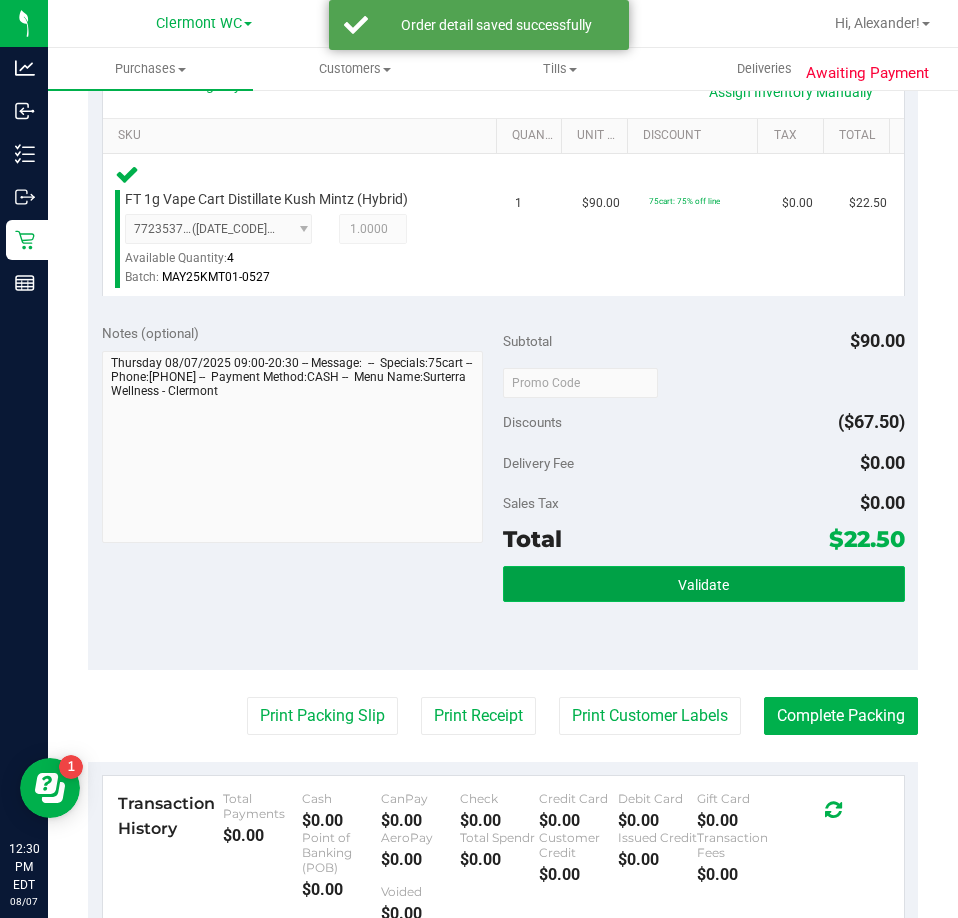 click on "Validate" at bounding box center [704, 584] 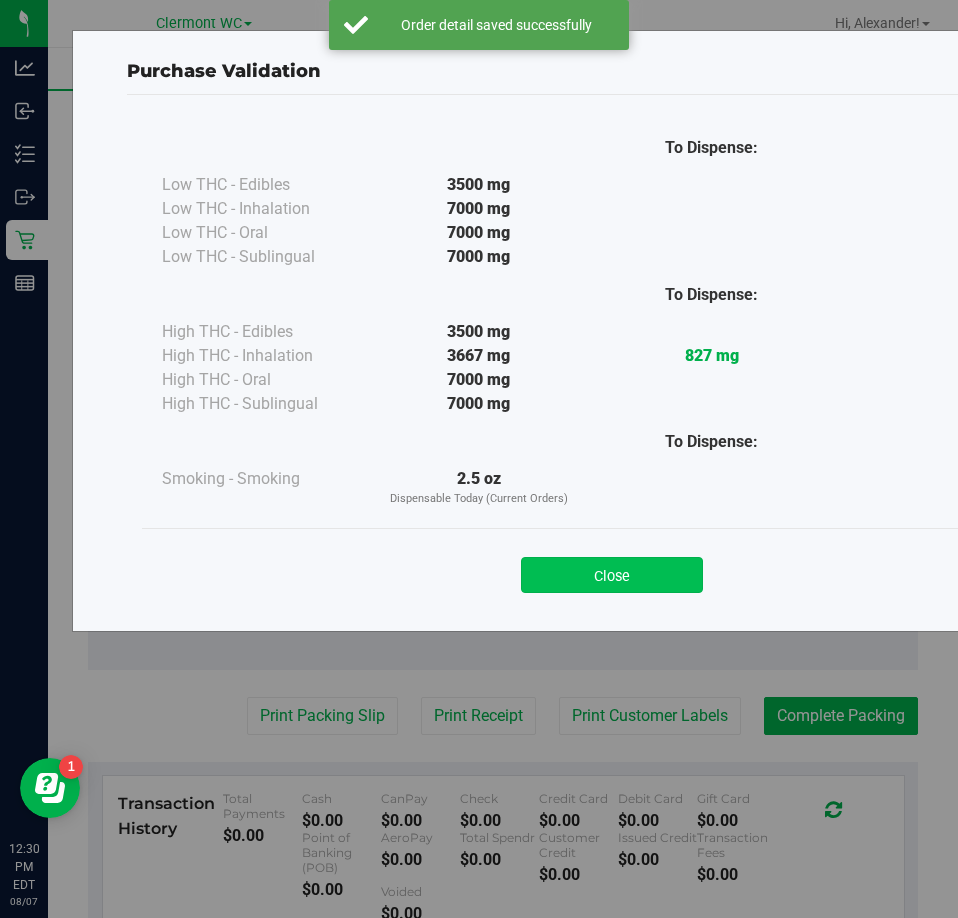 click on "Close" at bounding box center [612, 575] 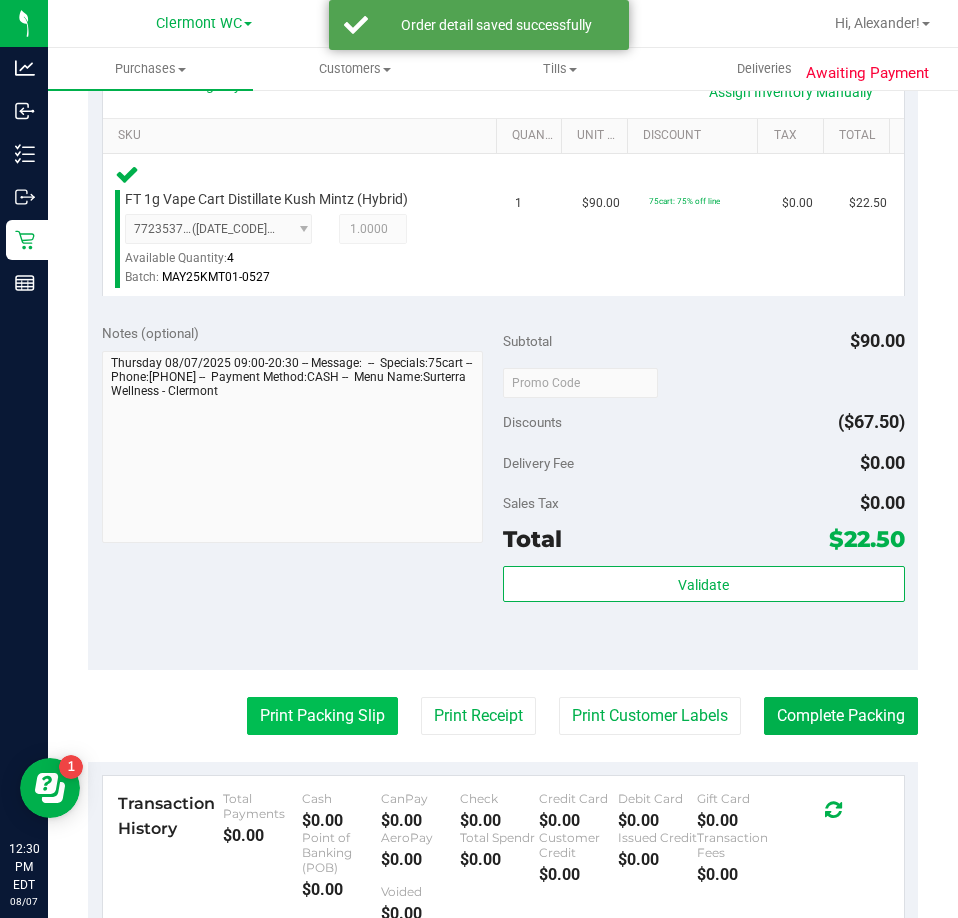 click on "Print Packing Slip" at bounding box center (322, 716) 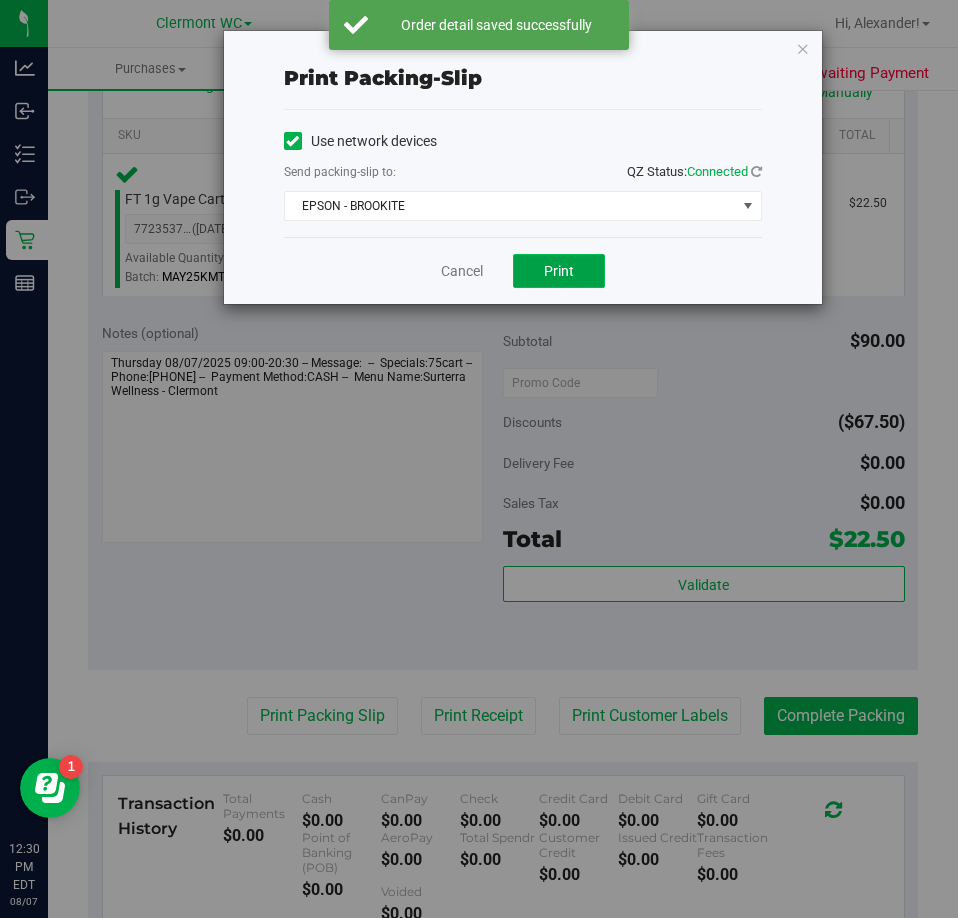click on "Print" at bounding box center (559, 271) 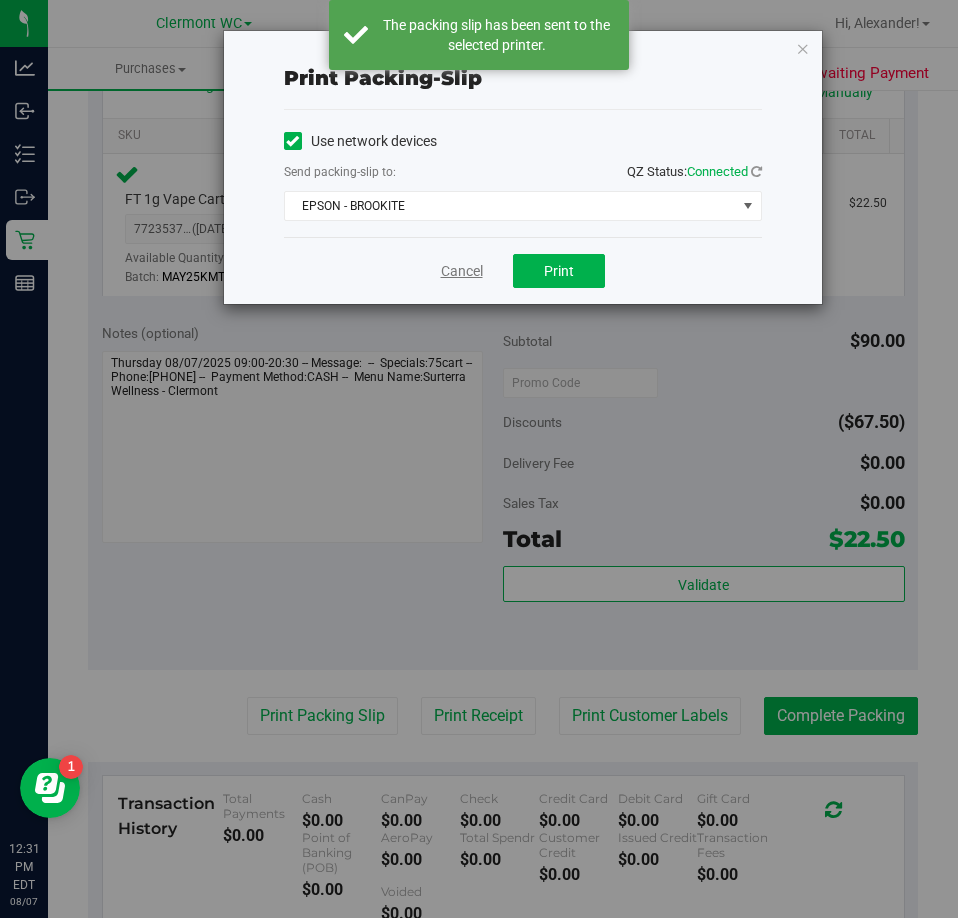 click on "Cancel" at bounding box center (462, 271) 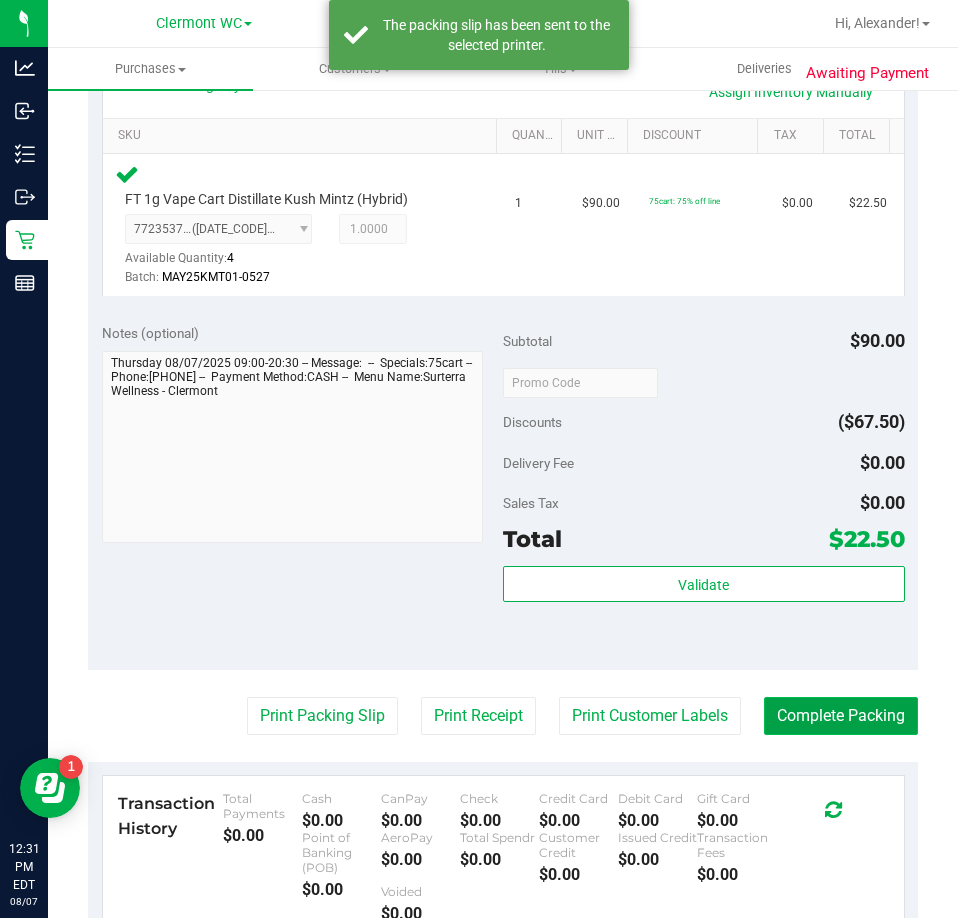 click on "Complete Packing" at bounding box center (841, 716) 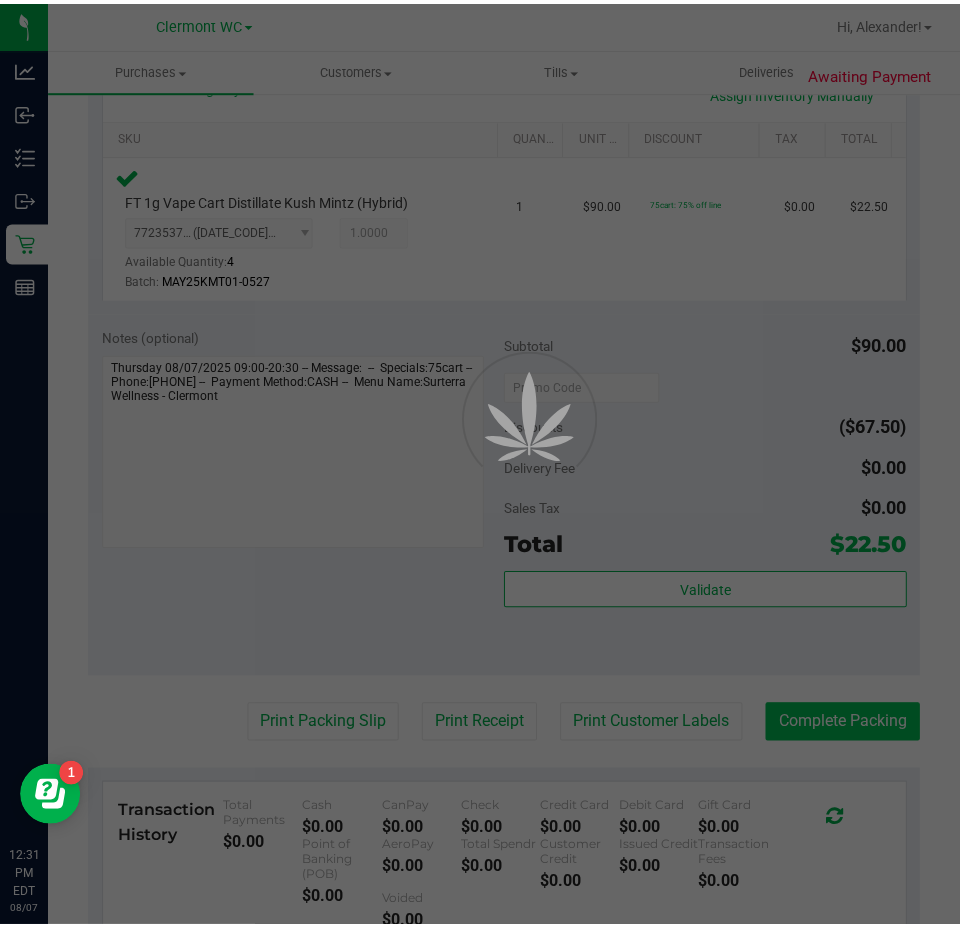 scroll, scrollTop: 0, scrollLeft: 0, axis: both 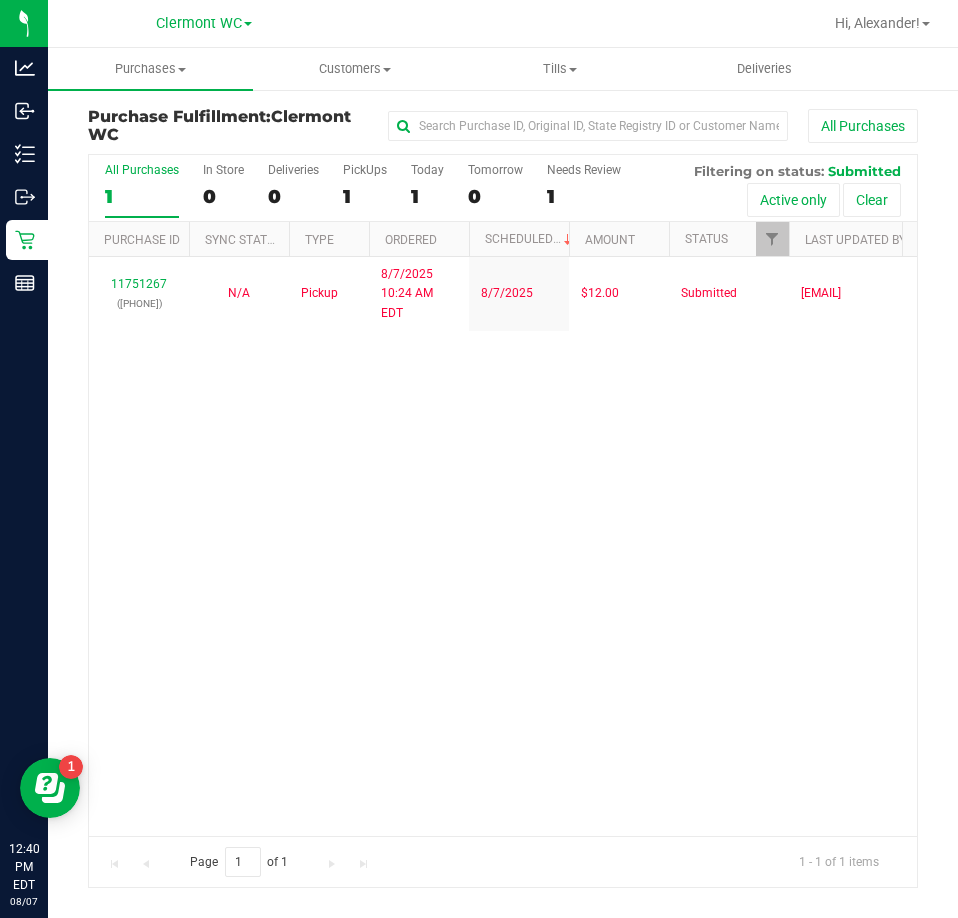 click on "11751267
(313623081)
N/A
Pickup 8/7/2025 10:24 AM EDT 8/7/2025
$12.00
Submitted anguyen@liveparallel.com" at bounding box center [503, 546] 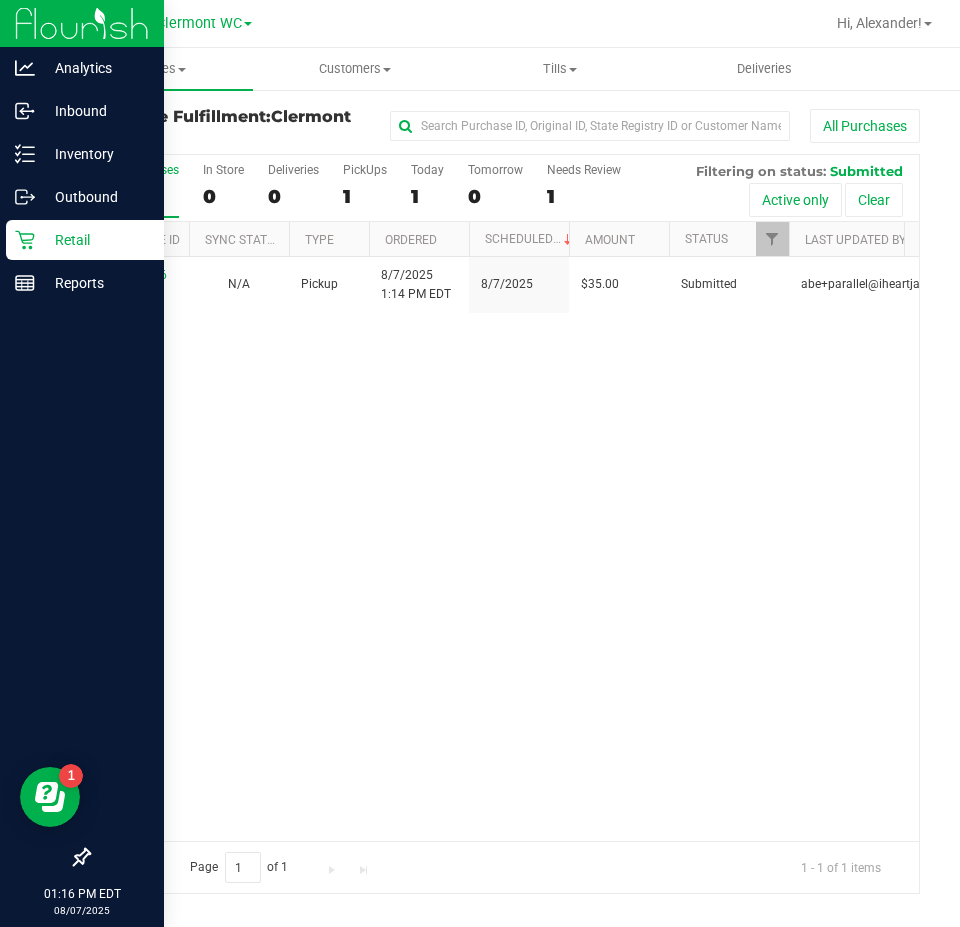 click at bounding box center [82, 572] 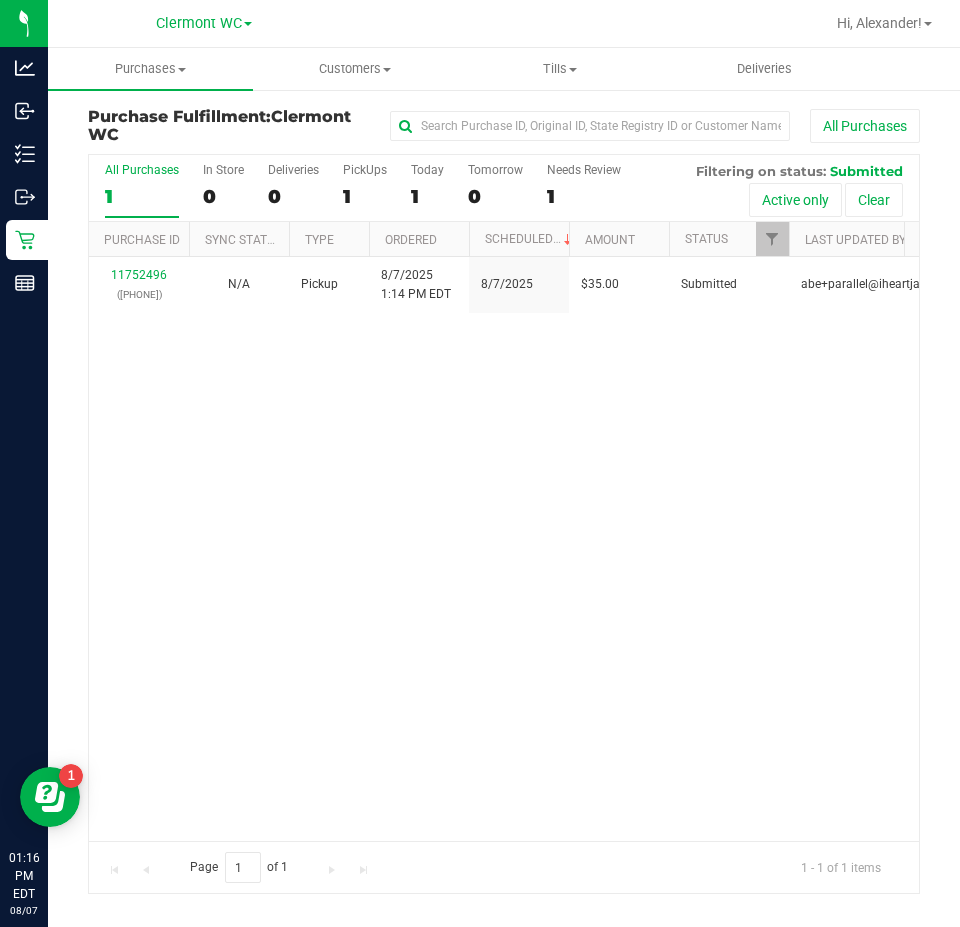 click on "11752496
(313662836)
N/A
Pickup 8/7/2025 1:14 PM EDT 8/7/2025
$35.00
Submitted abe+parallel@iheartjane.com" at bounding box center [504, 549] 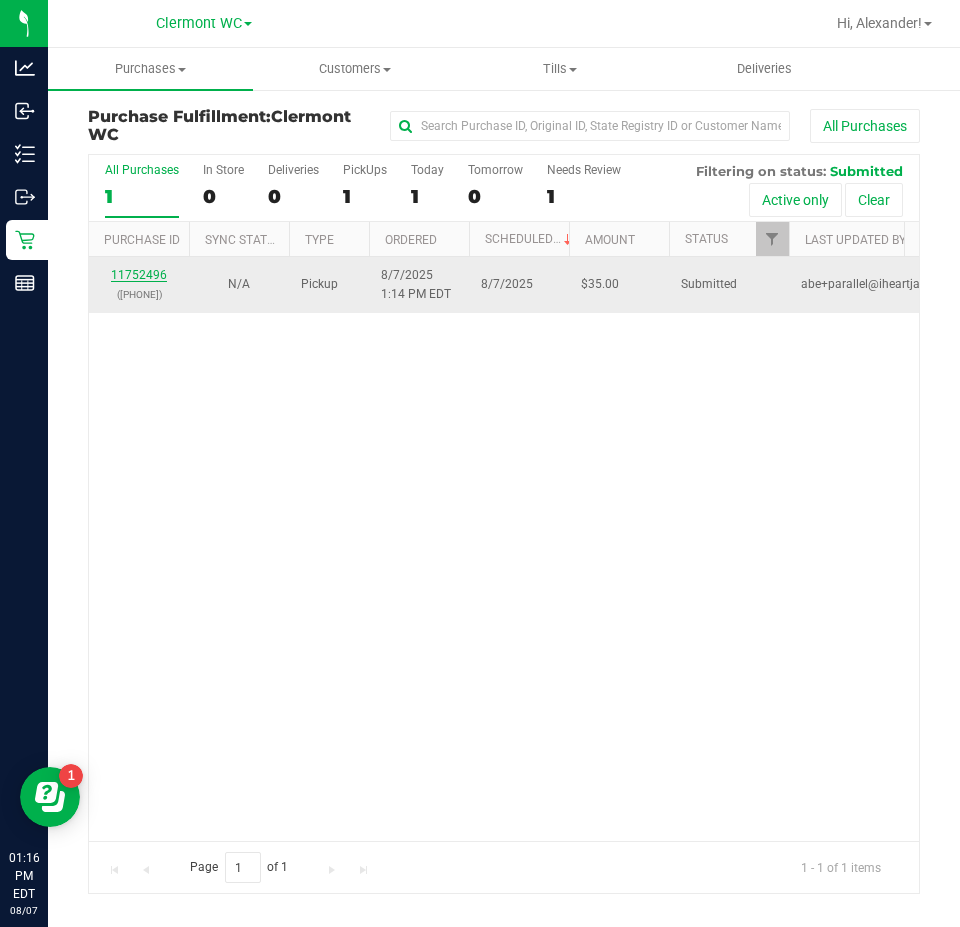 click on "11752496" at bounding box center (139, 275) 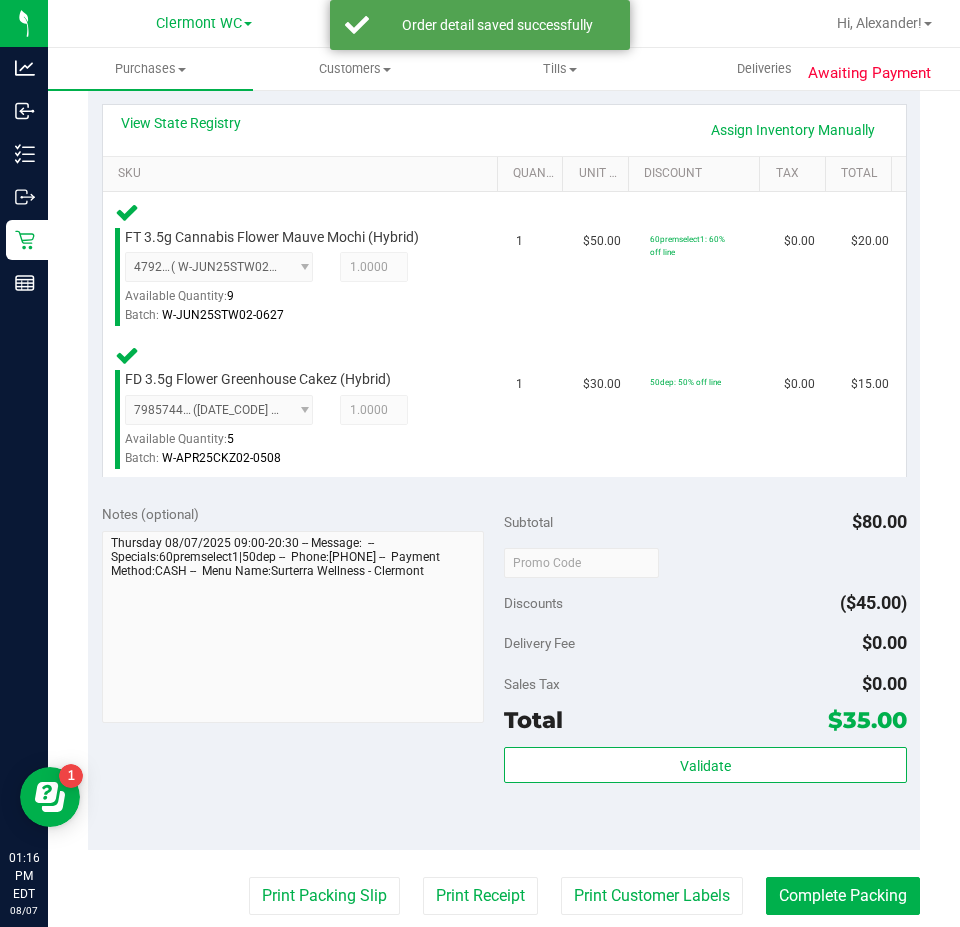 scroll, scrollTop: 451, scrollLeft: 0, axis: vertical 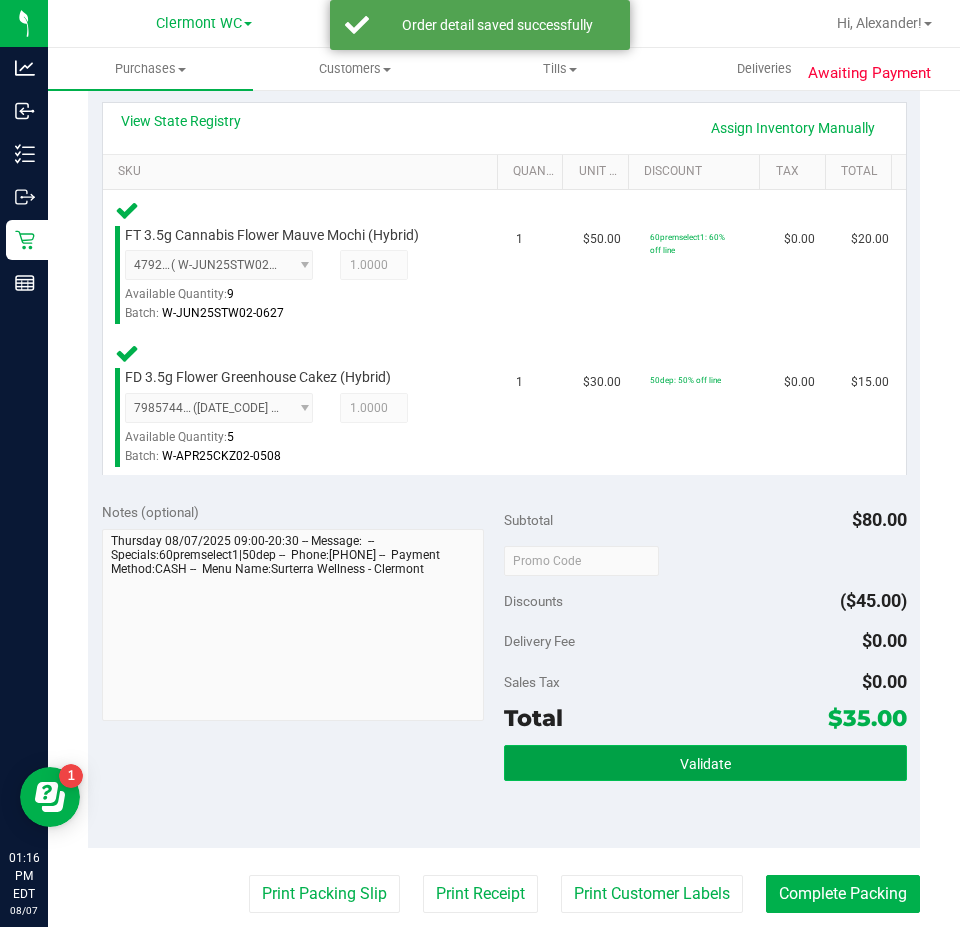 click on "Validate" at bounding box center (705, 763) 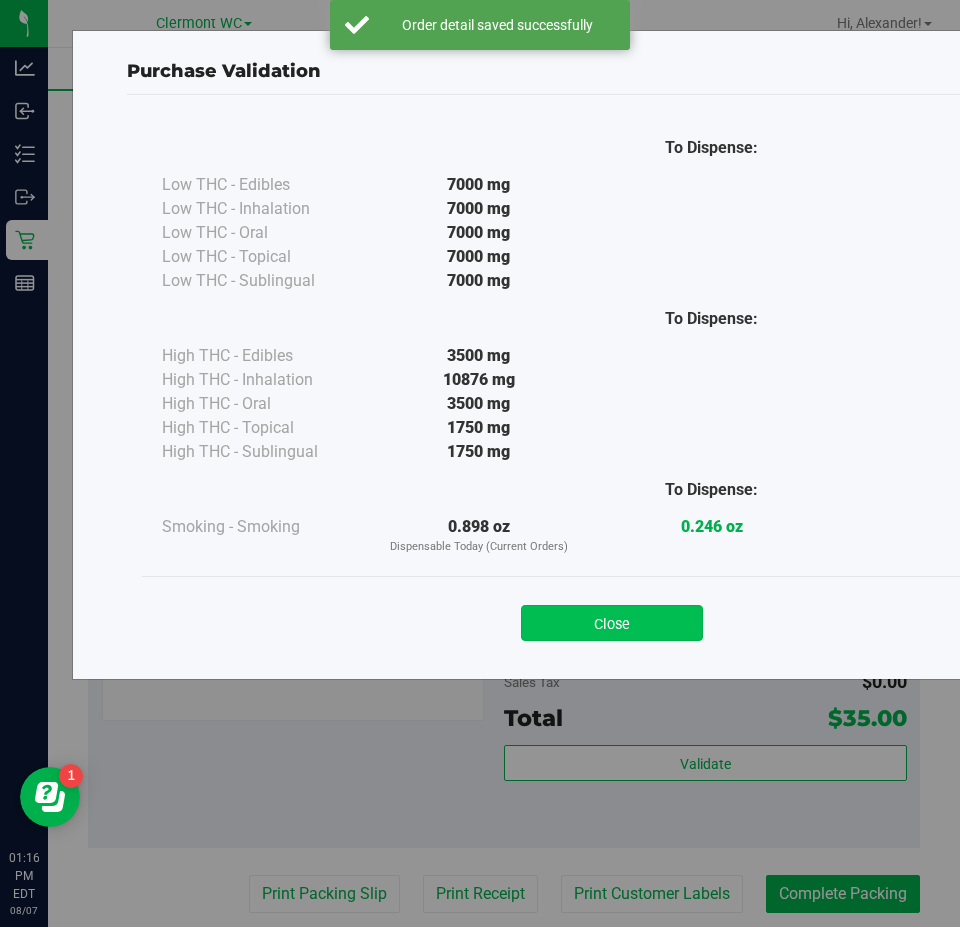 click on "Close" at bounding box center [612, 623] 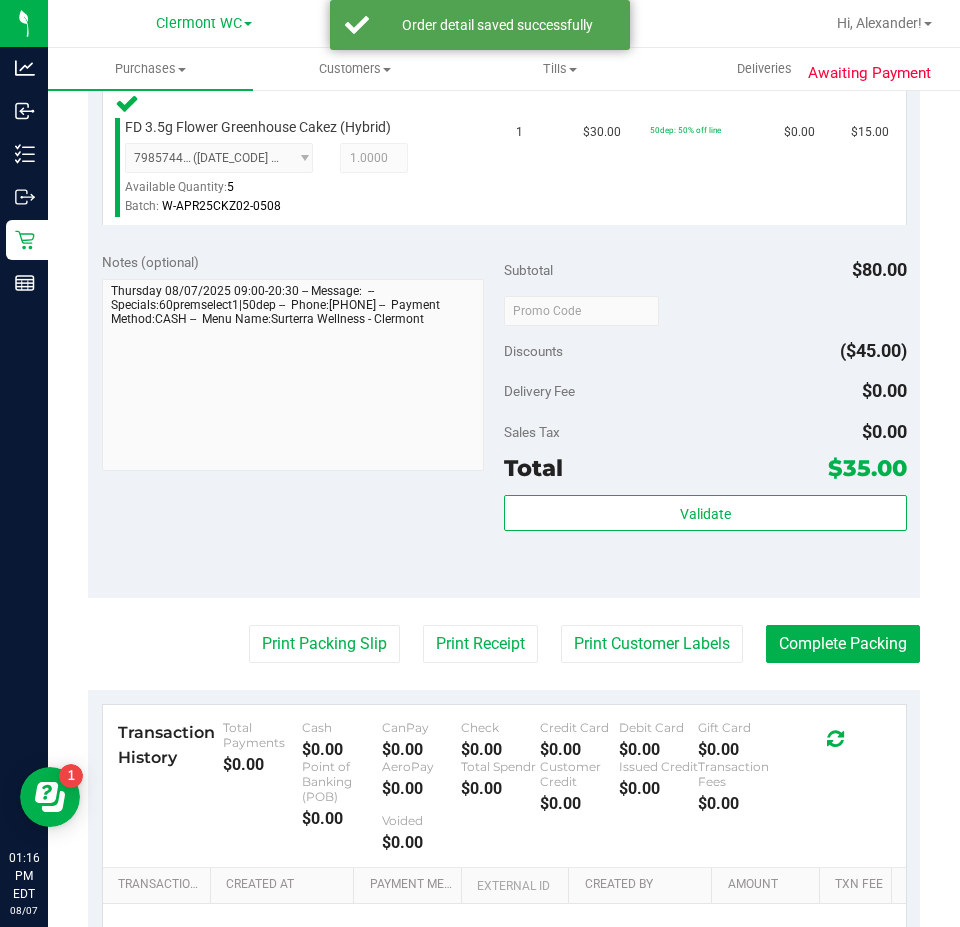 scroll, scrollTop: 832, scrollLeft: 0, axis: vertical 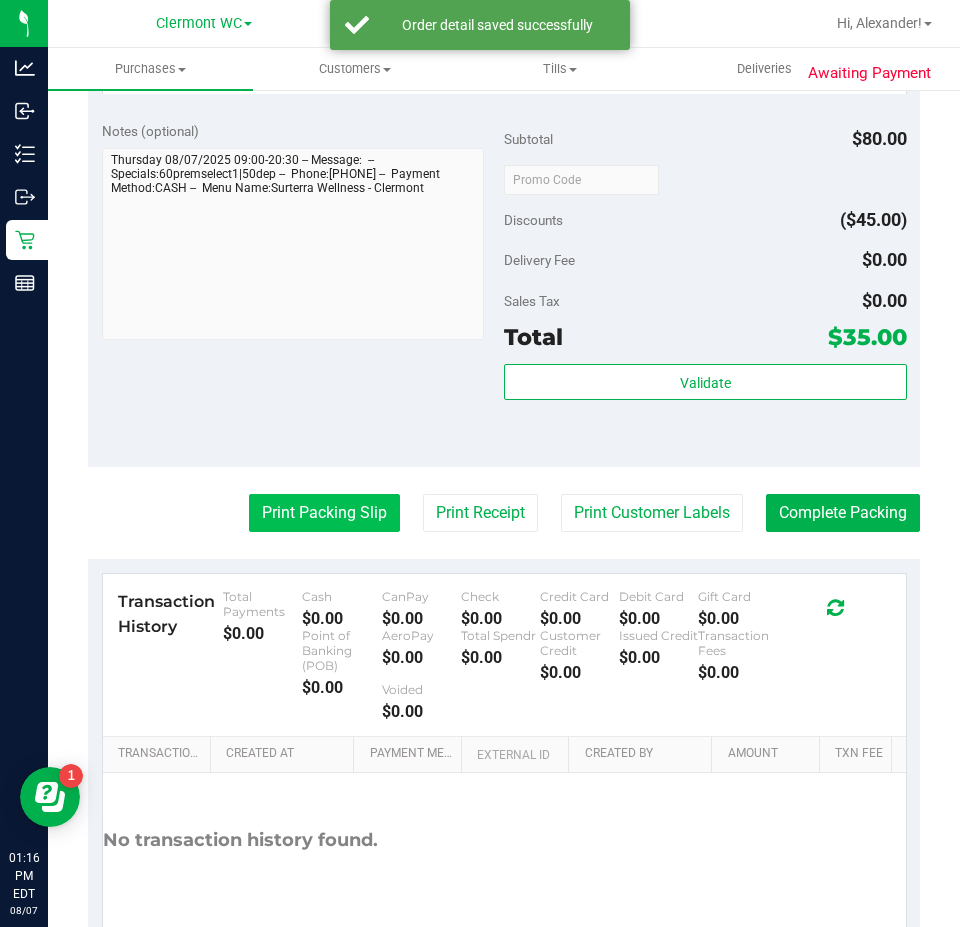click on "Print Packing Slip" at bounding box center [324, 513] 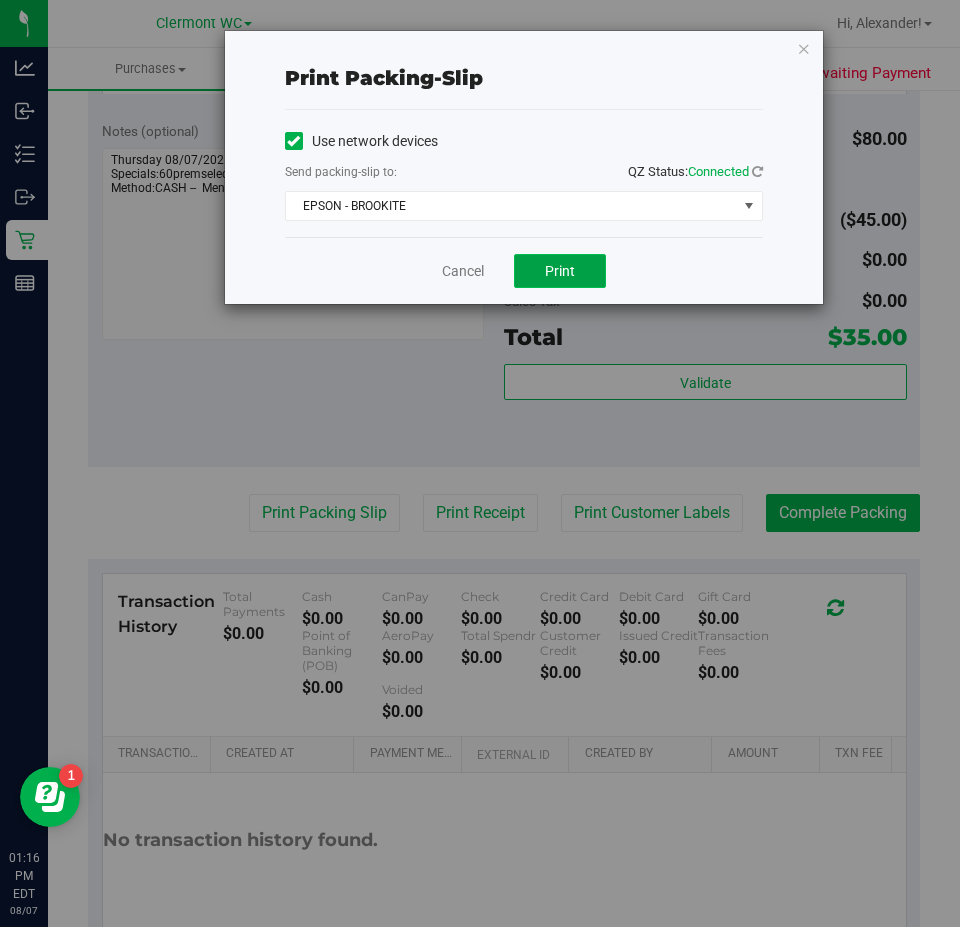 click on "Print" at bounding box center [560, 271] 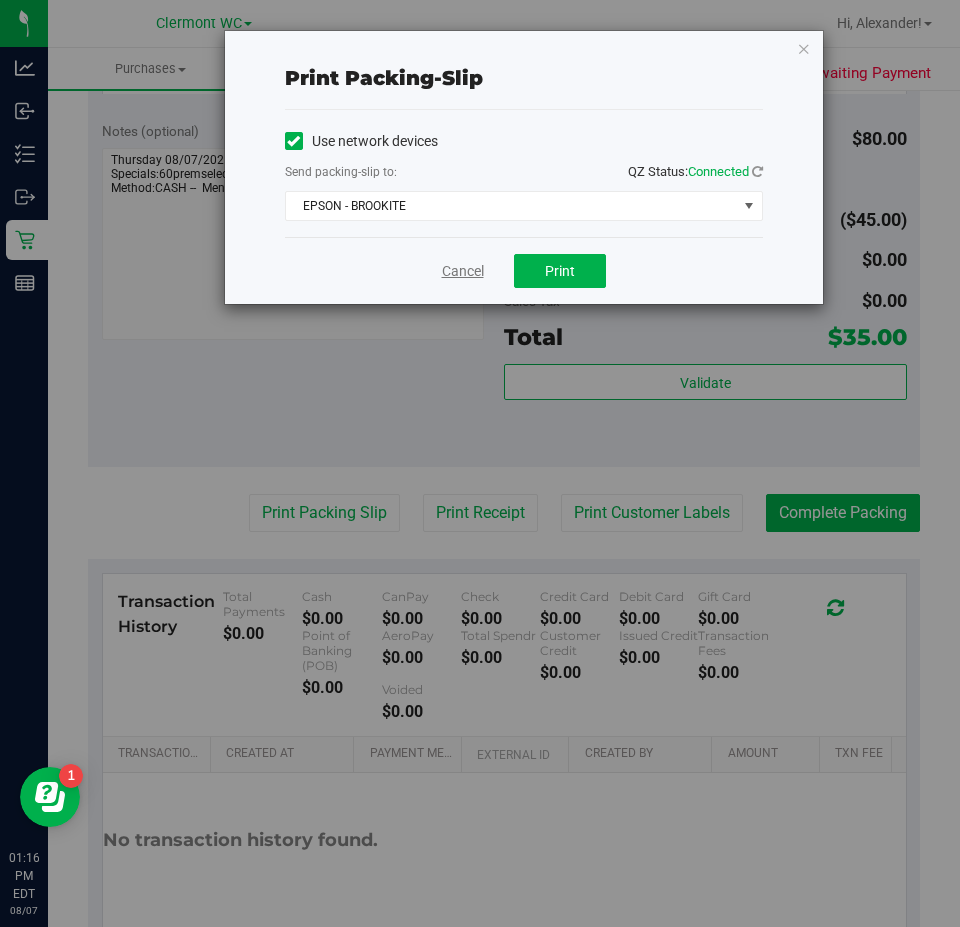 click on "Cancel" at bounding box center [463, 271] 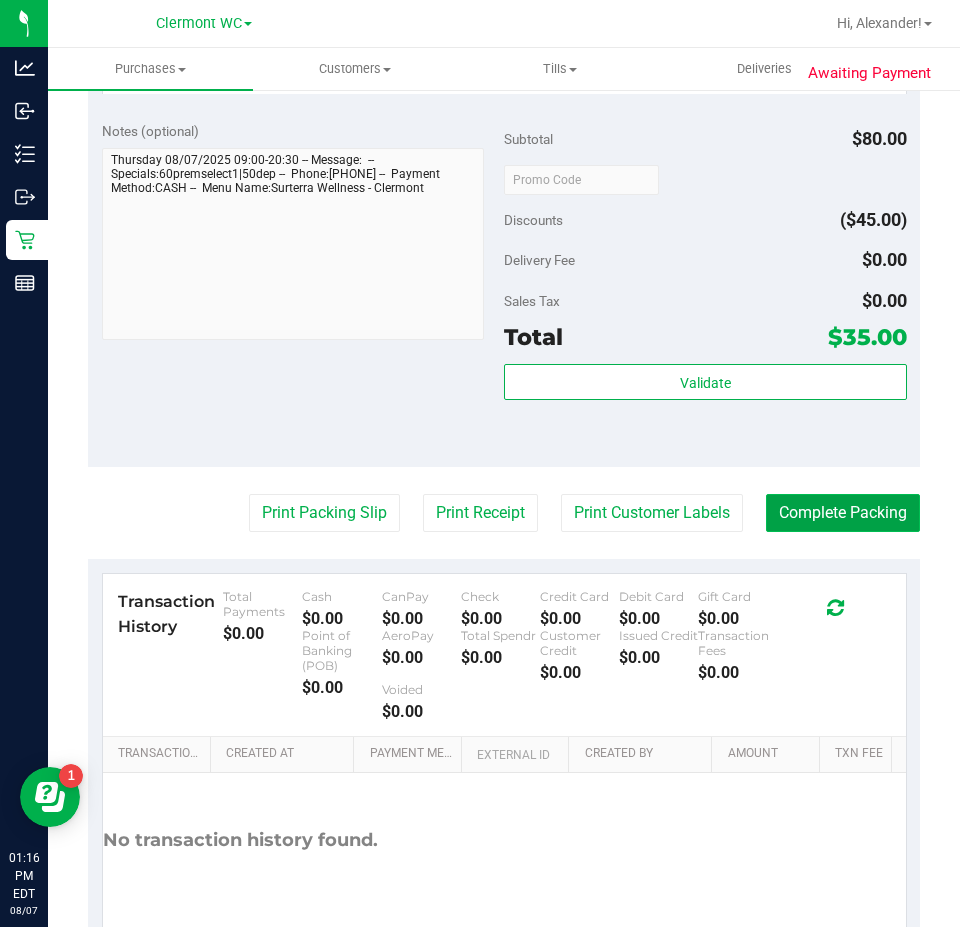 click on "Complete Packing" at bounding box center [843, 513] 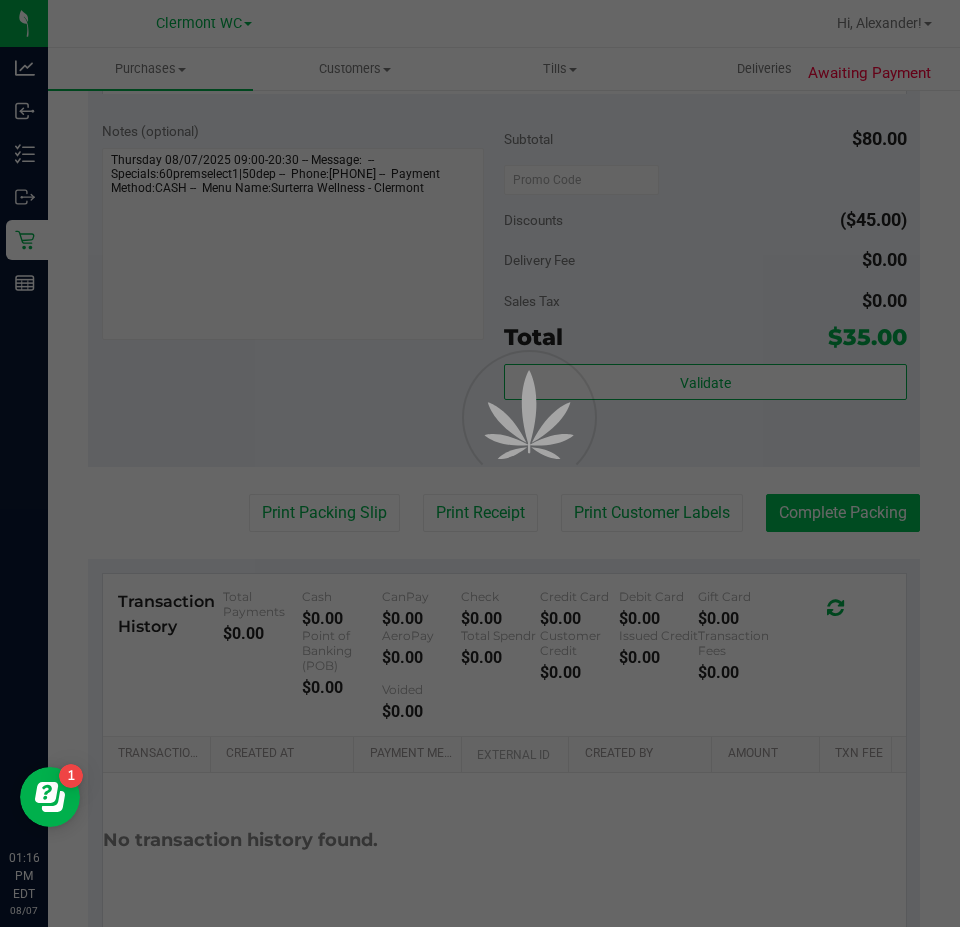 scroll, scrollTop: 0, scrollLeft: 0, axis: both 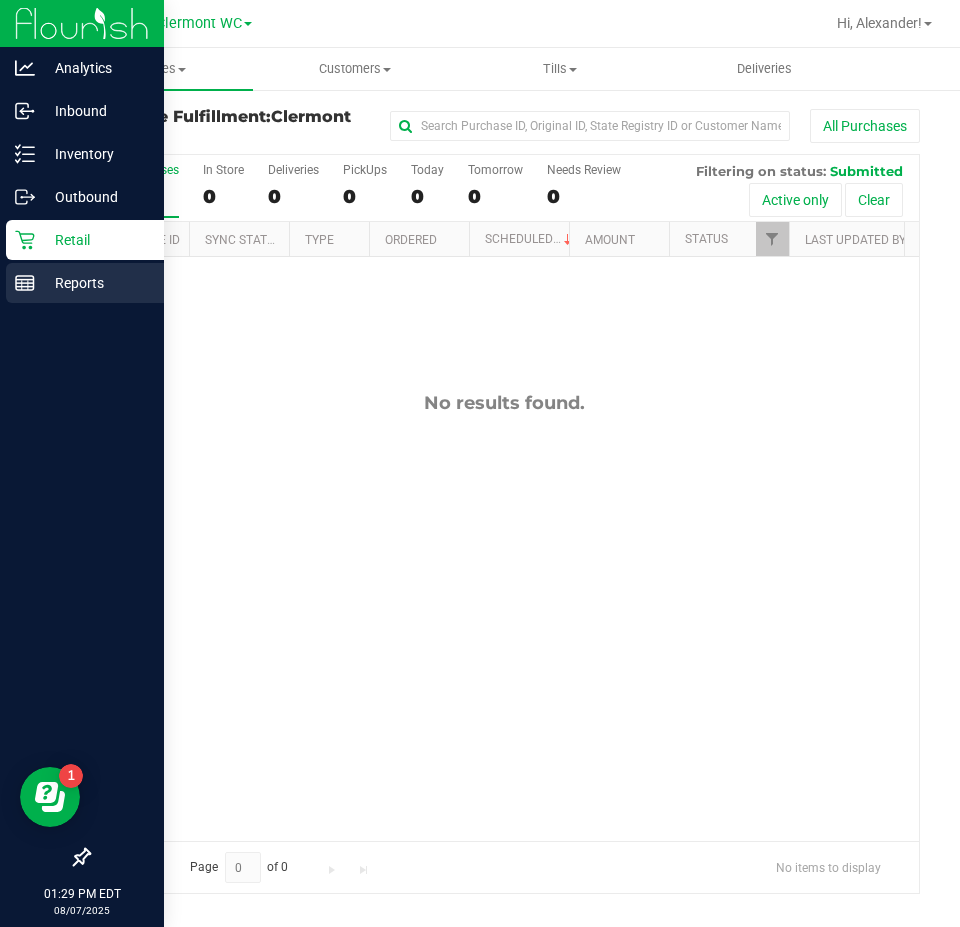 click on "Reports" at bounding box center (85, 283) 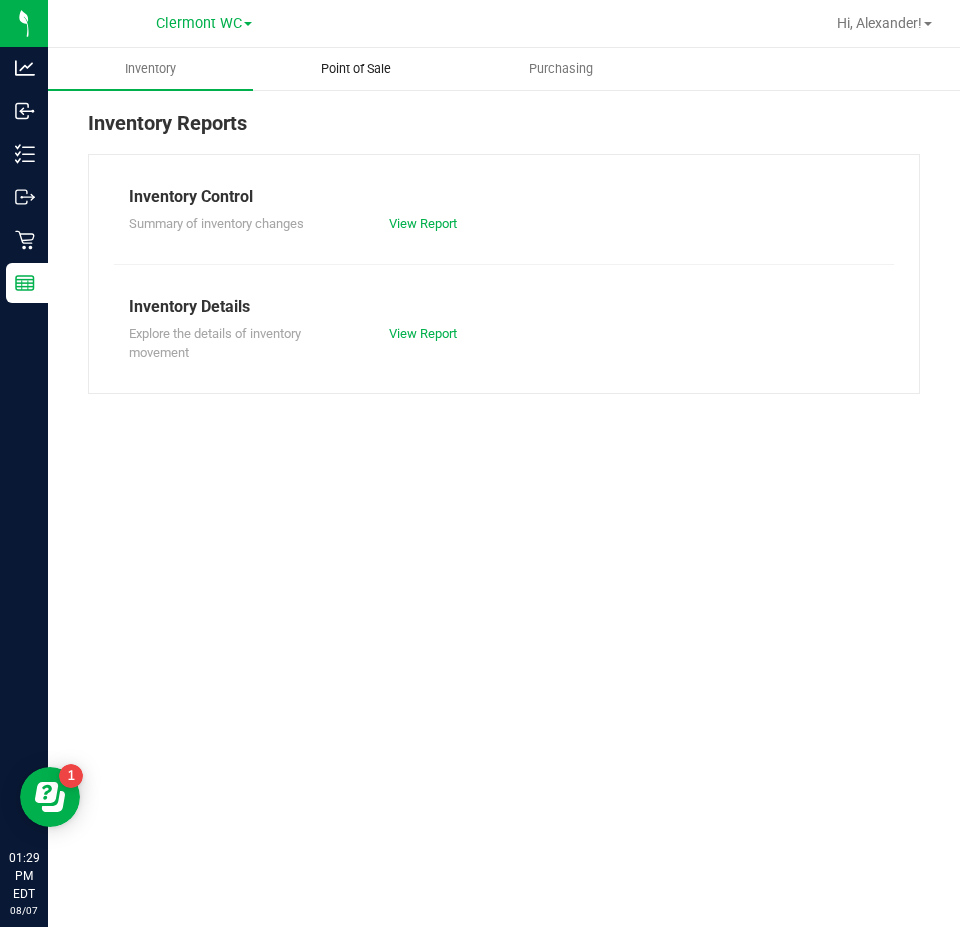 click on "Point of Sale" at bounding box center (356, 69) 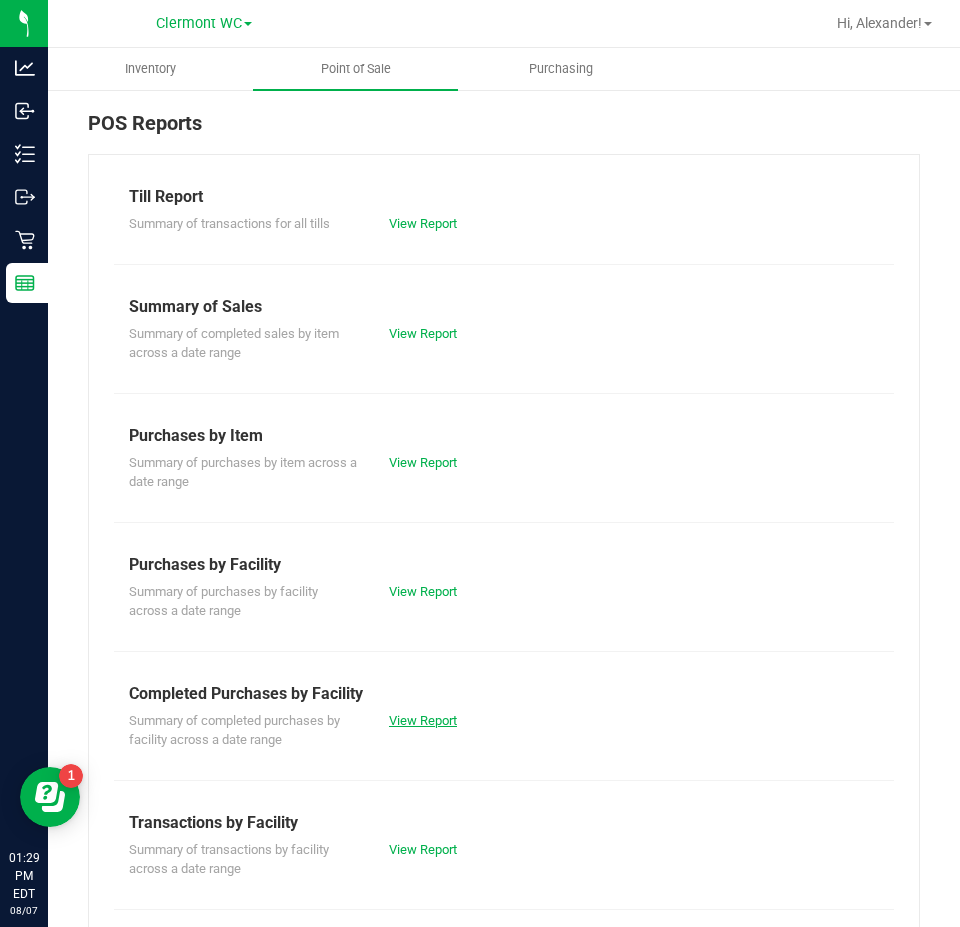 click on "View Report" at bounding box center (423, 720) 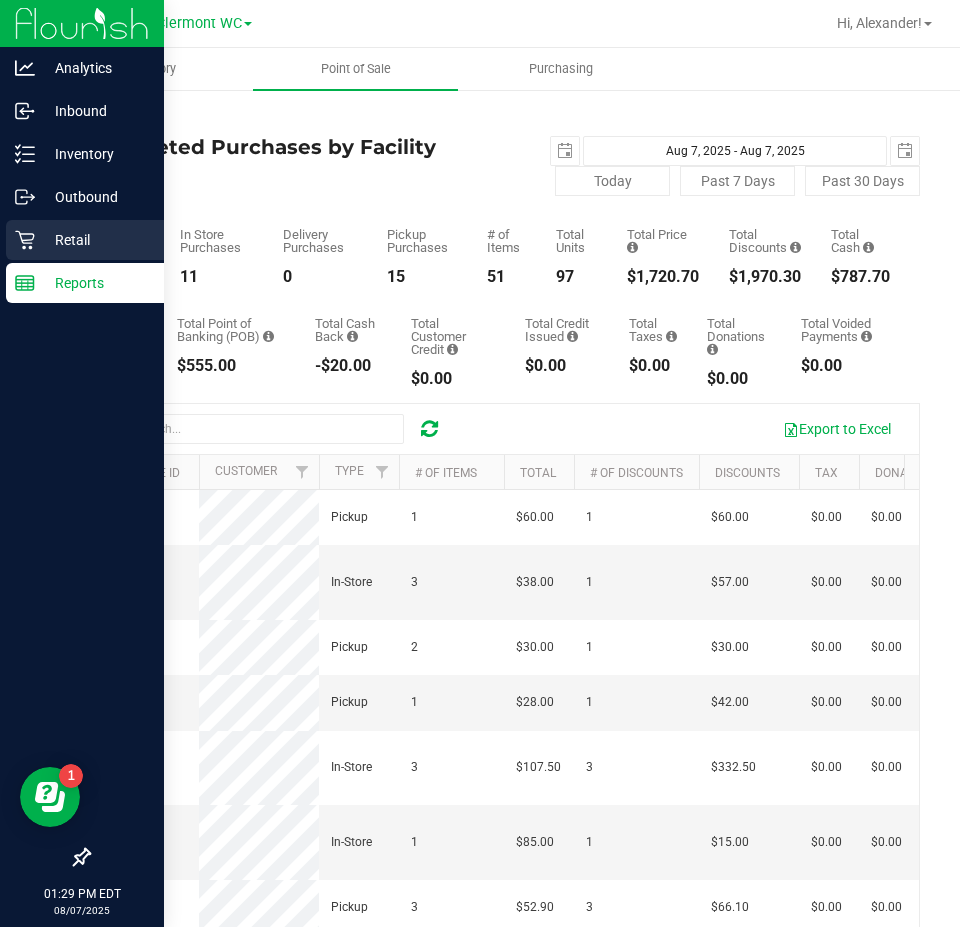 click on "Retail" at bounding box center (85, 240) 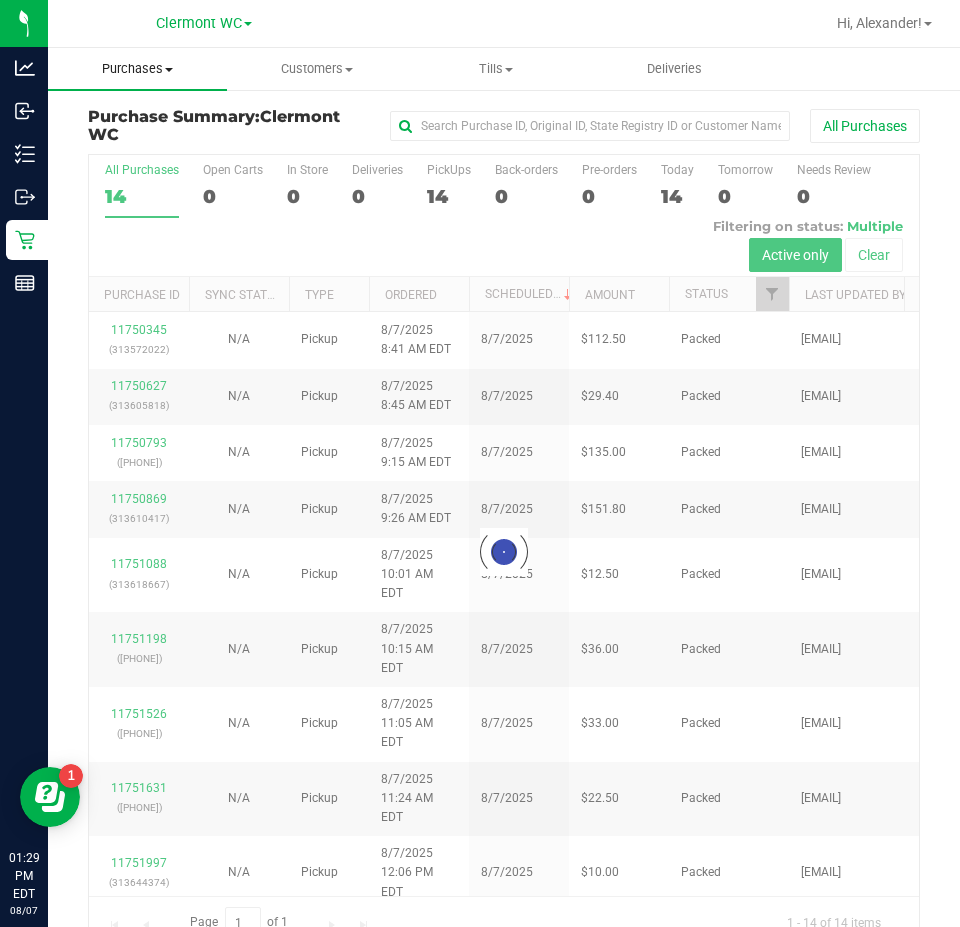 click on "Purchases" at bounding box center (137, 69) 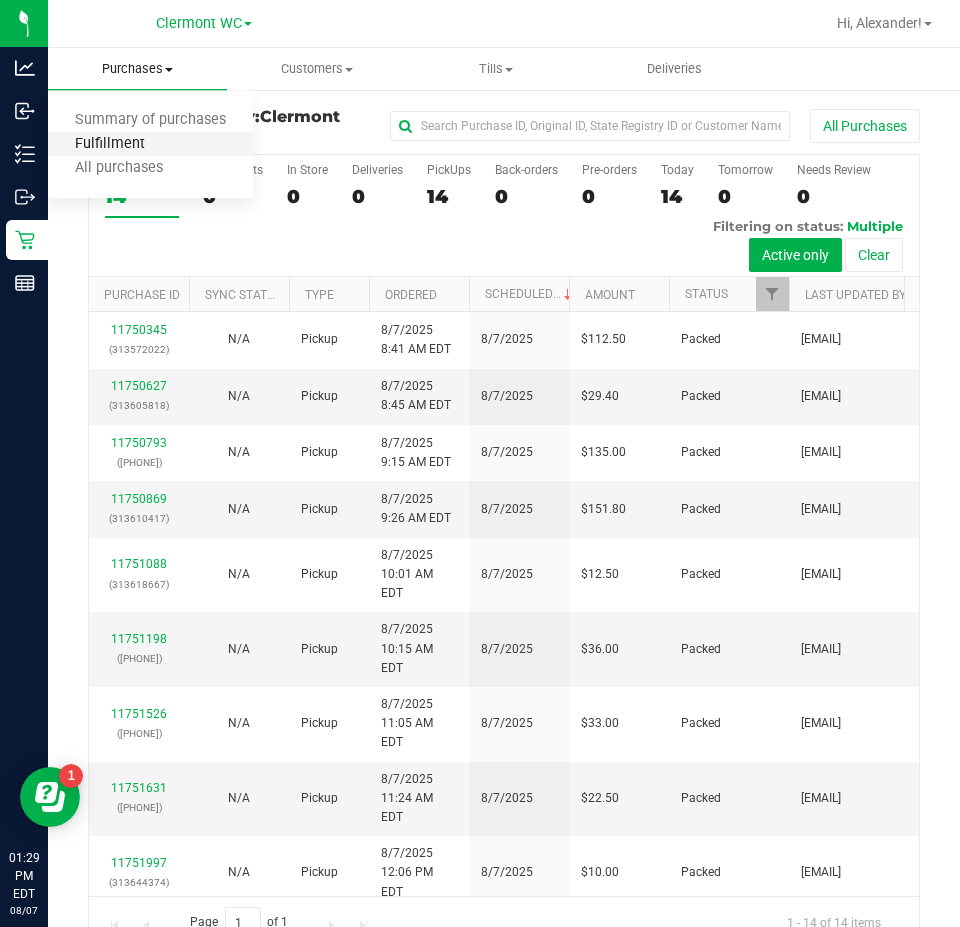 click on "Fulfillment" at bounding box center [110, 144] 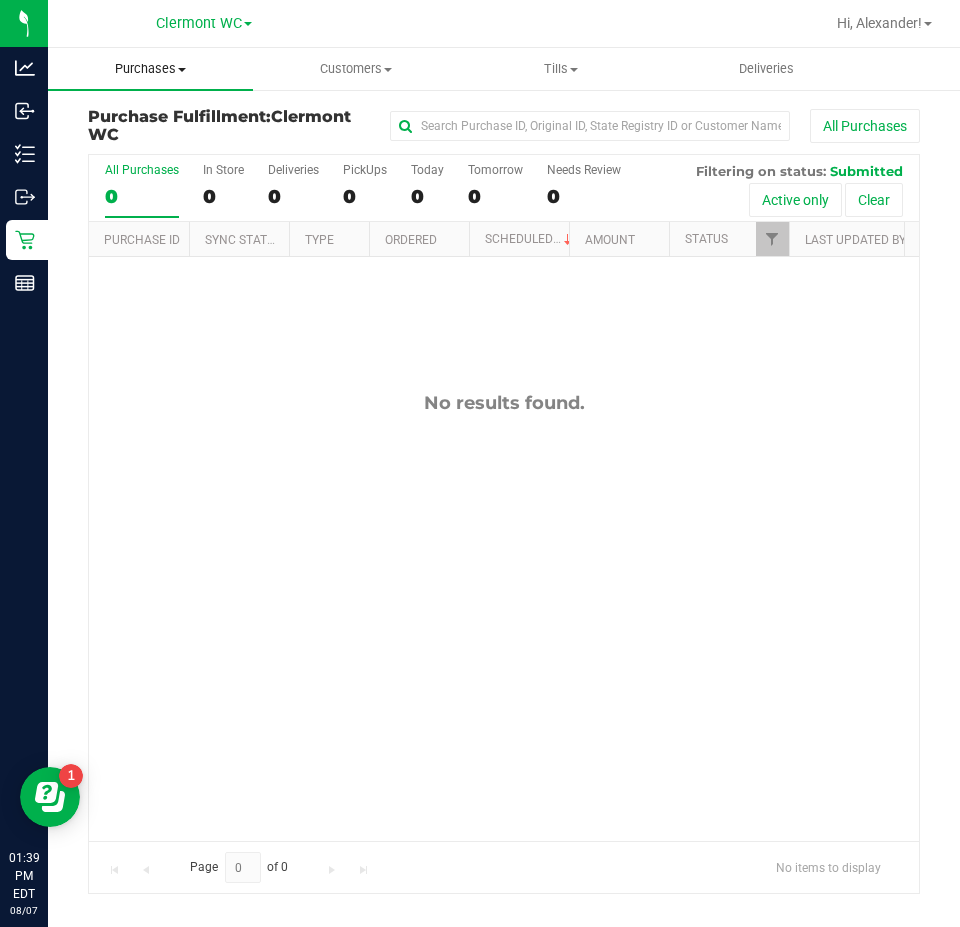 click on "Purchases
Summary of purchases
Fulfillment
All purchases" at bounding box center [150, 69] 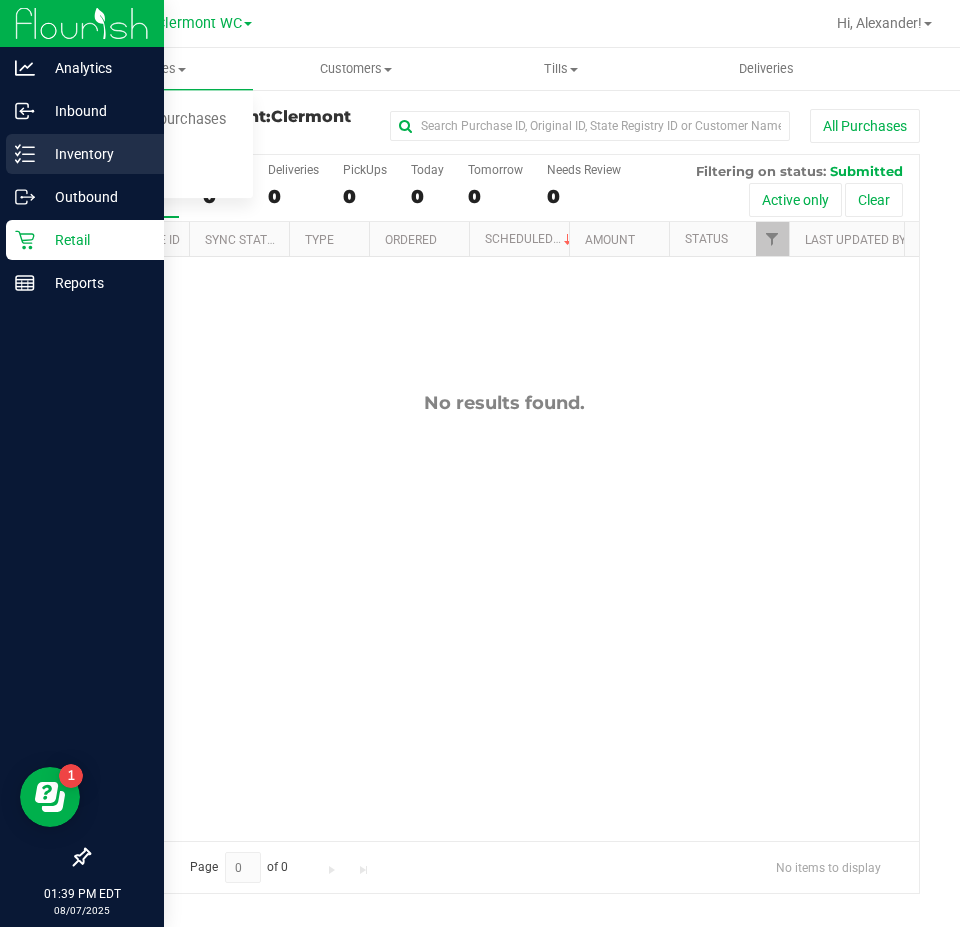 click on "Inventory" at bounding box center (95, 154) 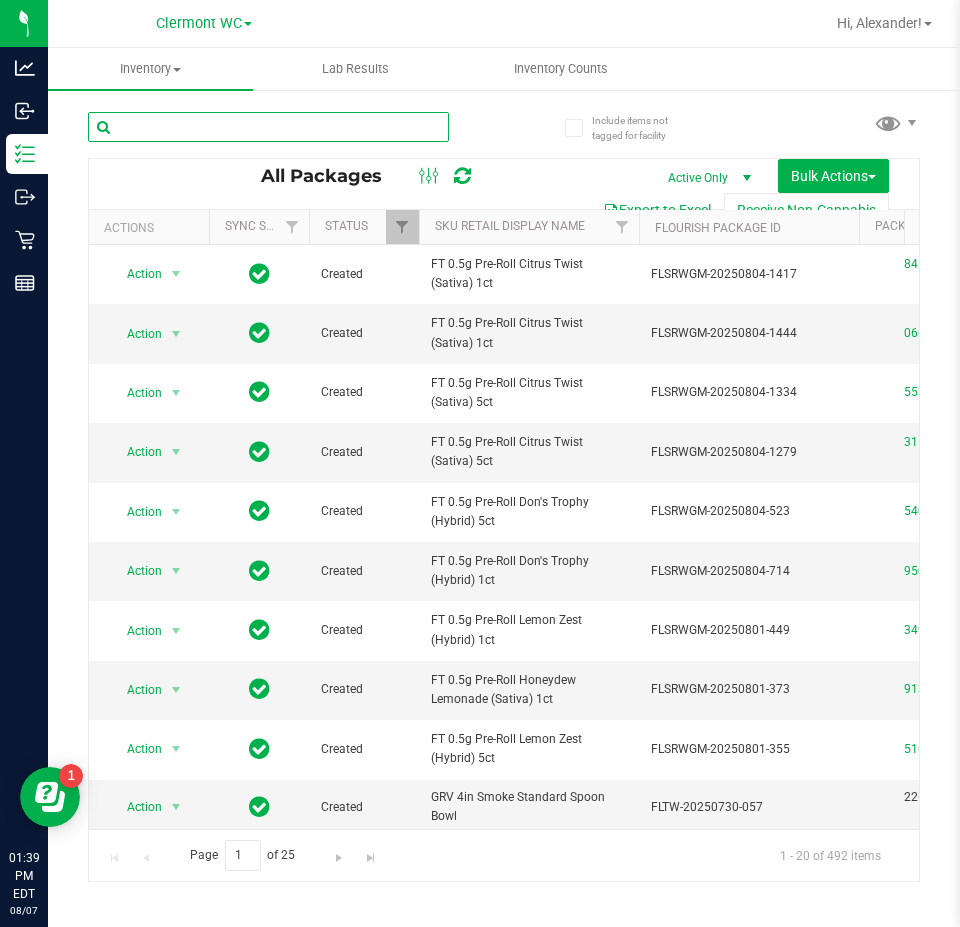 click at bounding box center [268, 127] 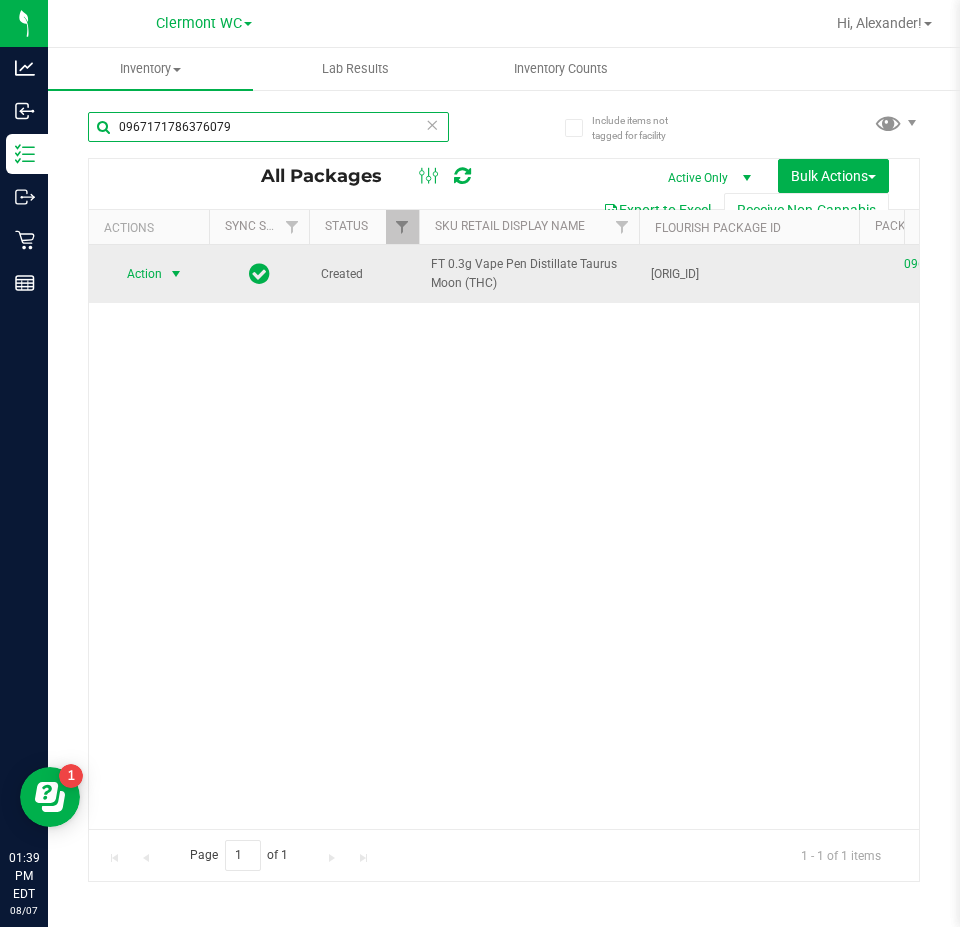 type on "0967171786376079" 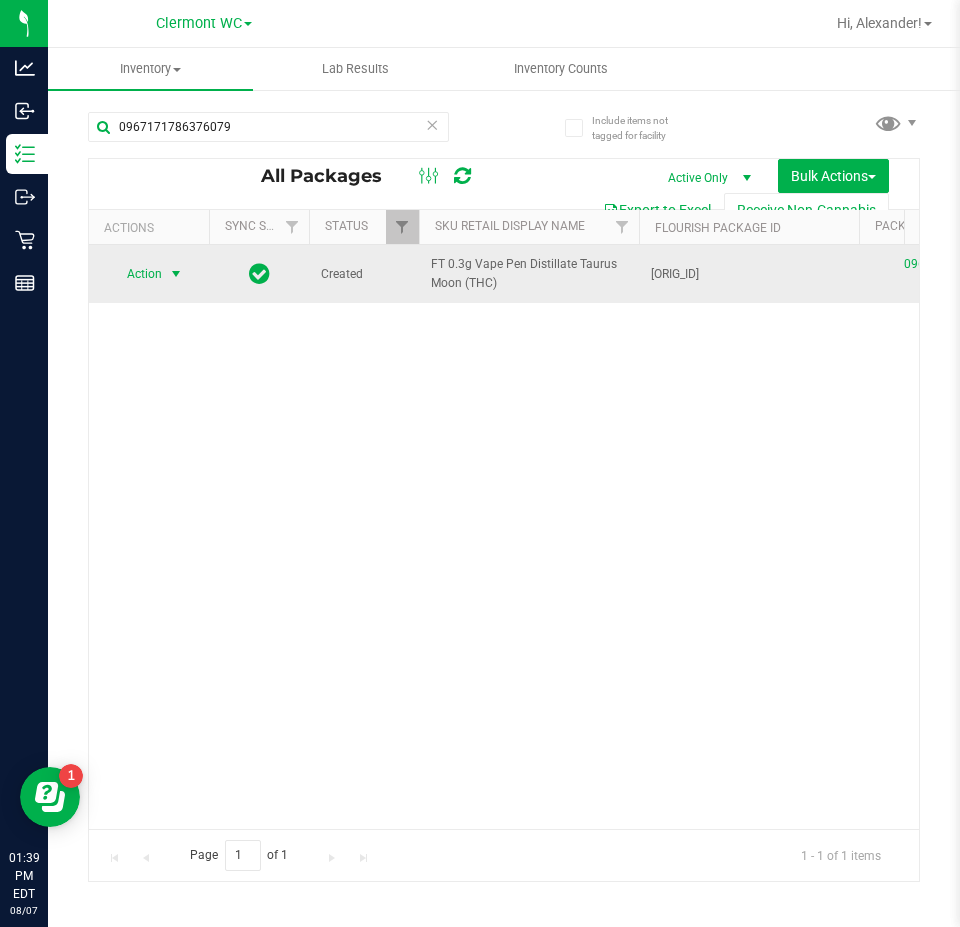 click on "Action" at bounding box center [136, 274] 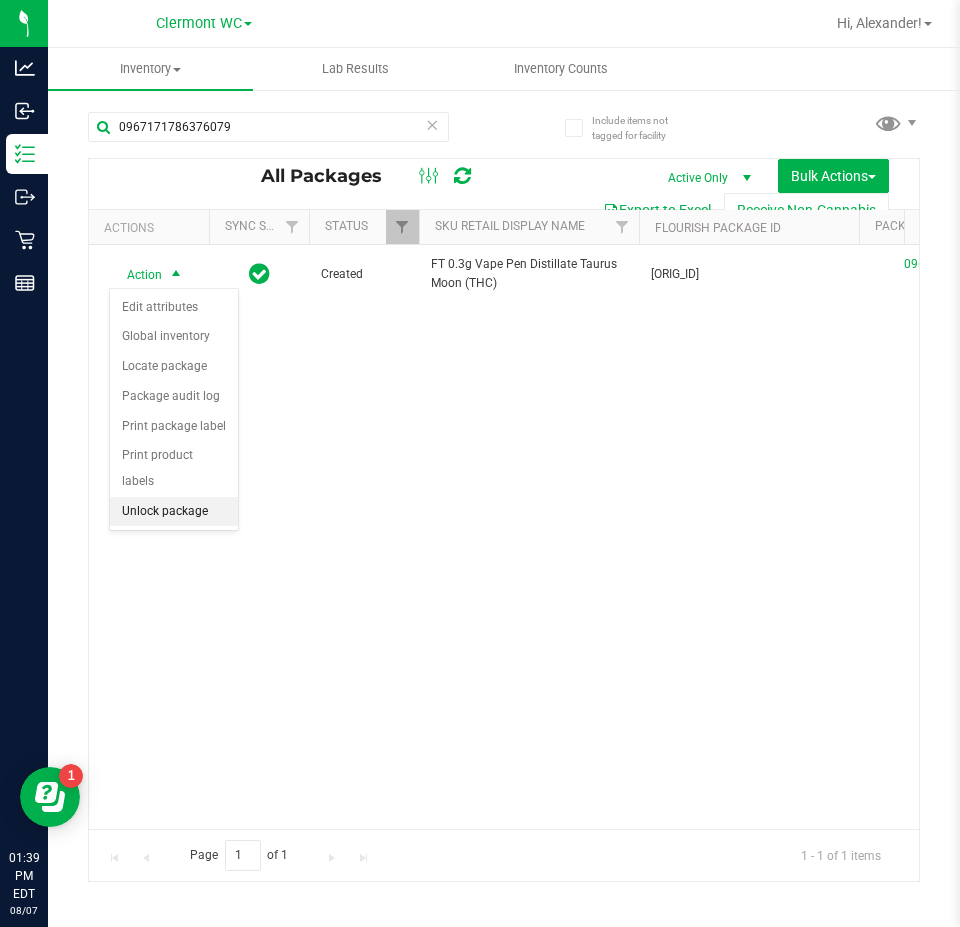 click on "Unlock package" at bounding box center [174, 512] 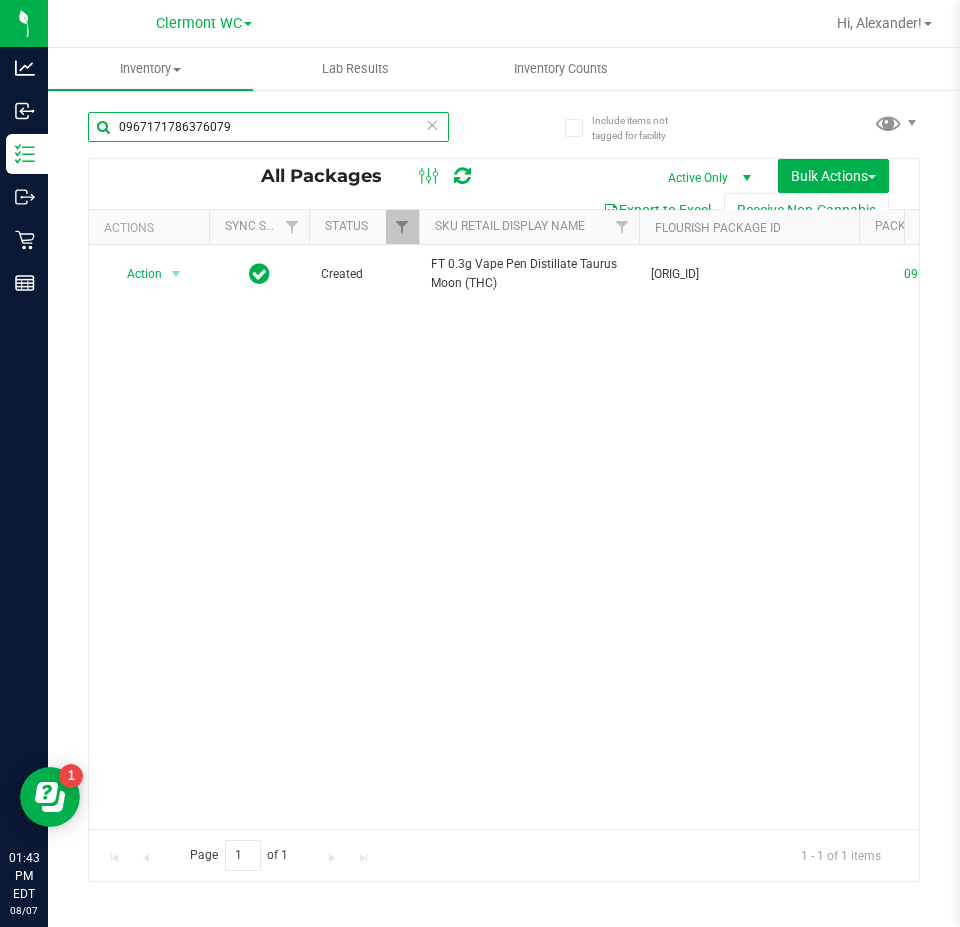 click on "0967171786376079" at bounding box center (268, 127) 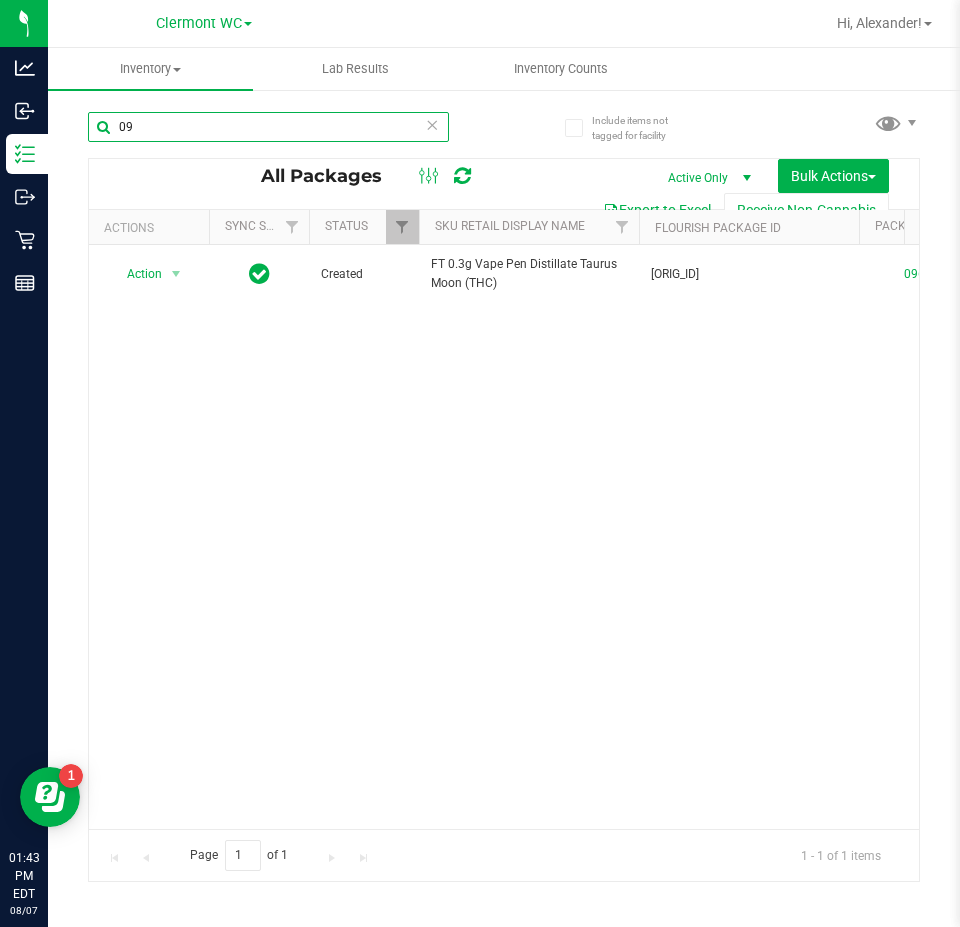 type on "0" 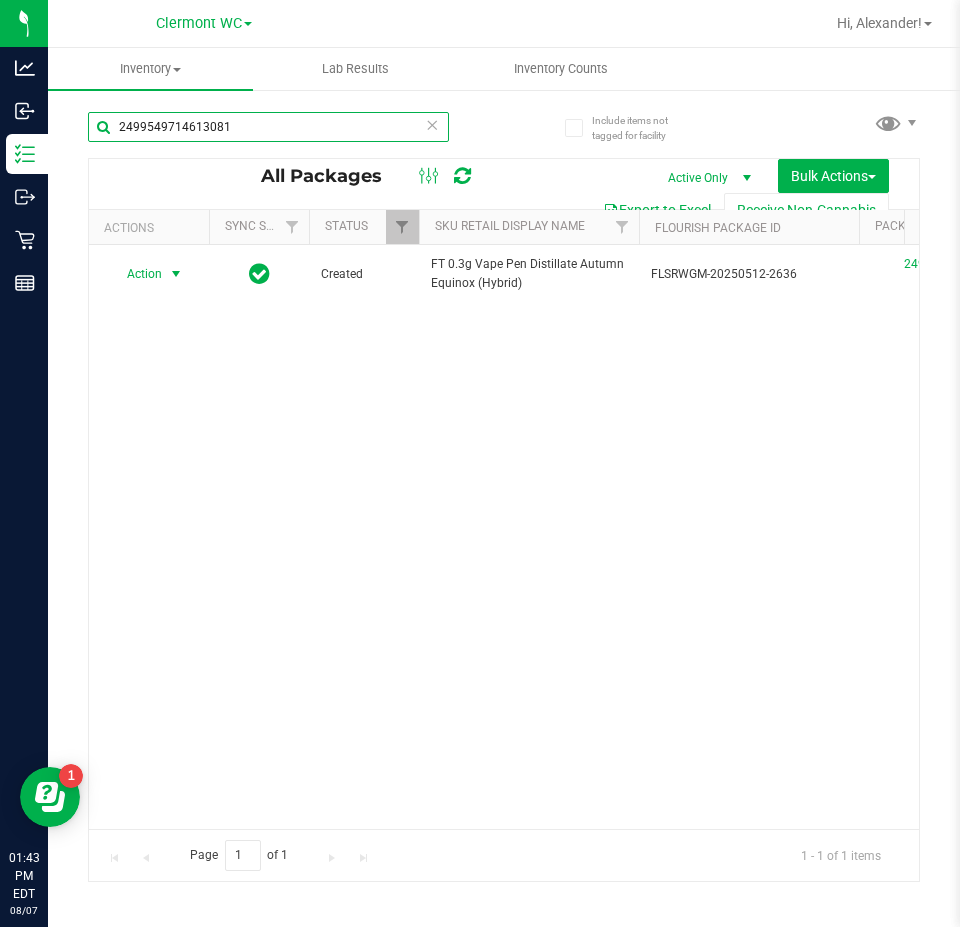 type on "2499549714613081" 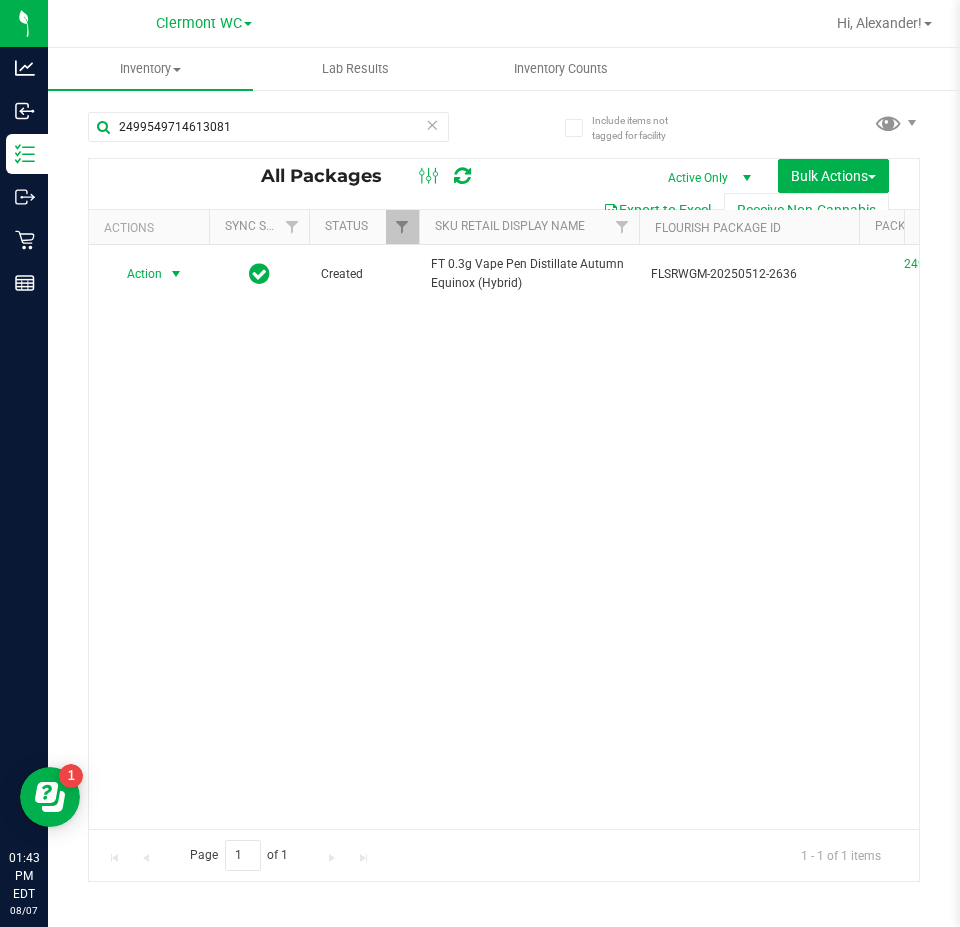 click on "Action" at bounding box center [136, 274] 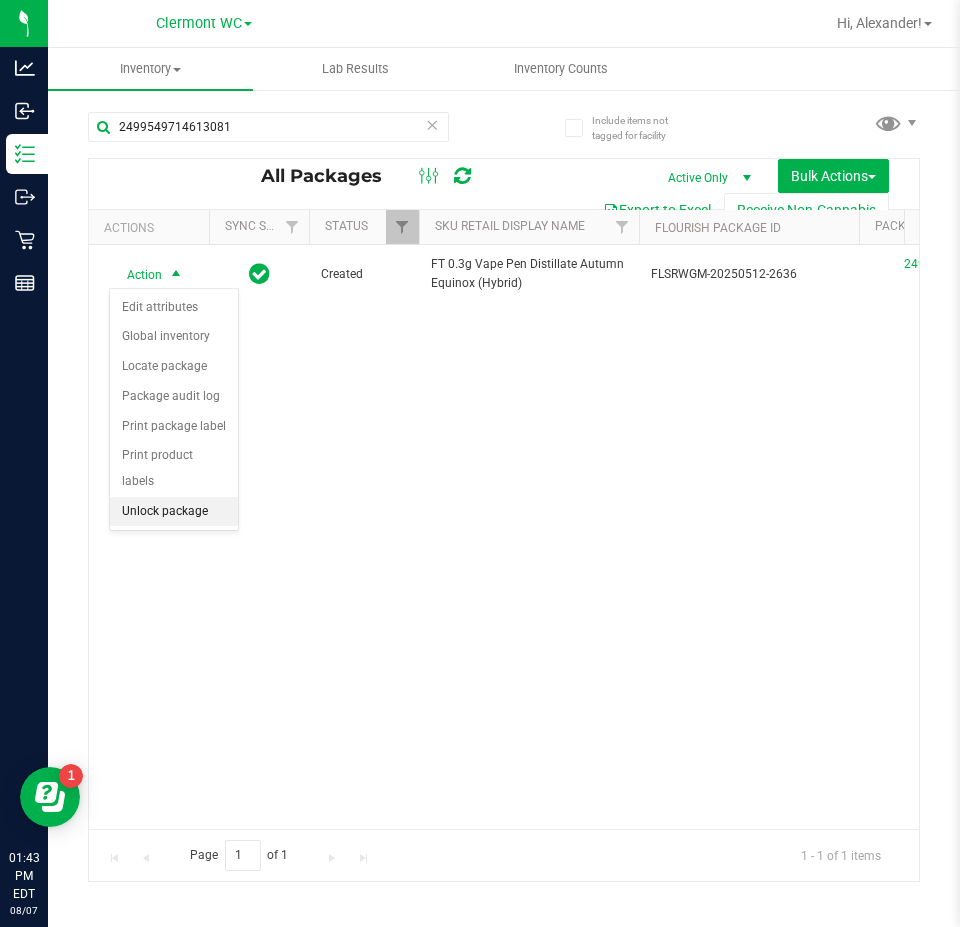 click on "Unlock package" at bounding box center (174, 512) 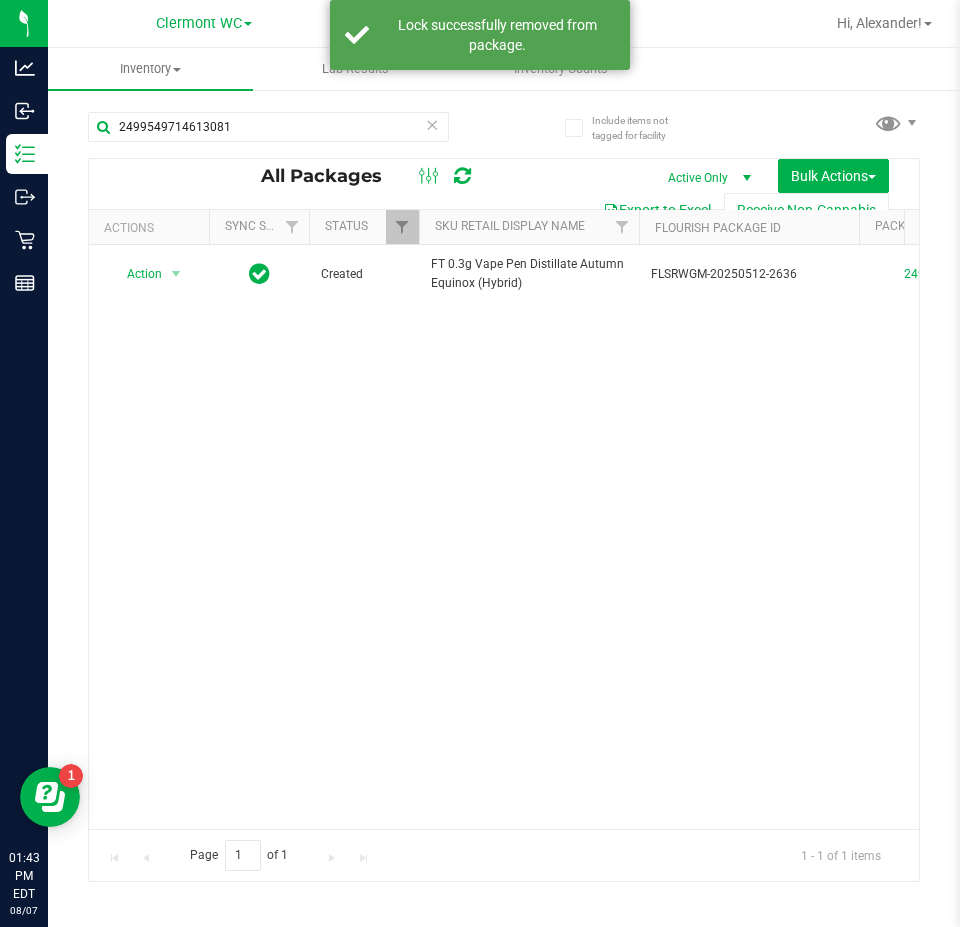 scroll, scrollTop: 0, scrollLeft: 455, axis: horizontal 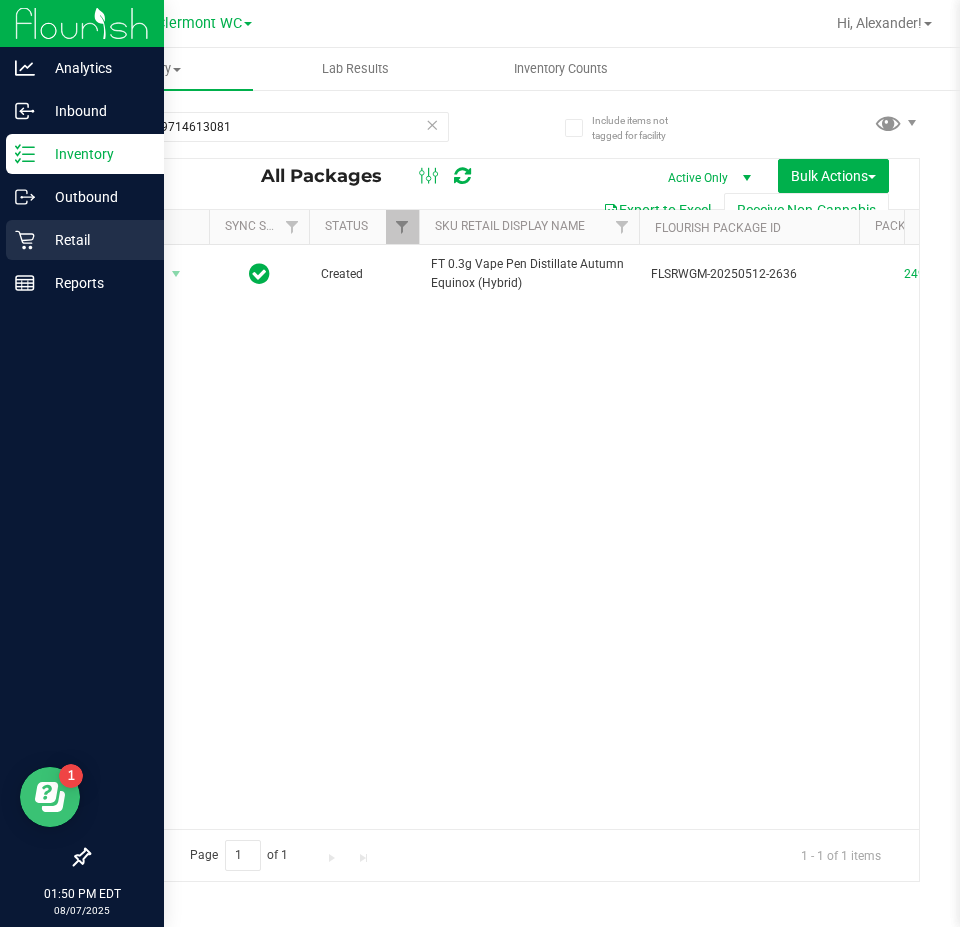 click on "Retail" at bounding box center (85, 240) 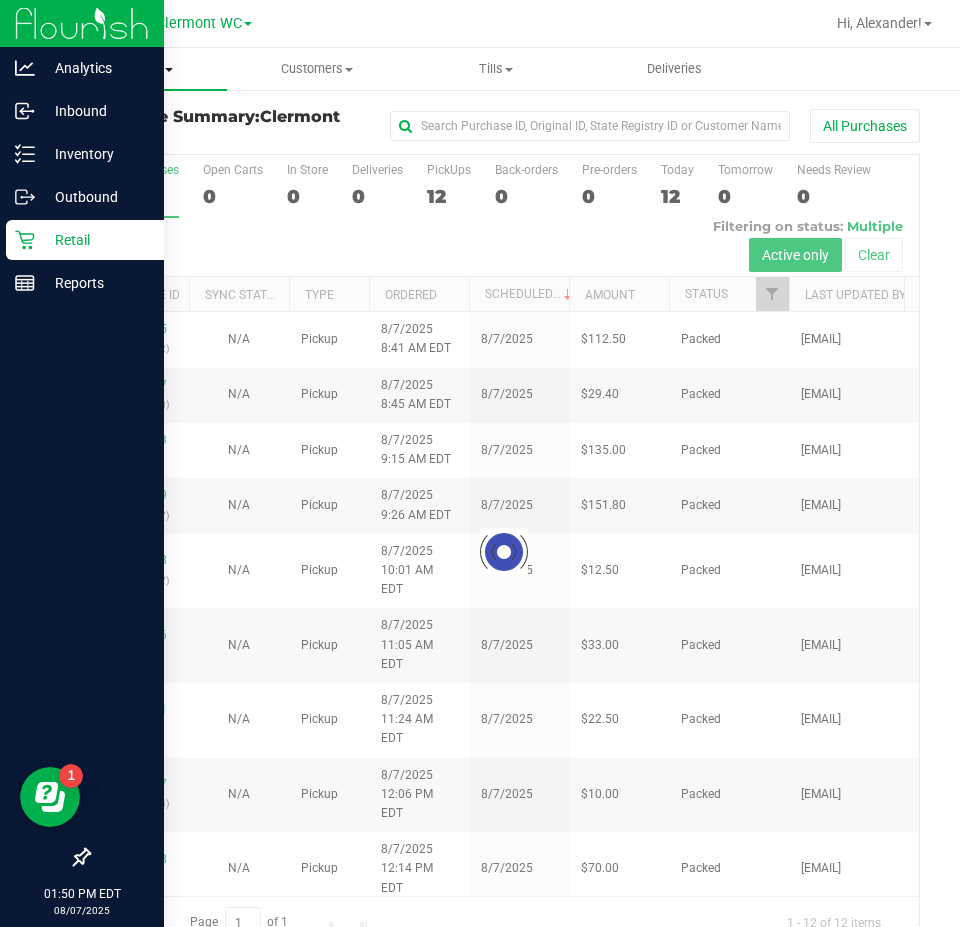 click on "Purchases" at bounding box center [137, 69] 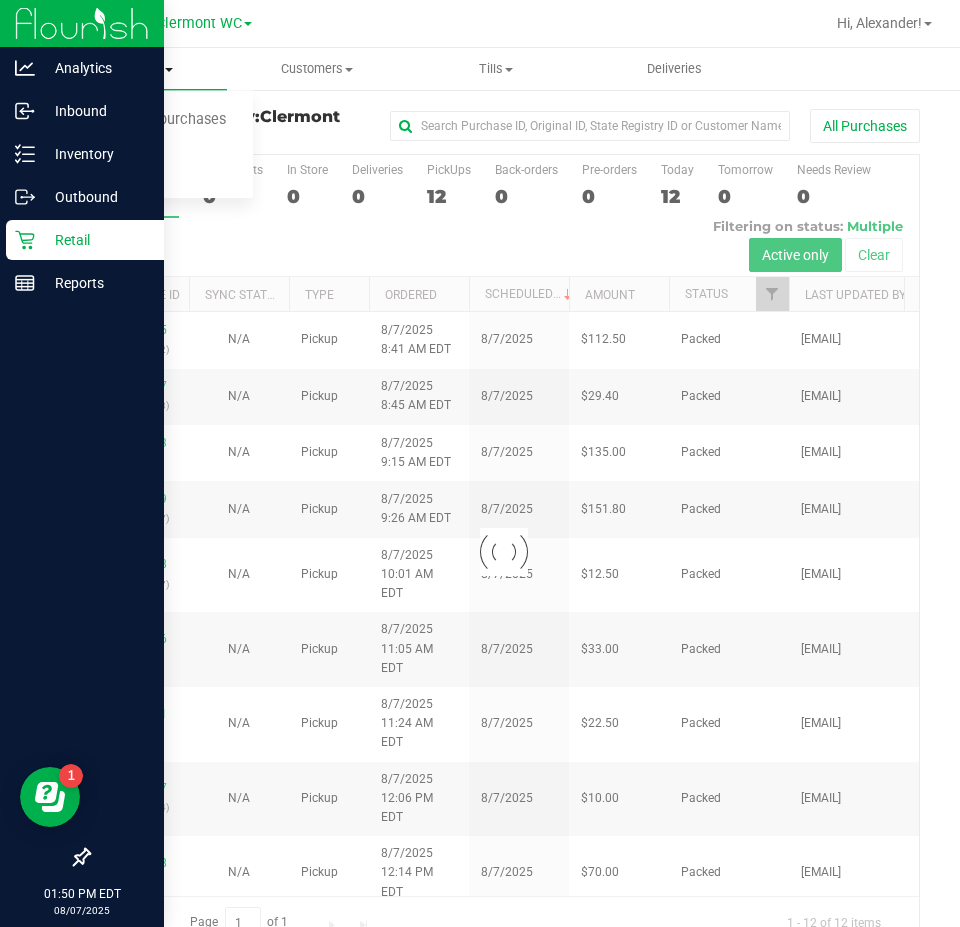 click on "Purchases" at bounding box center [137, 69] 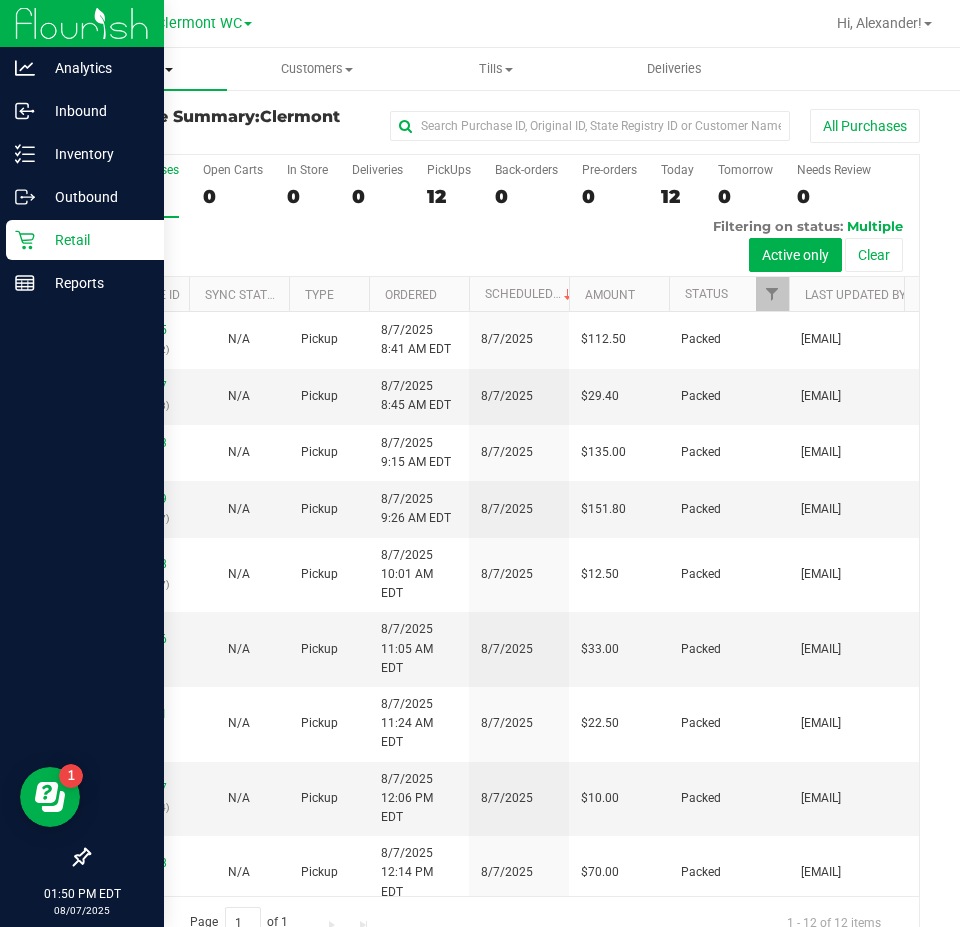 click on "Purchases" at bounding box center (137, 69) 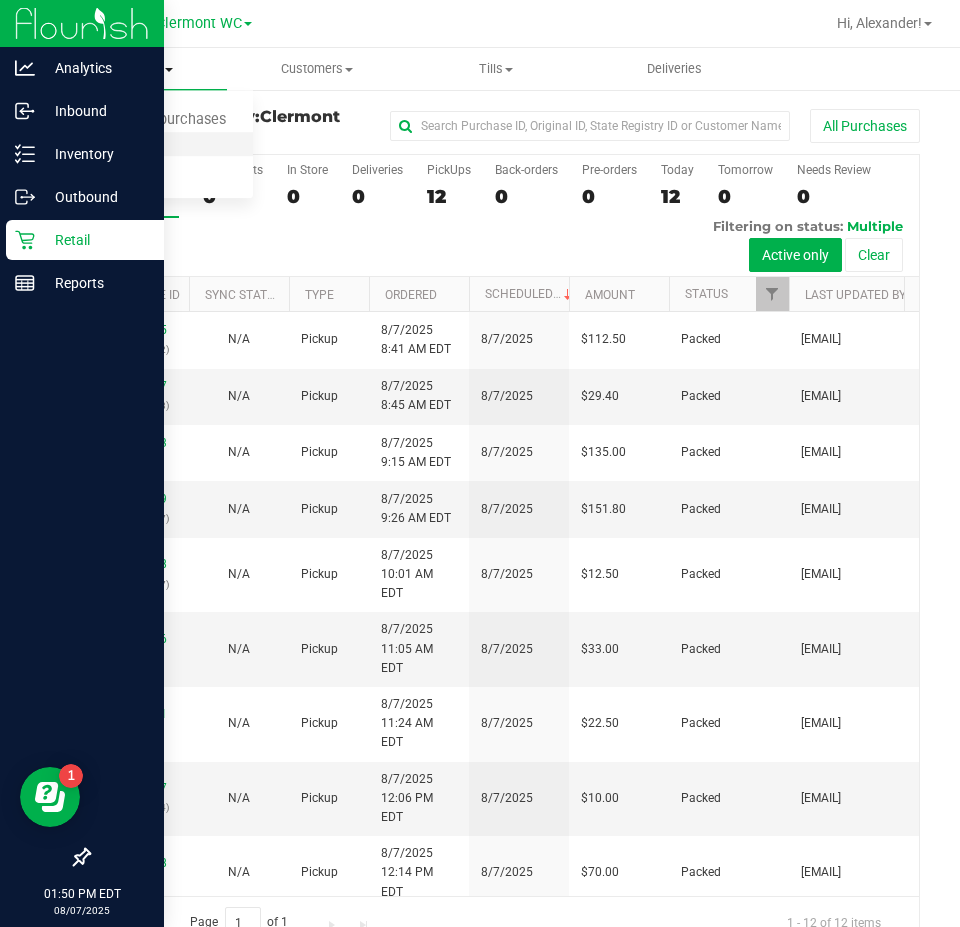 click on "Fulfillment" at bounding box center [110, 144] 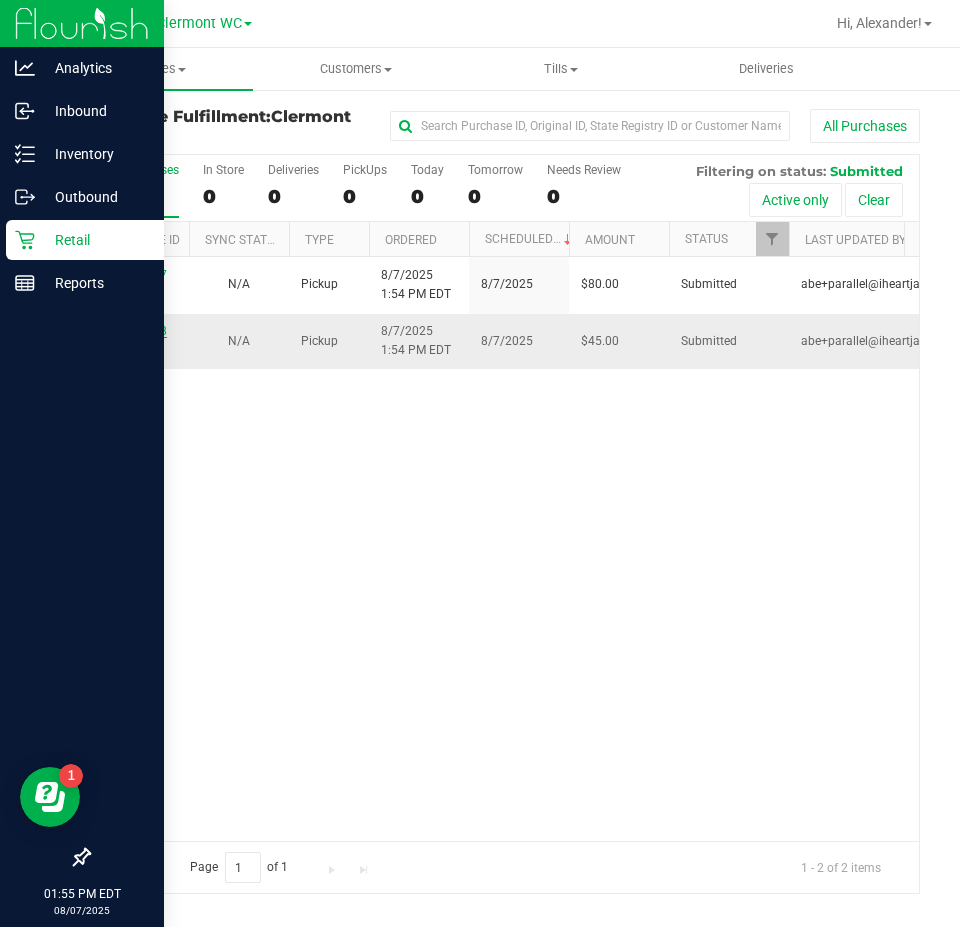 click on "11752798" at bounding box center (139, 331) 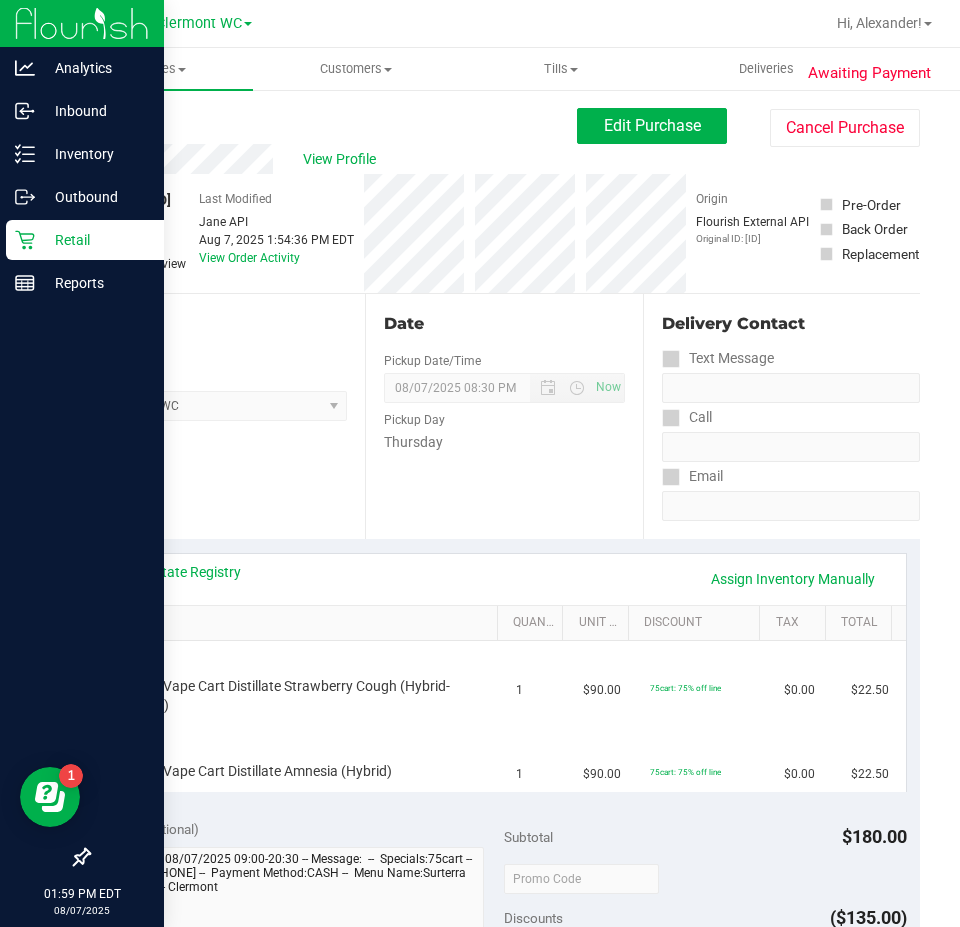 click on "Location
Pickup
Store
Clermont WC Select Store Bonita Springs WC Boynton Beach WC Bradenton WC Brandon WC Brooksville WC Call Center Clermont WC Crestview WC Deerfield Beach WC Delray Beach WC Deltona WC Ft Walton Beach WC Ft. Lauderdale WC Ft. Myers WC Gainesville WC Jax Atlantic WC JAX DC REP Jax WC Key West WC Lakeland WC Largo WC Lehigh Acres DC REP Merritt Island WC Miami 72nd WC Miami Beach WC Miami Dadeland WC Miramar DC REP New Port Richey WC North Palm Beach WC North Port WC Ocala WC Orange Park WC Orlando Colonial WC Orlando DC REP Orlando WC Oviedo WC Palm Bay WC Palm Coast WC Panama City WC Pensacola WC Port Orange WC Port St. Lucie WC Sebring WC South Tampa WC St. Pete WC Summerfield WC Tallahassee DC REP Tallahassee WC Tampa DC Testing Tampa Warehouse Tampa WC TX Austin DC TX Plano Retail WPB DC WPB WC" at bounding box center [226, 416] 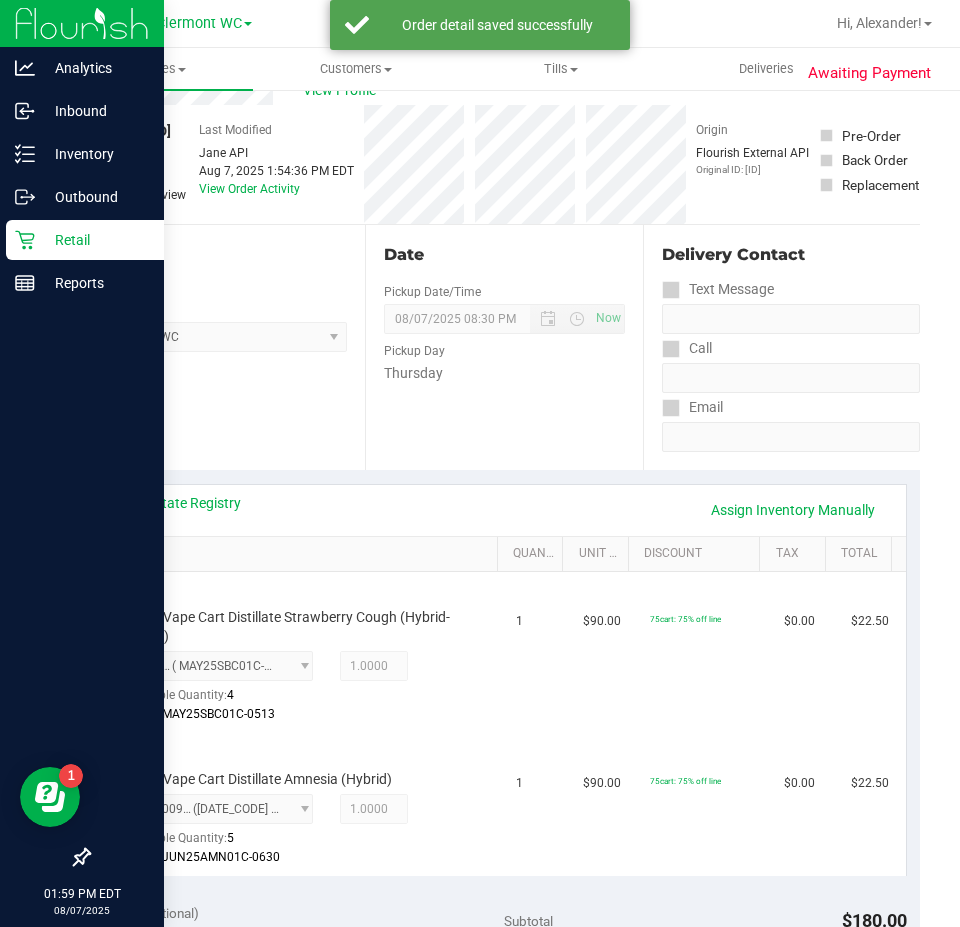scroll, scrollTop: 400, scrollLeft: 0, axis: vertical 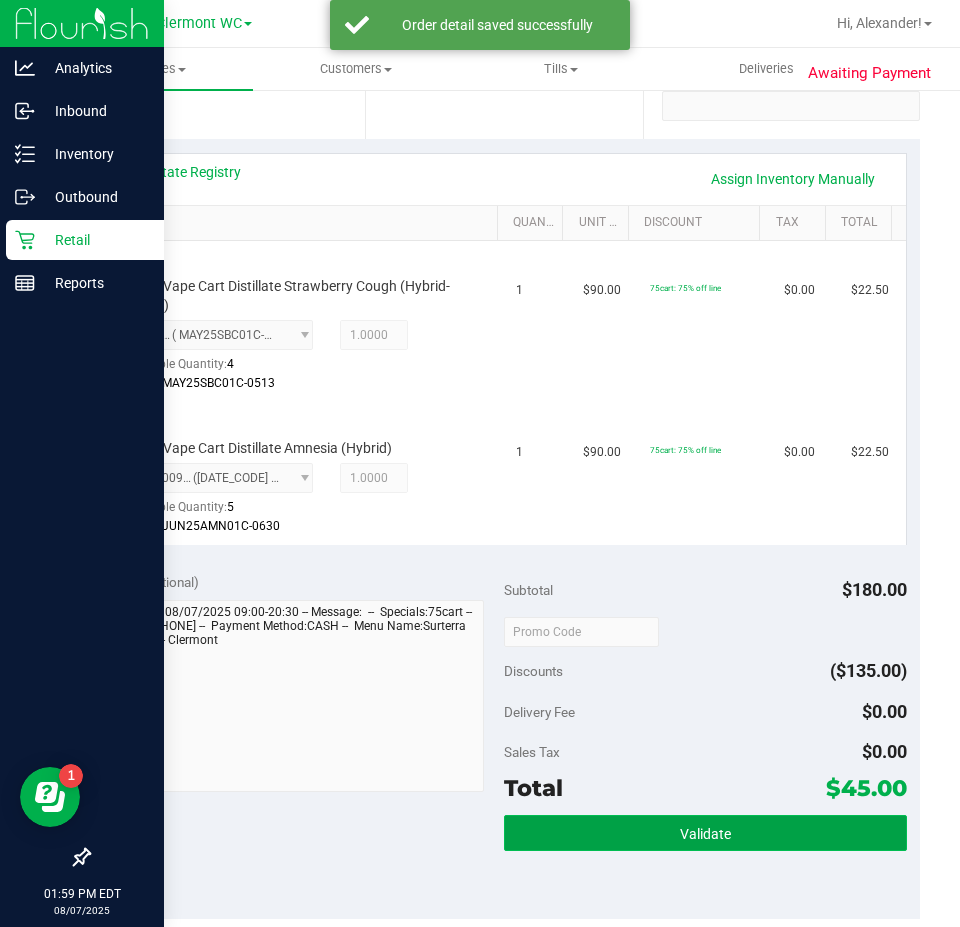 click on "Validate" at bounding box center (705, 833) 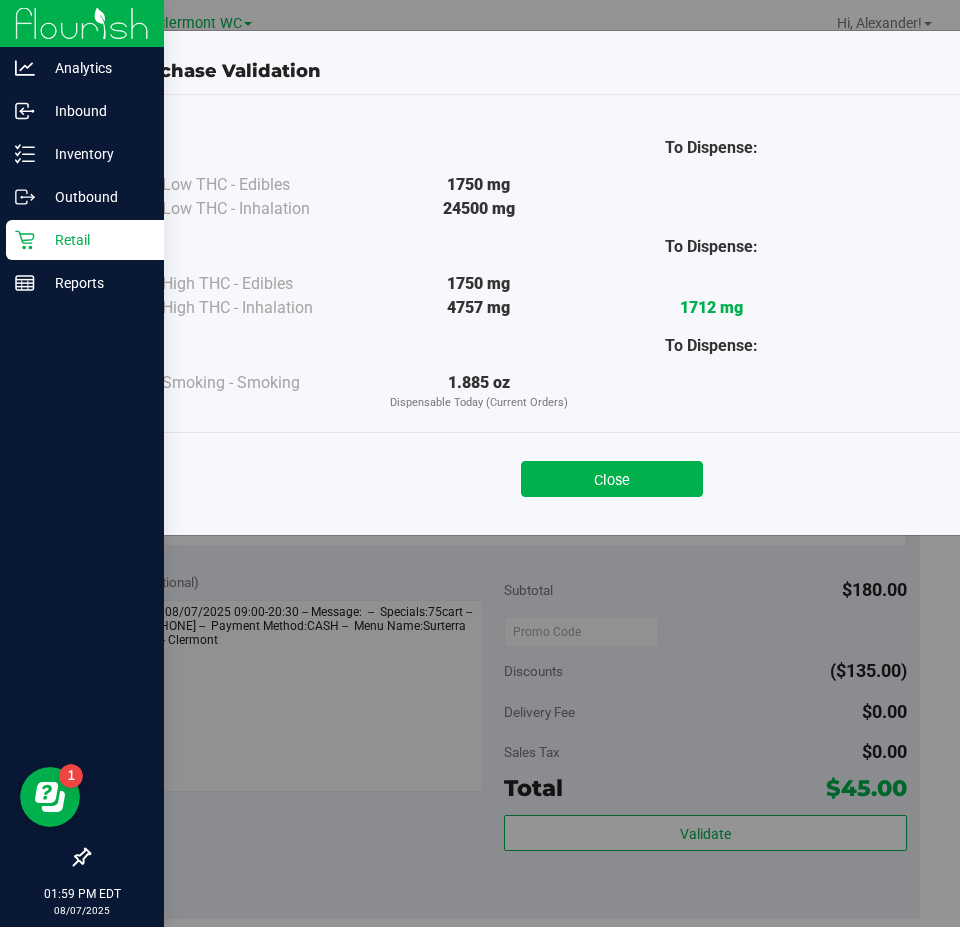 click on "Close" at bounding box center (612, 473) 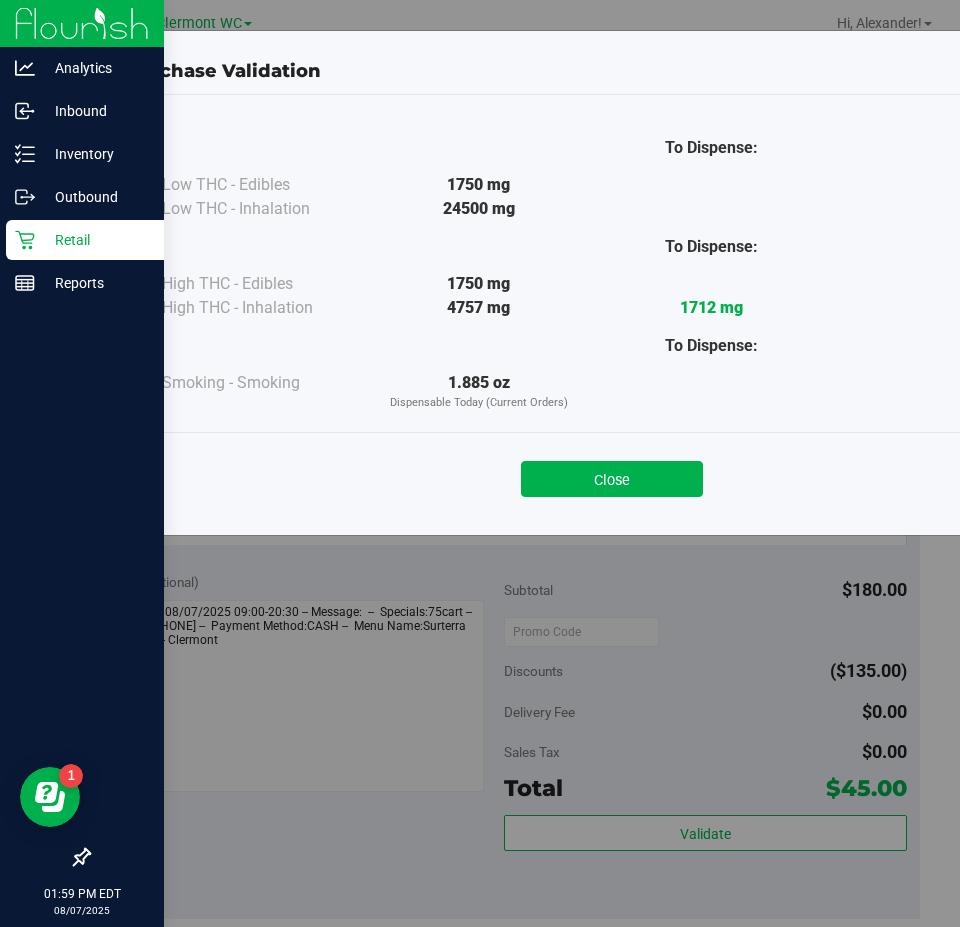 click on "Close" at bounding box center (612, 479) 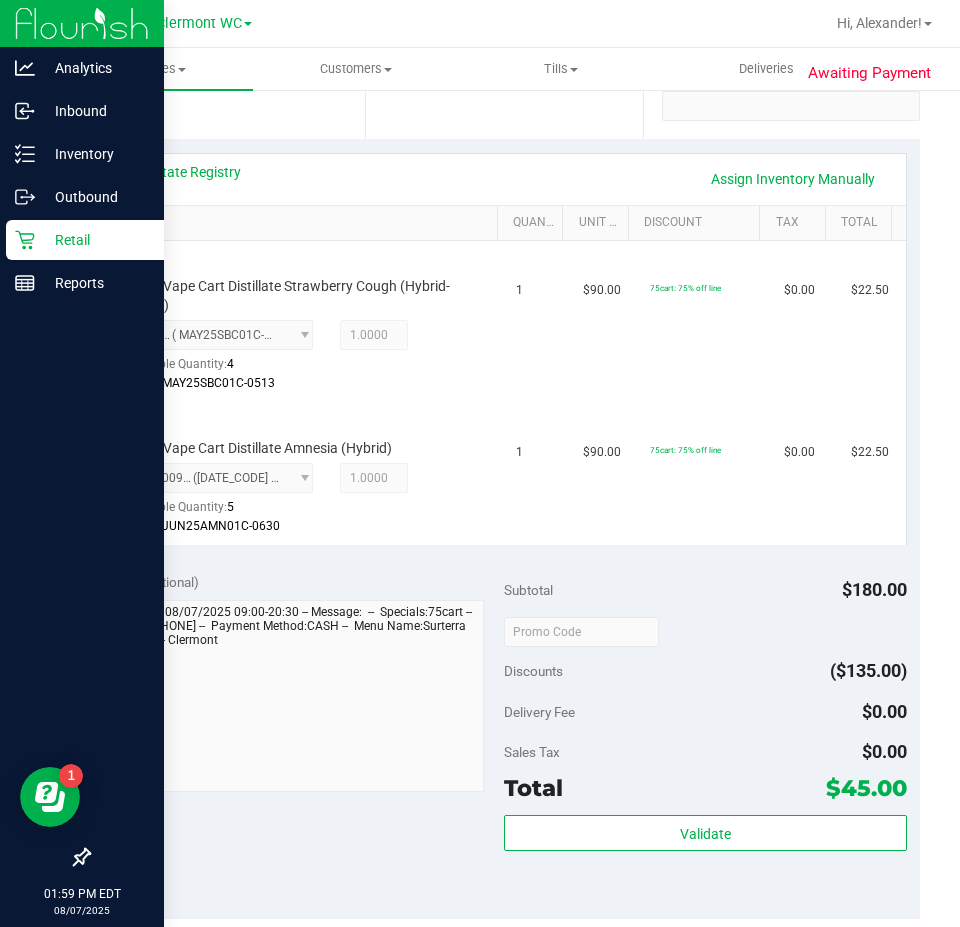 scroll, scrollTop: 900, scrollLeft: 0, axis: vertical 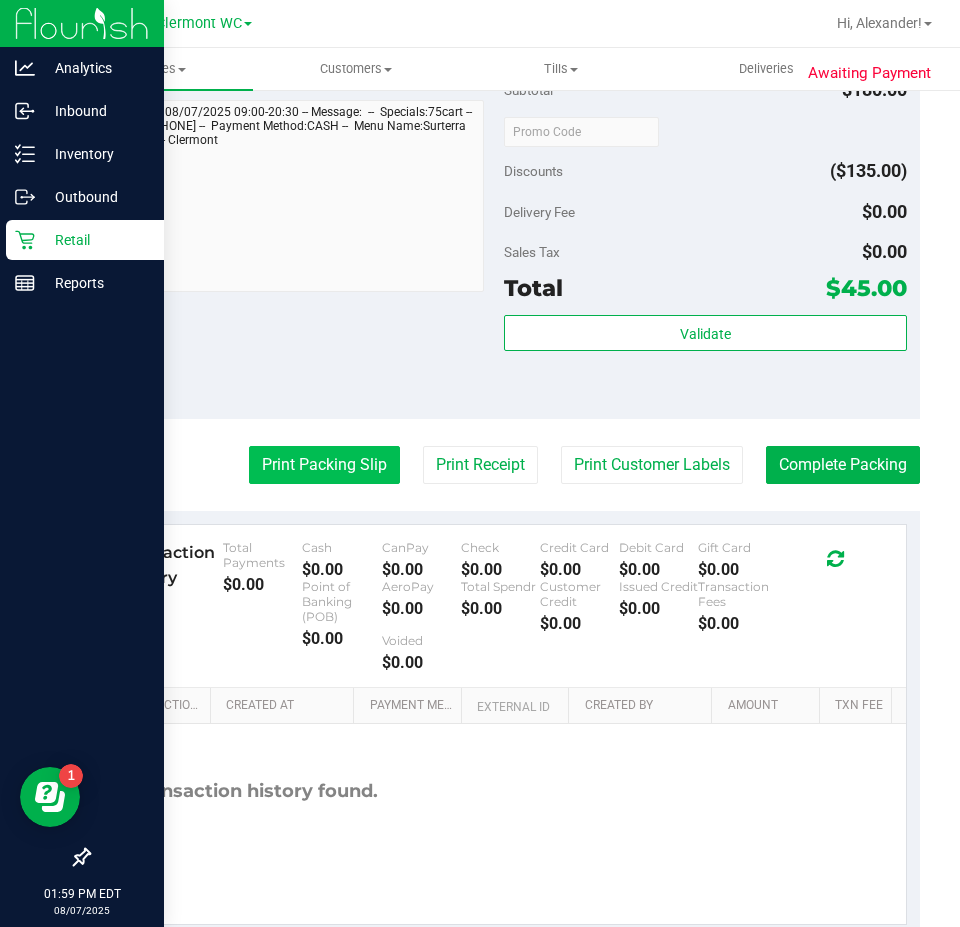 click on "Print Packing Slip" at bounding box center [324, 465] 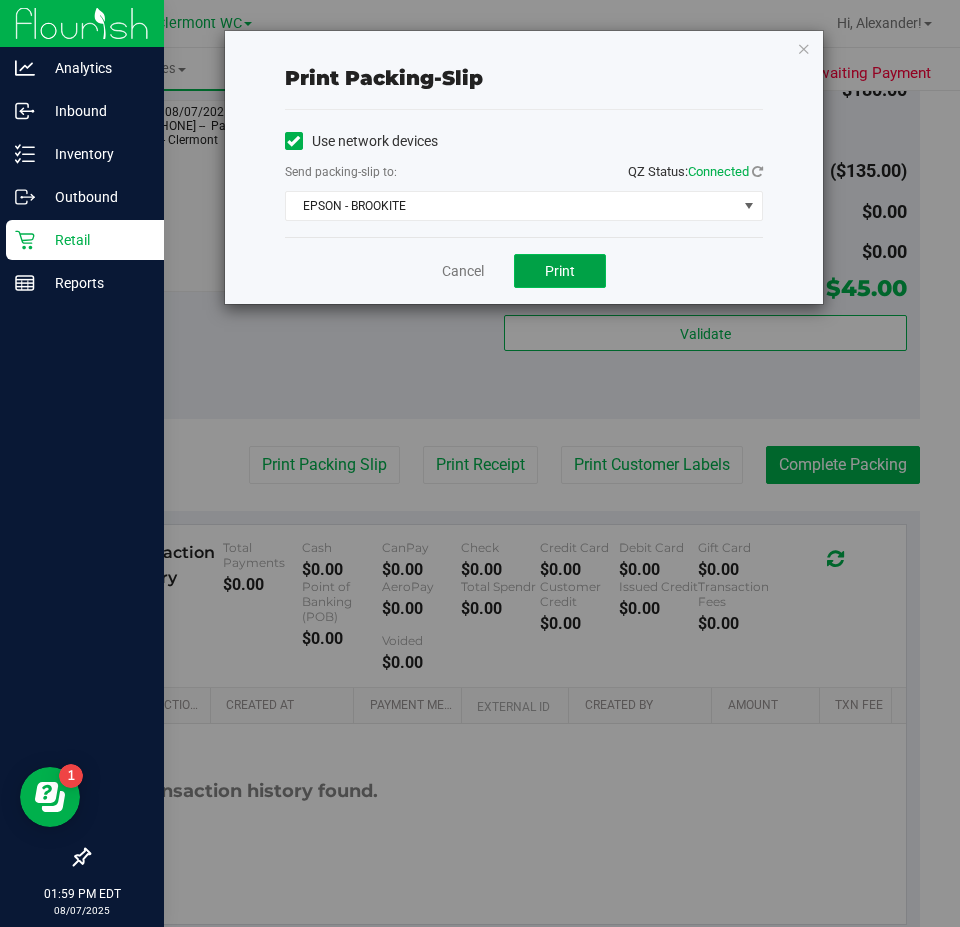 click on "Print" at bounding box center [560, 271] 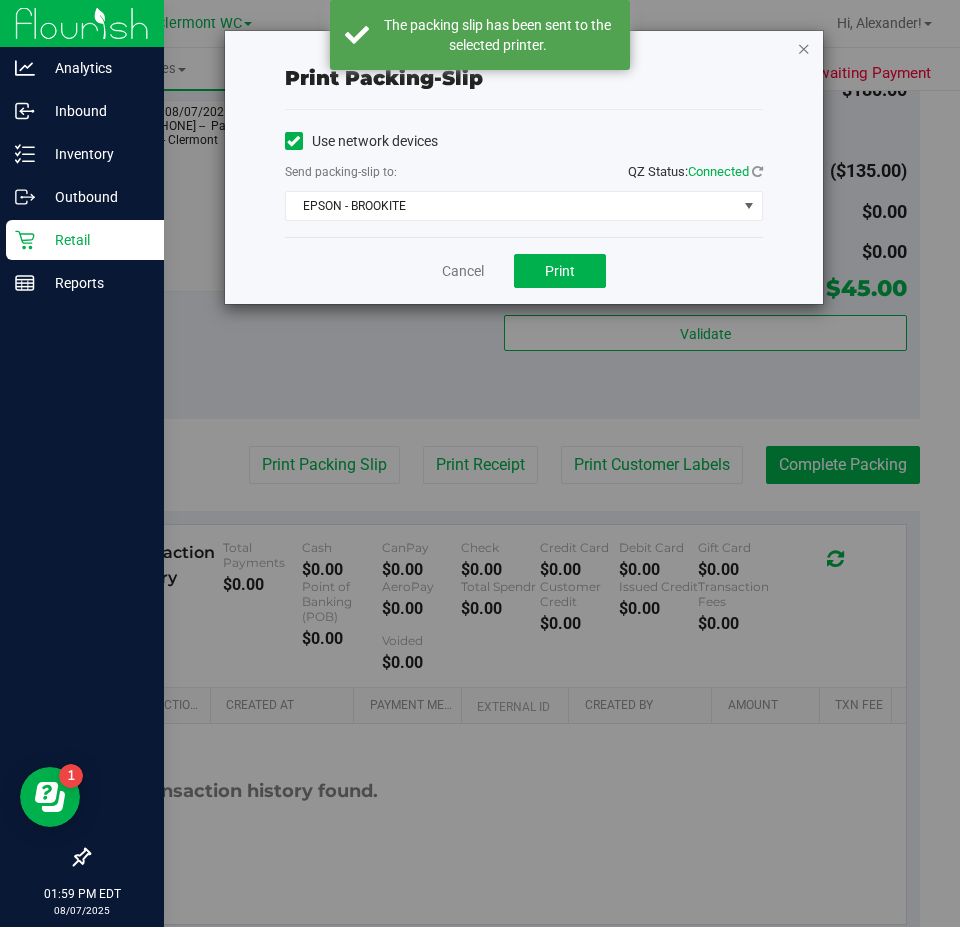 click at bounding box center (804, 48) 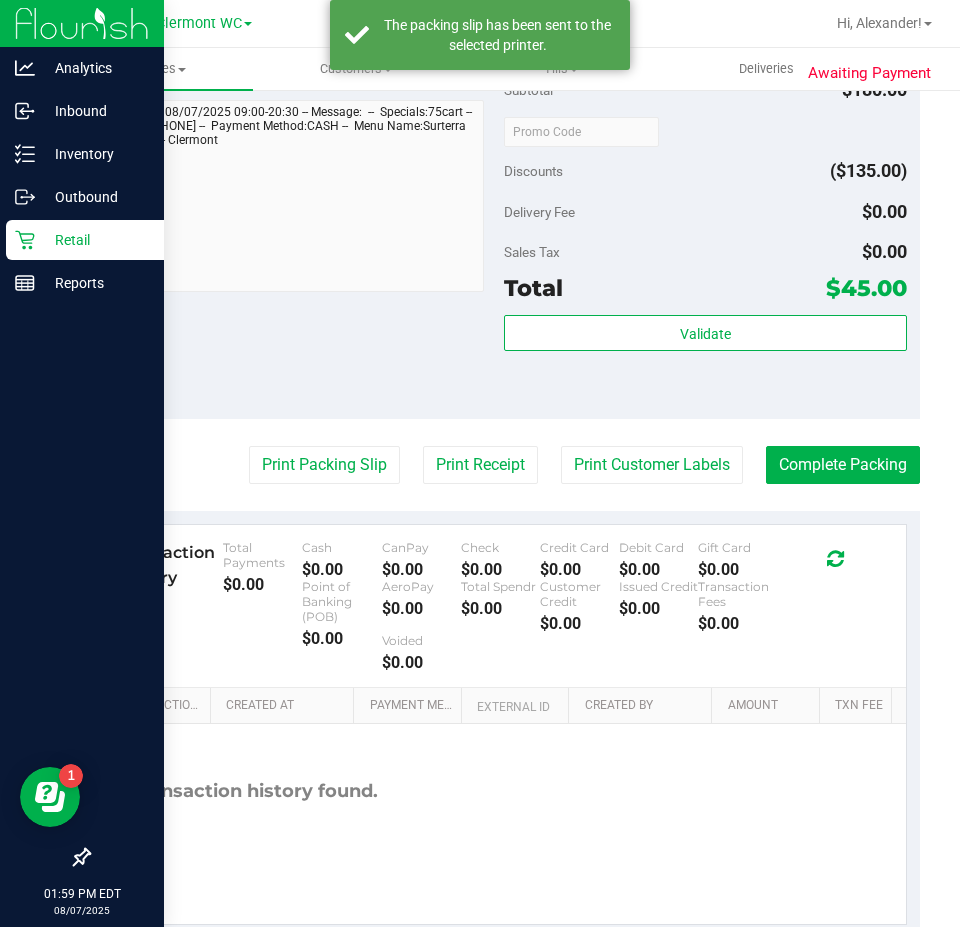click on "Subtotal
$180.00
Discounts
($135.00)
Delivery Fee
$0.00
Sales Tax
$0.00
Total
$45.00
Validate" at bounding box center [705, 238] 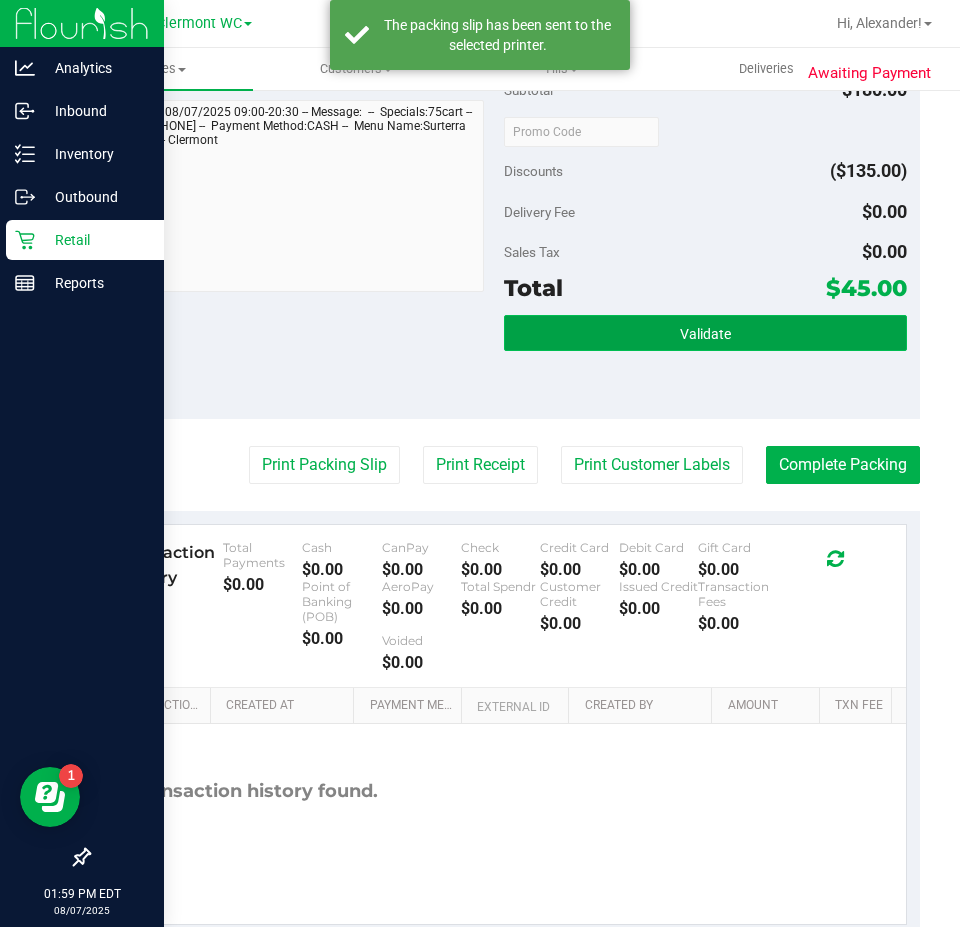 click on "Validate" at bounding box center [705, 334] 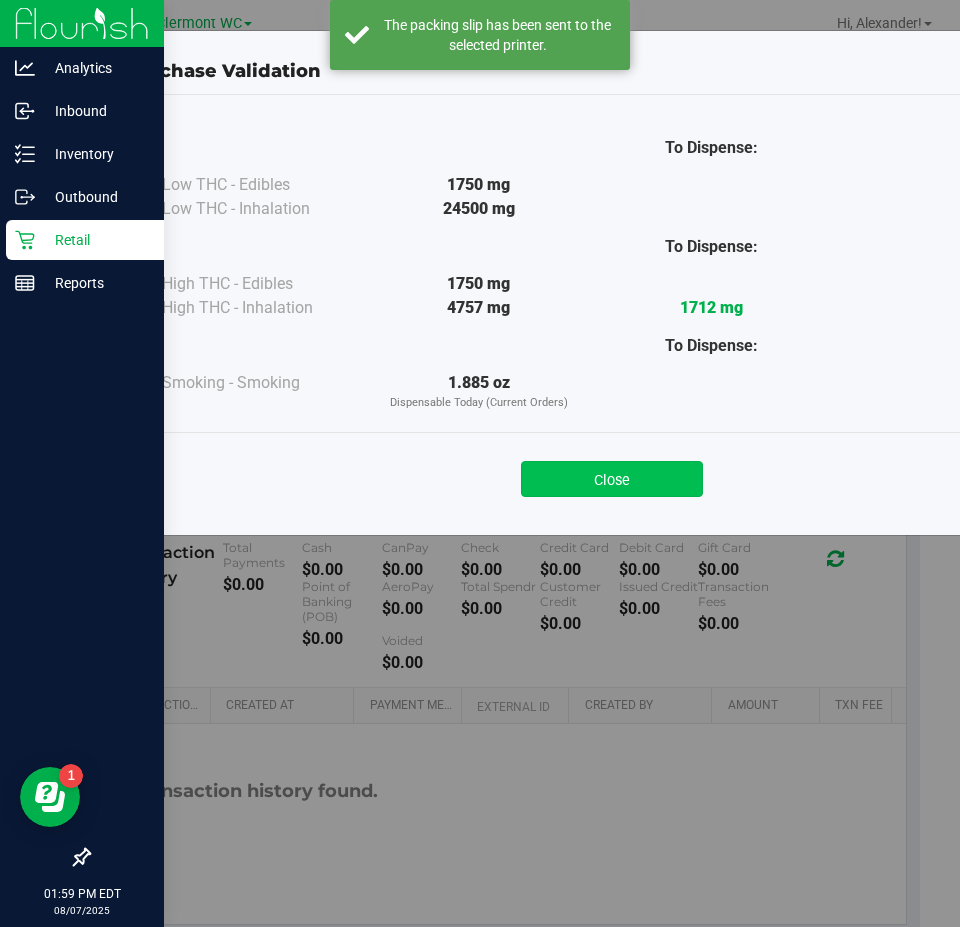 click on "Close" at bounding box center [612, 479] 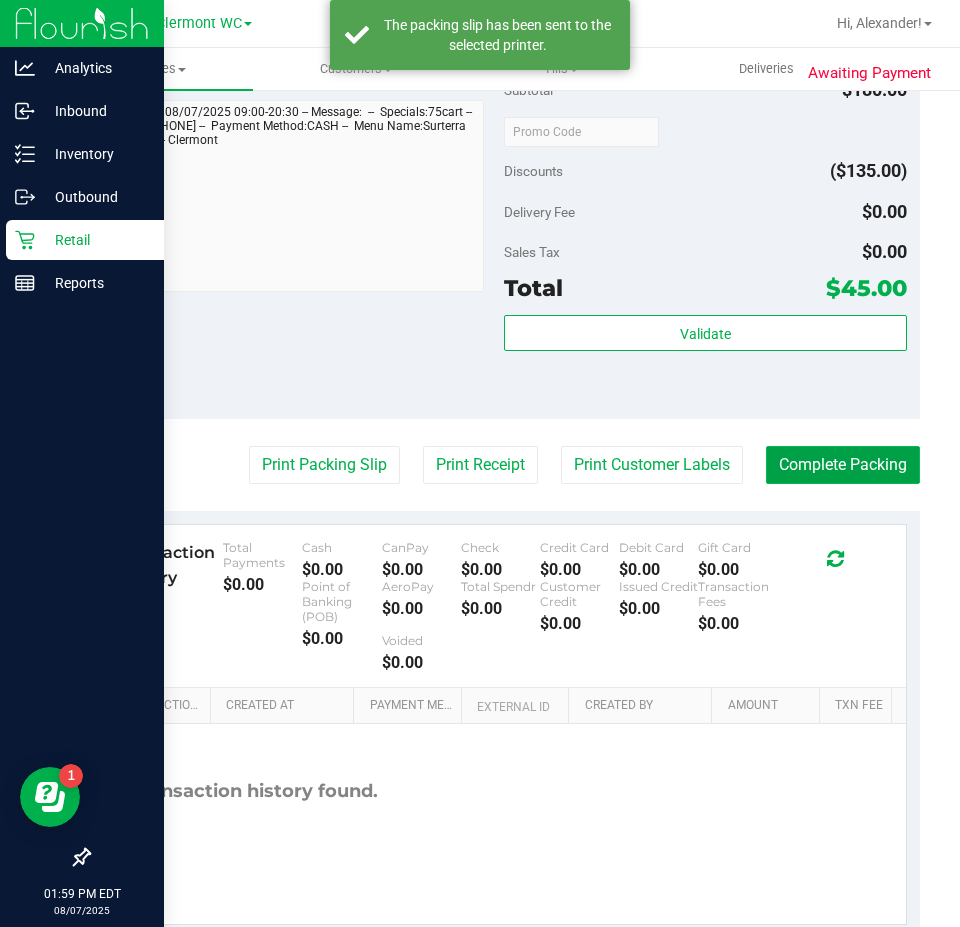 click on "Complete Packing" at bounding box center [843, 465] 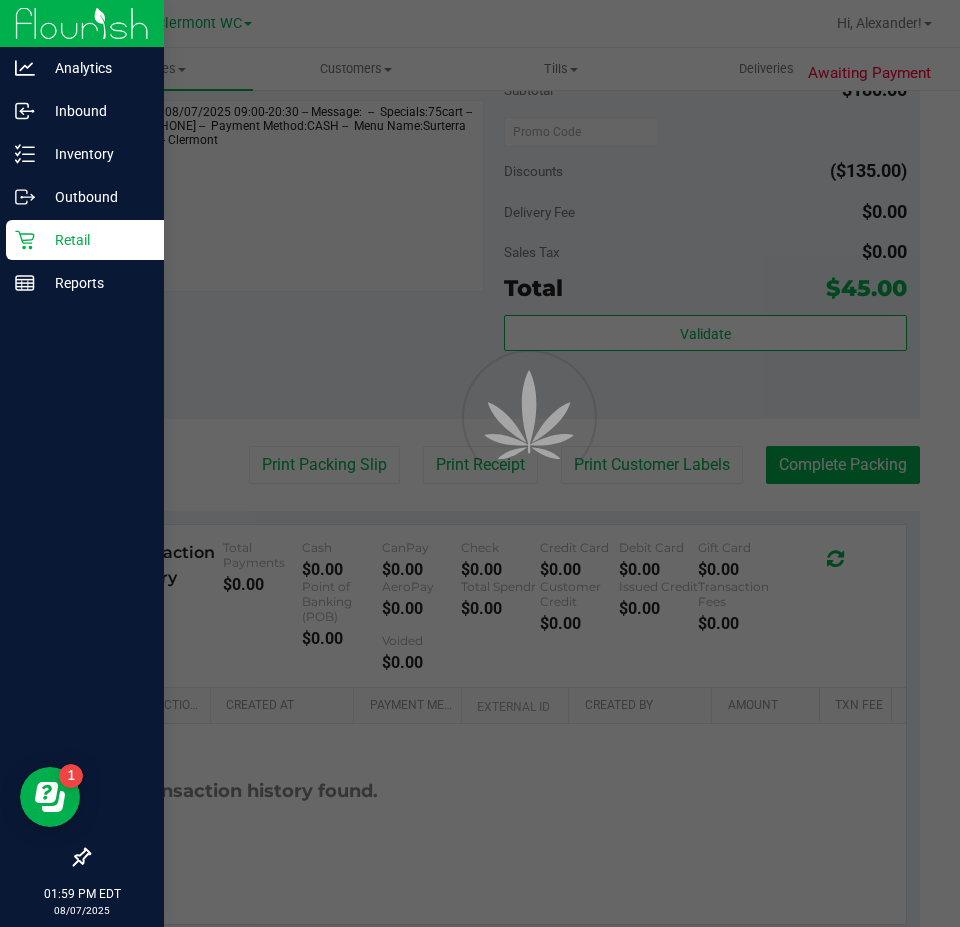 scroll, scrollTop: 0, scrollLeft: 0, axis: both 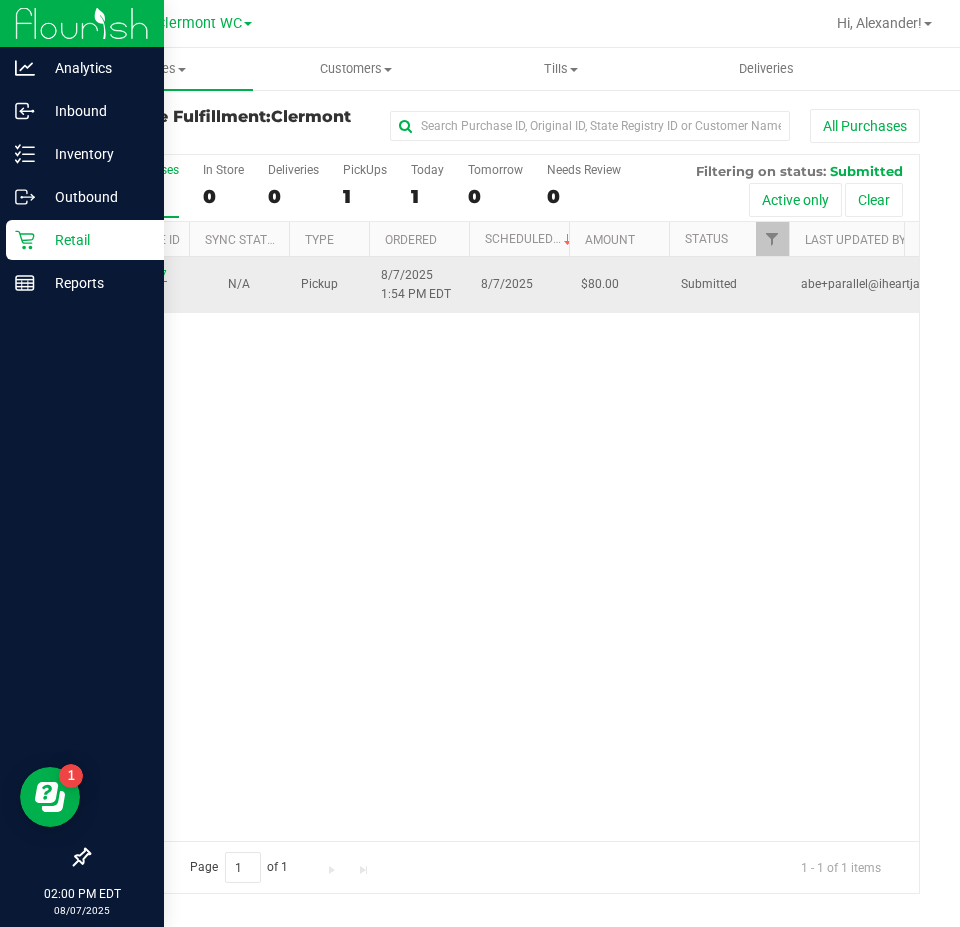 click on "11752797" at bounding box center (139, 275) 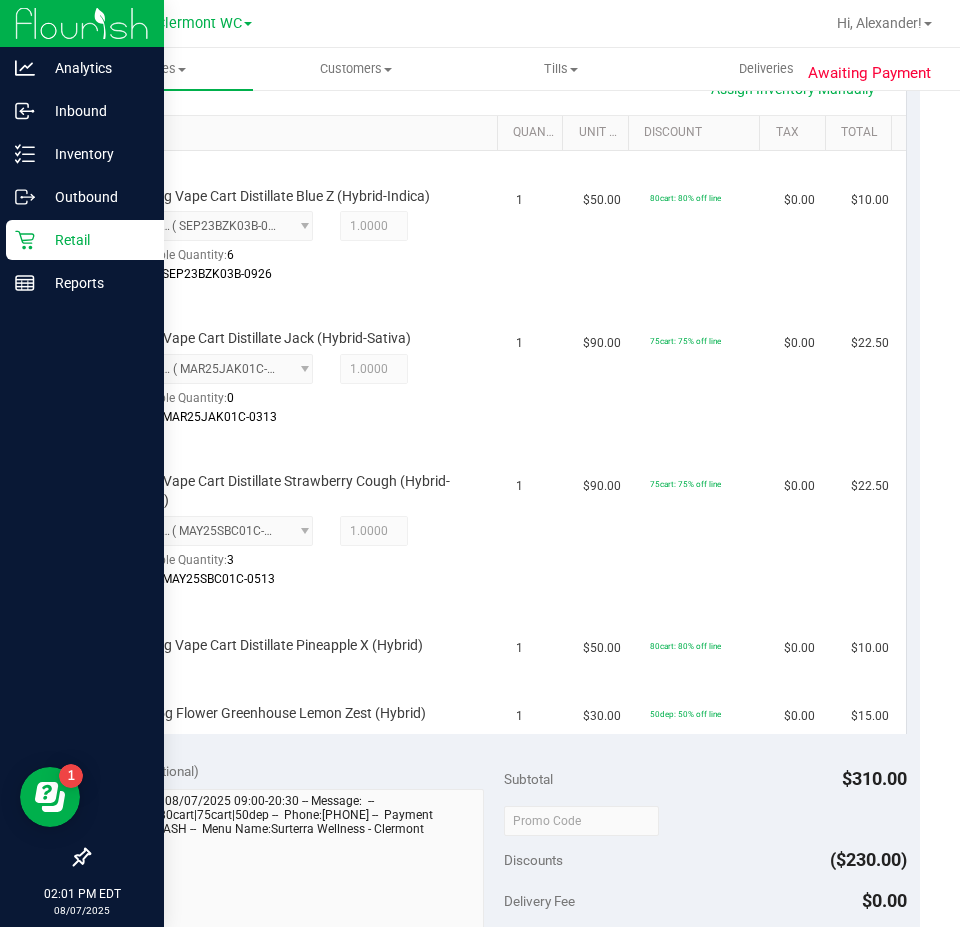 scroll, scrollTop: 505, scrollLeft: 0, axis: vertical 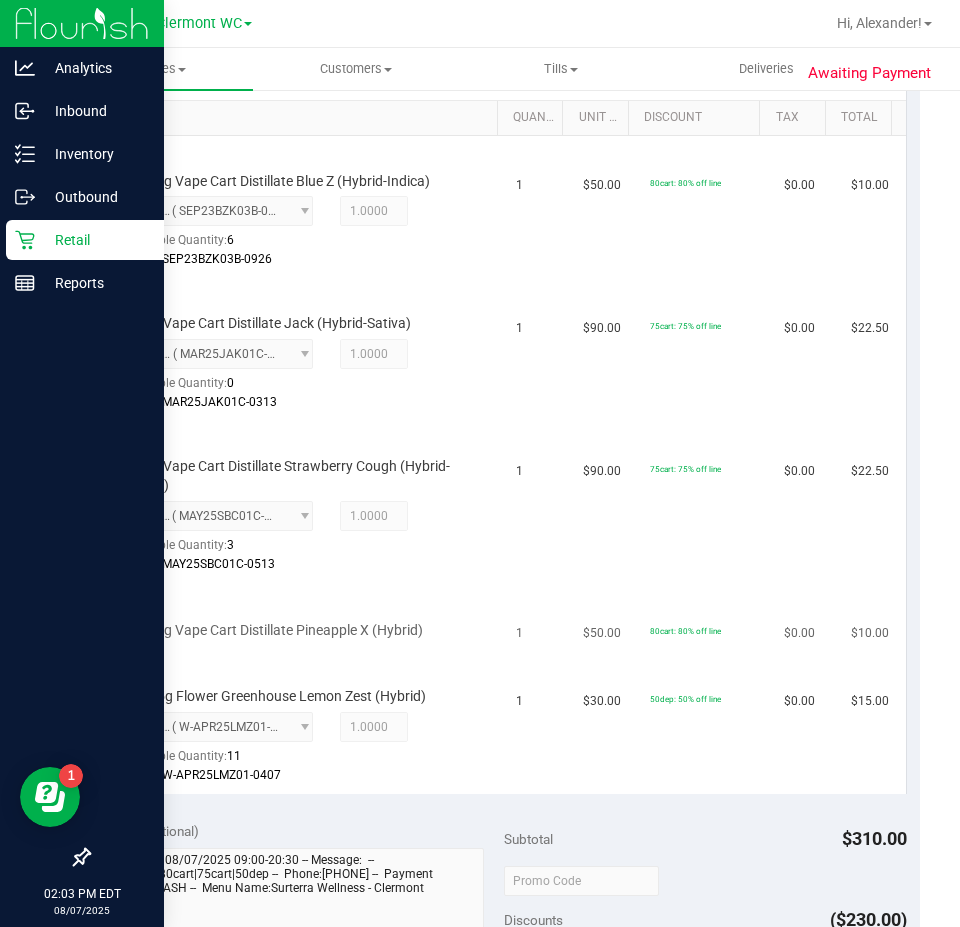 click on "FT 0.5g Vape Cart Distillate Pineapple X (Hybrid)" at bounding box center [274, 630] 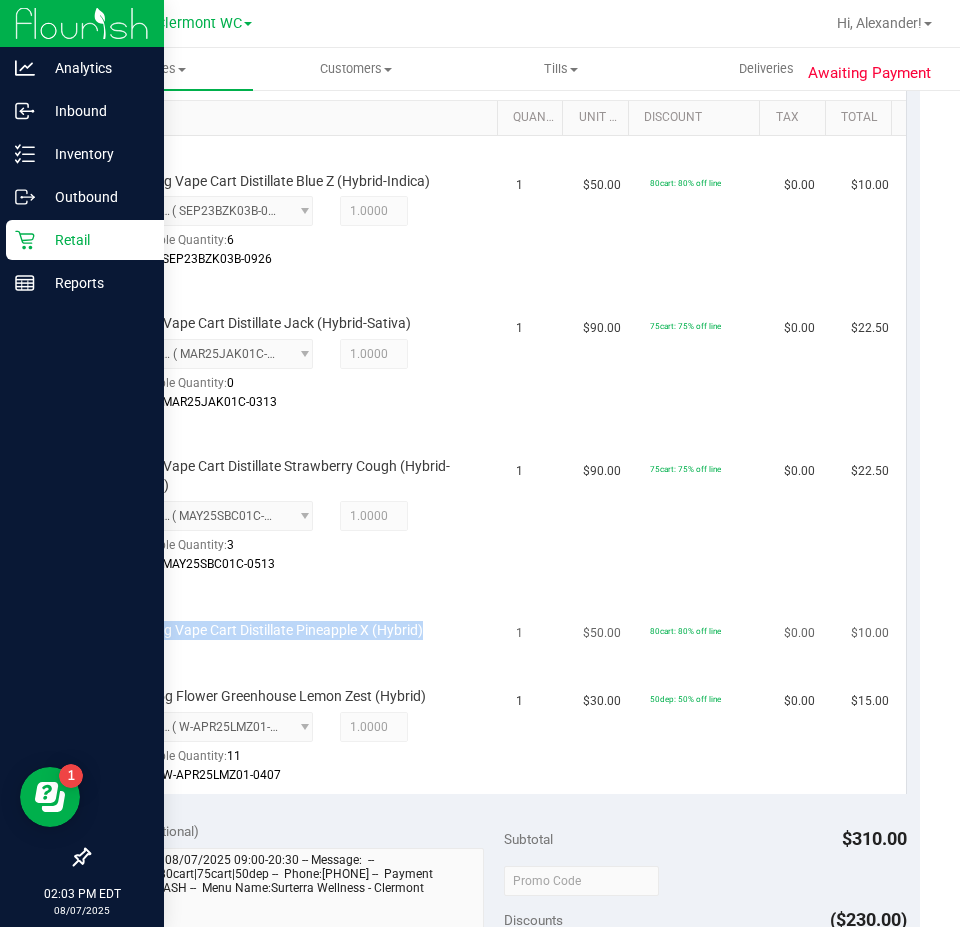 drag, startPoint x: 128, startPoint y: 630, endPoint x: 430, endPoint y: 636, distance: 302.0596 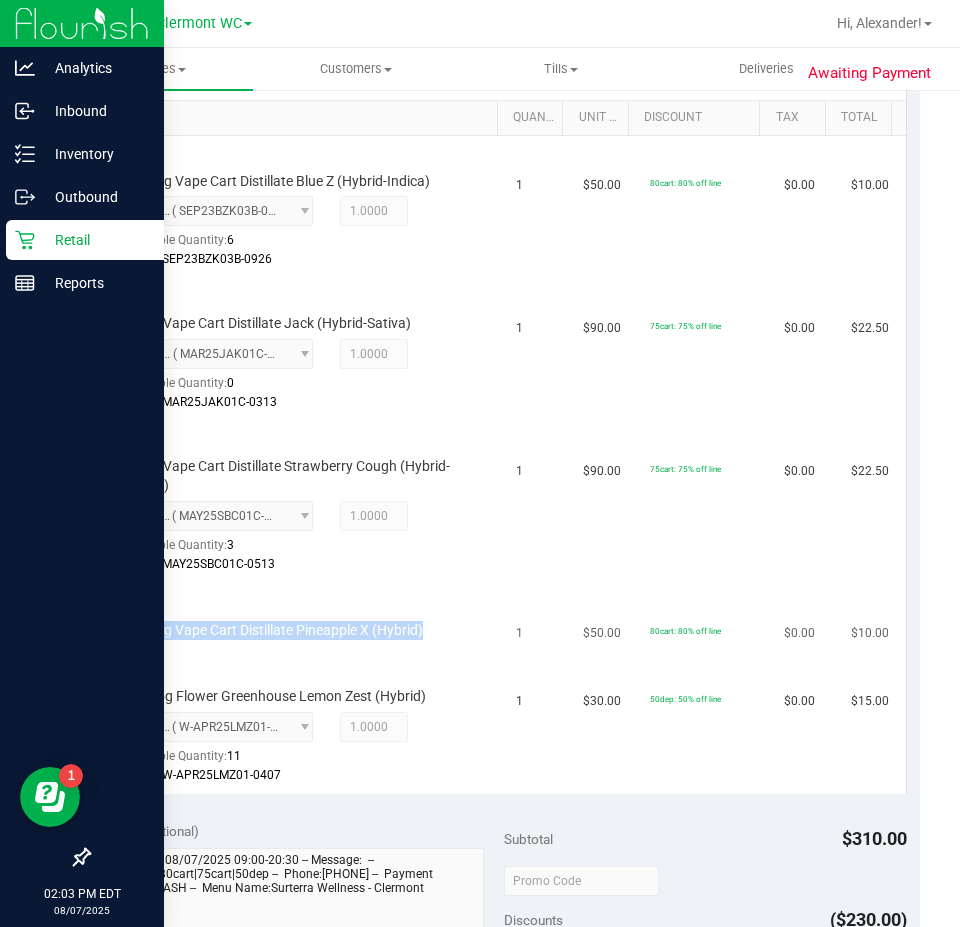 click on "FT 0.5g Vape Cart Distillate Pineapple X (Hybrid)" at bounding box center (290, 631) 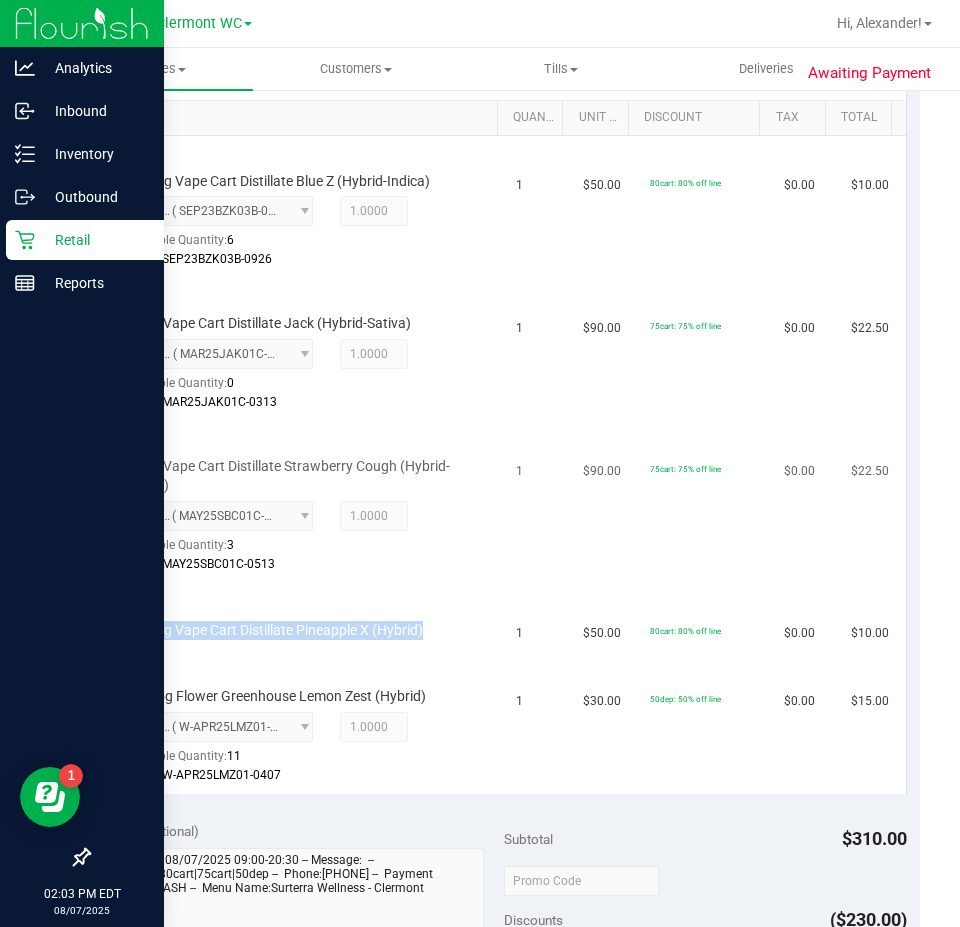 copy on "FT 0.5g Vape Cart Distillate Pineapple X (Hybrid)" 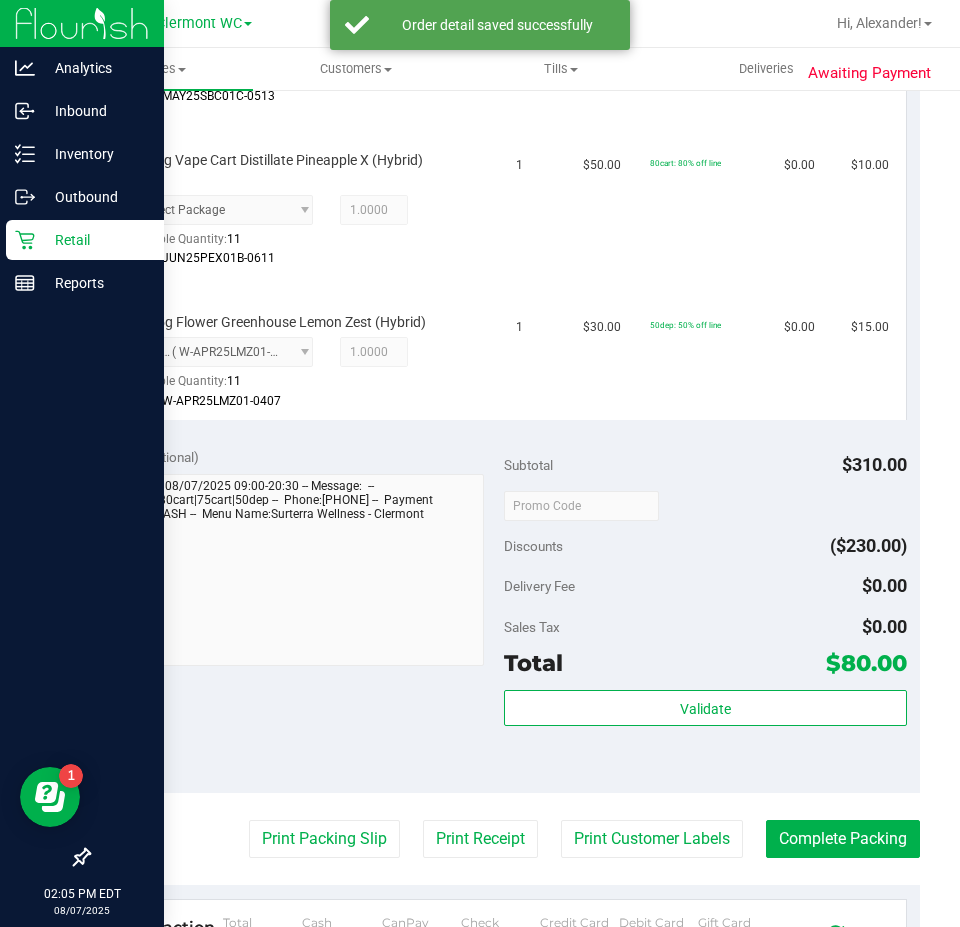 scroll, scrollTop: 1305, scrollLeft: 0, axis: vertical 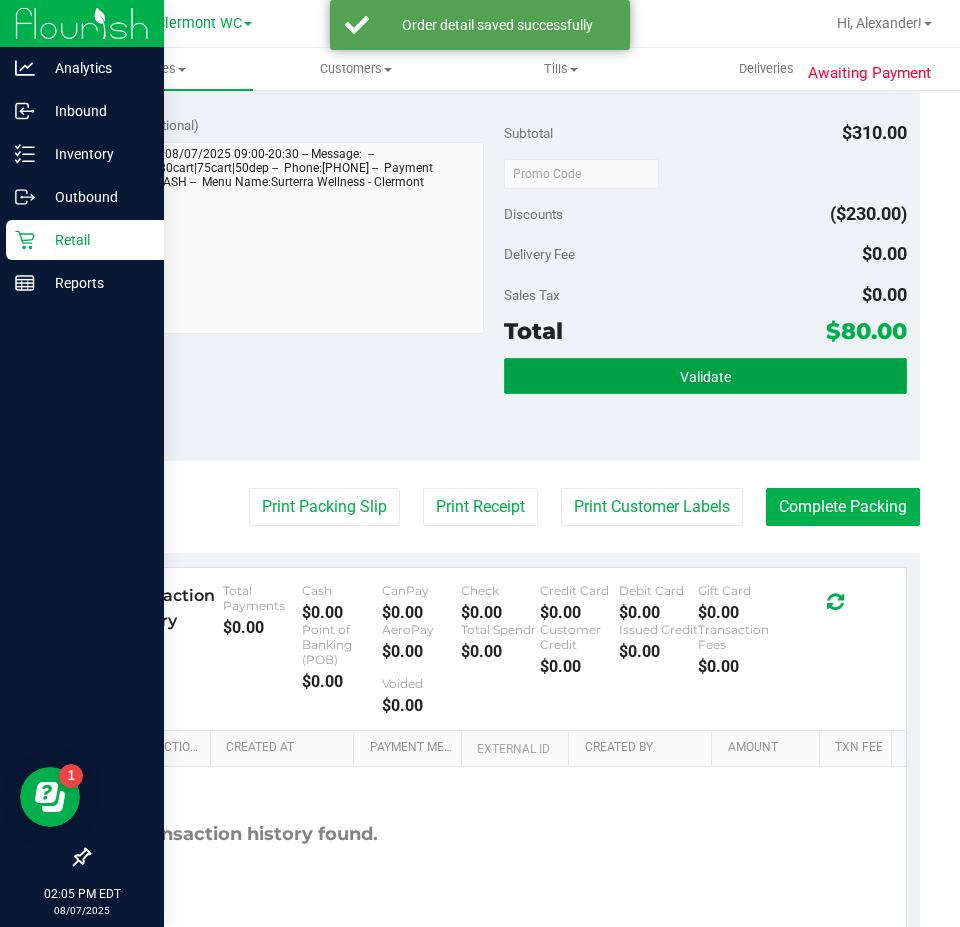 click on "Validate" at bounding box center (705, 376) 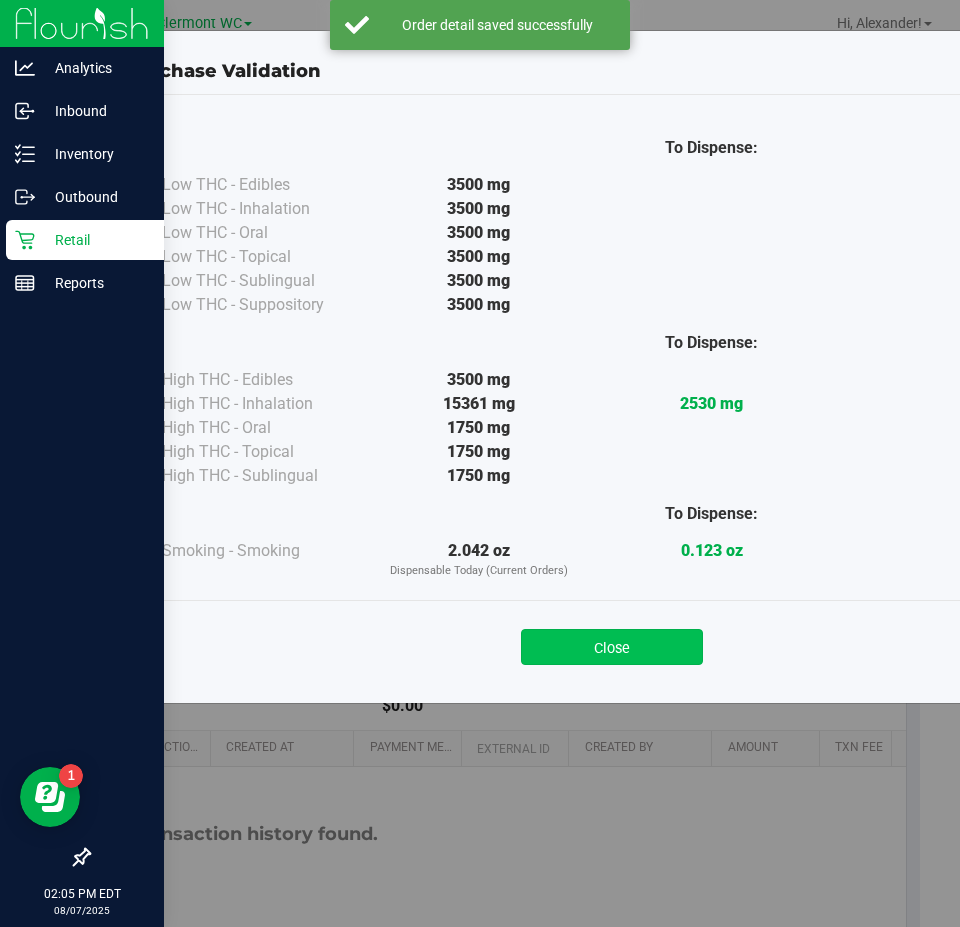 click on "Close" at bounding box center [612, 647] 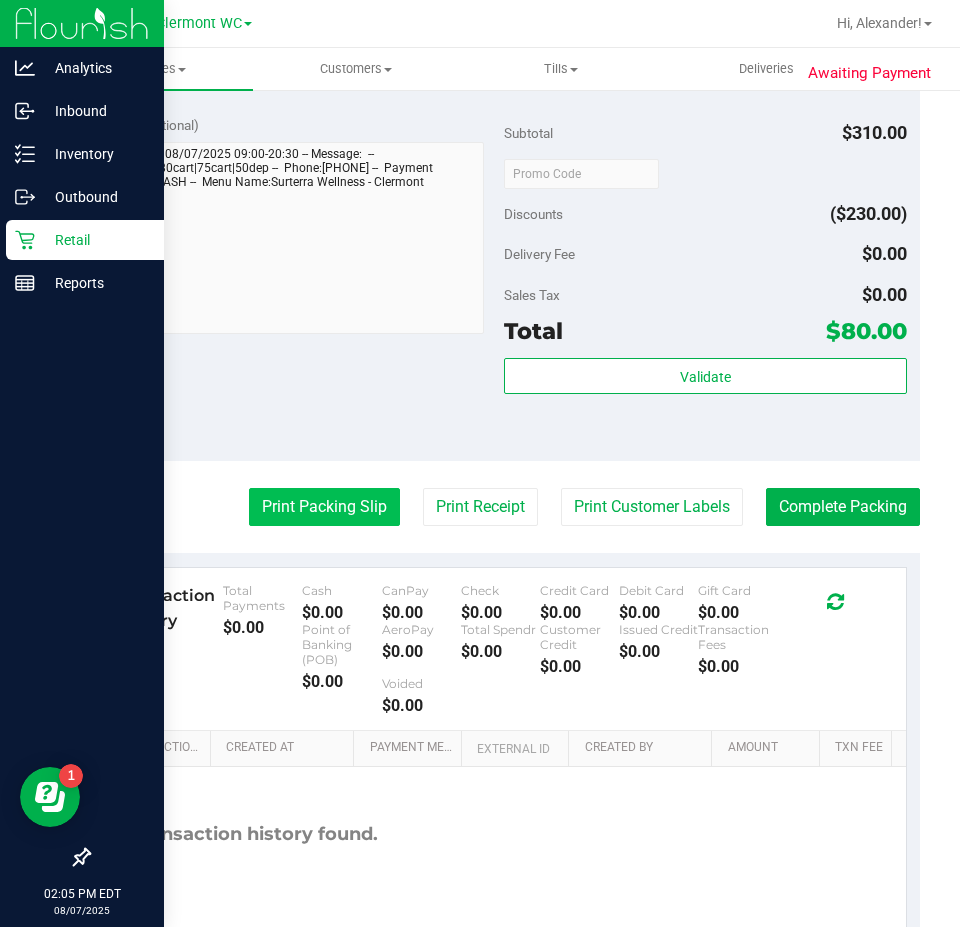 click on "Print Packing Slip" at bounding box center (324, 507) 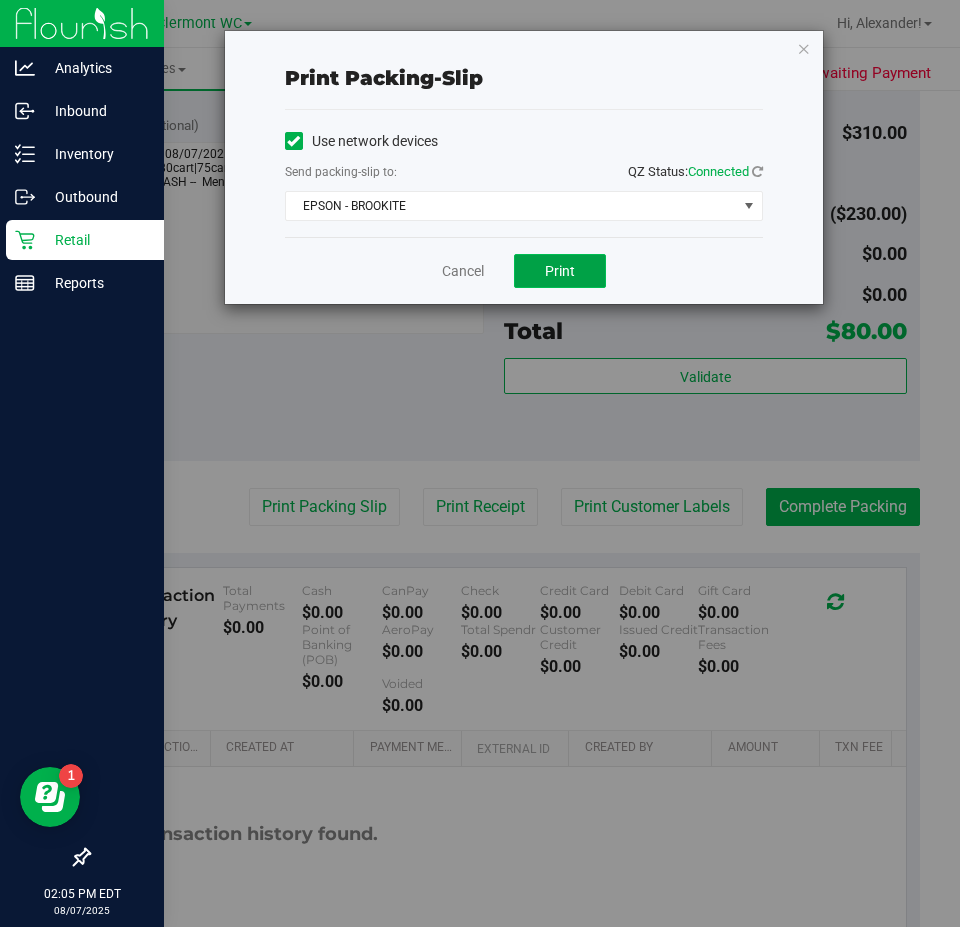 click on "Print" at bounding box center [560, 271] 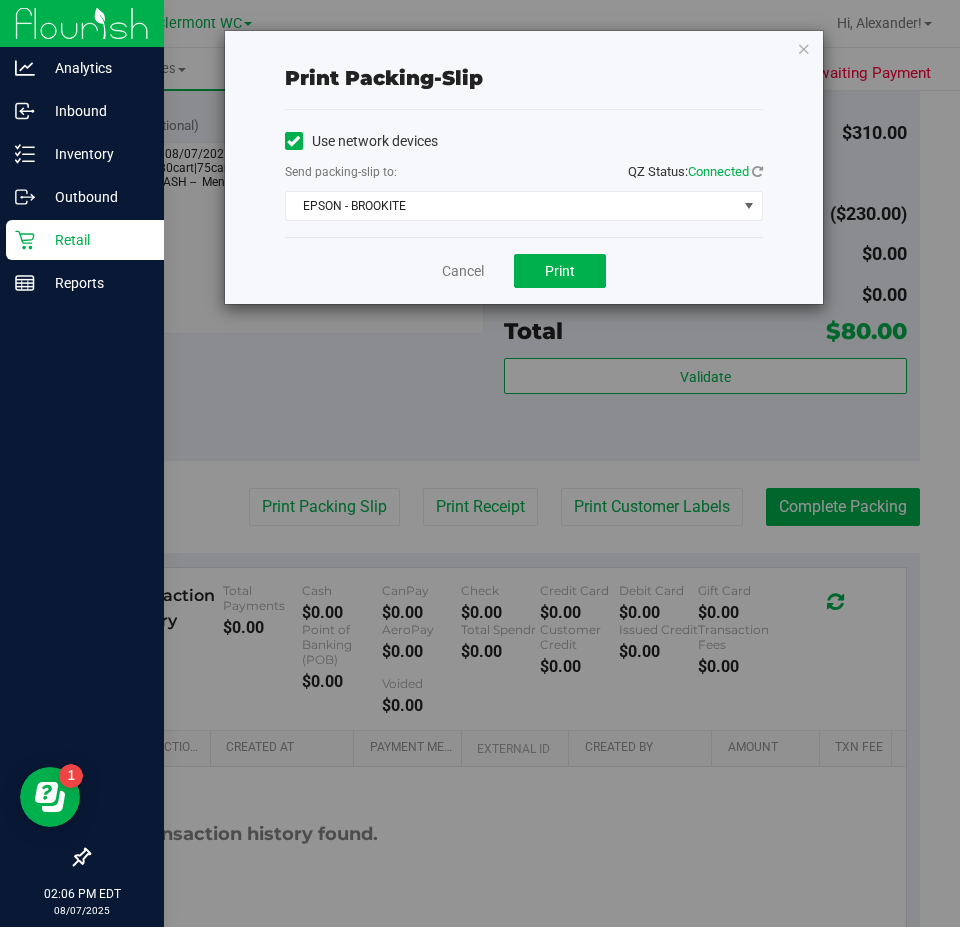 click on "Cancel
Print" at bounding box center (524, 270) 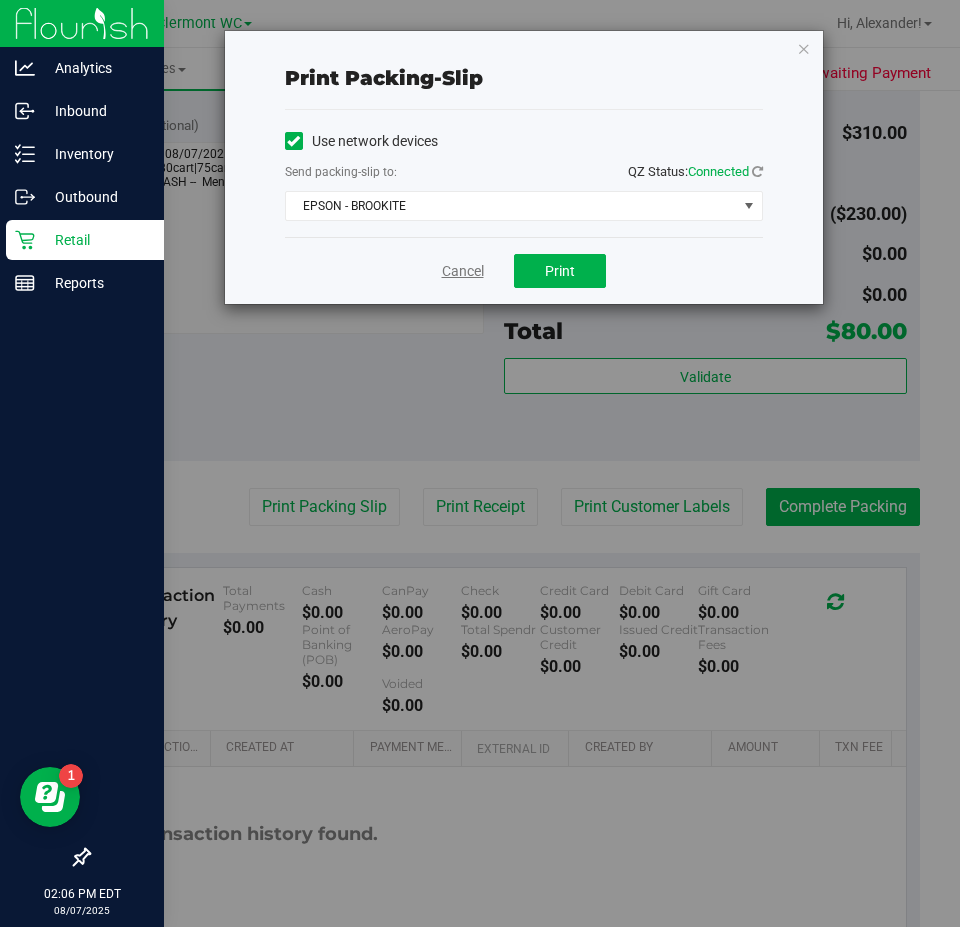 click on "Cancel" at bounding box center (463, 271) 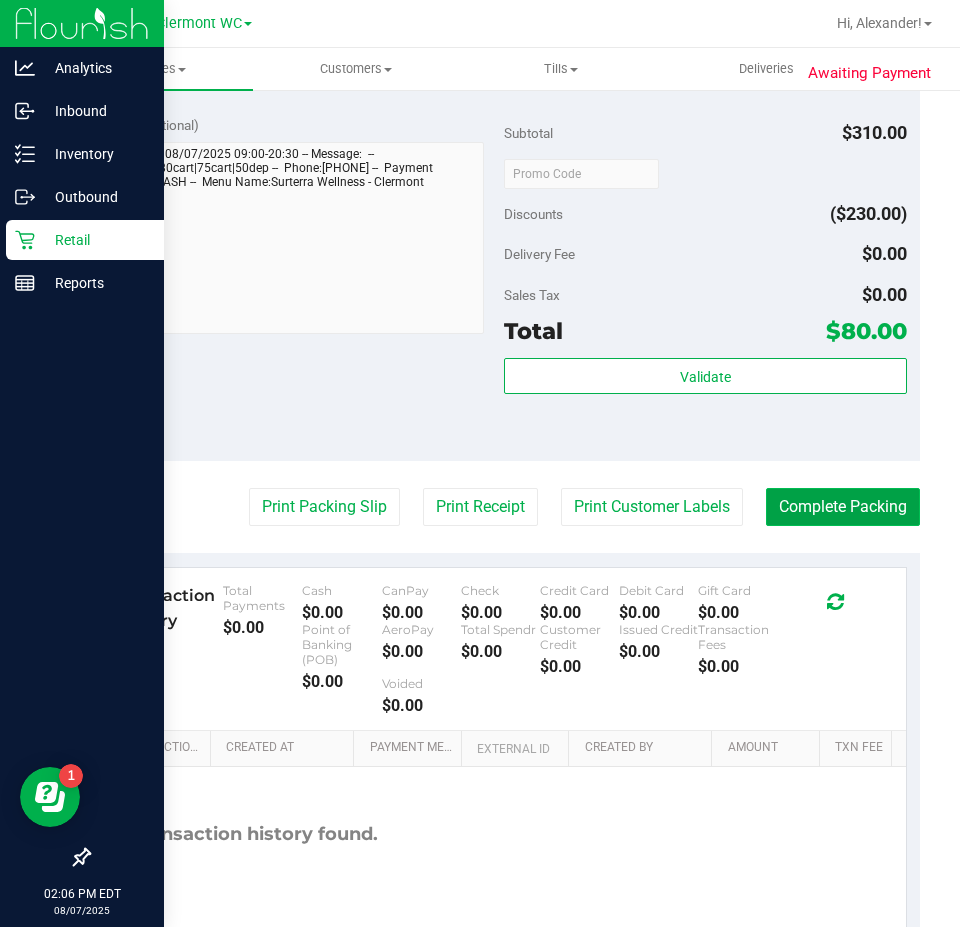 click on "Complete Packing" at bounding box center (843, 507) 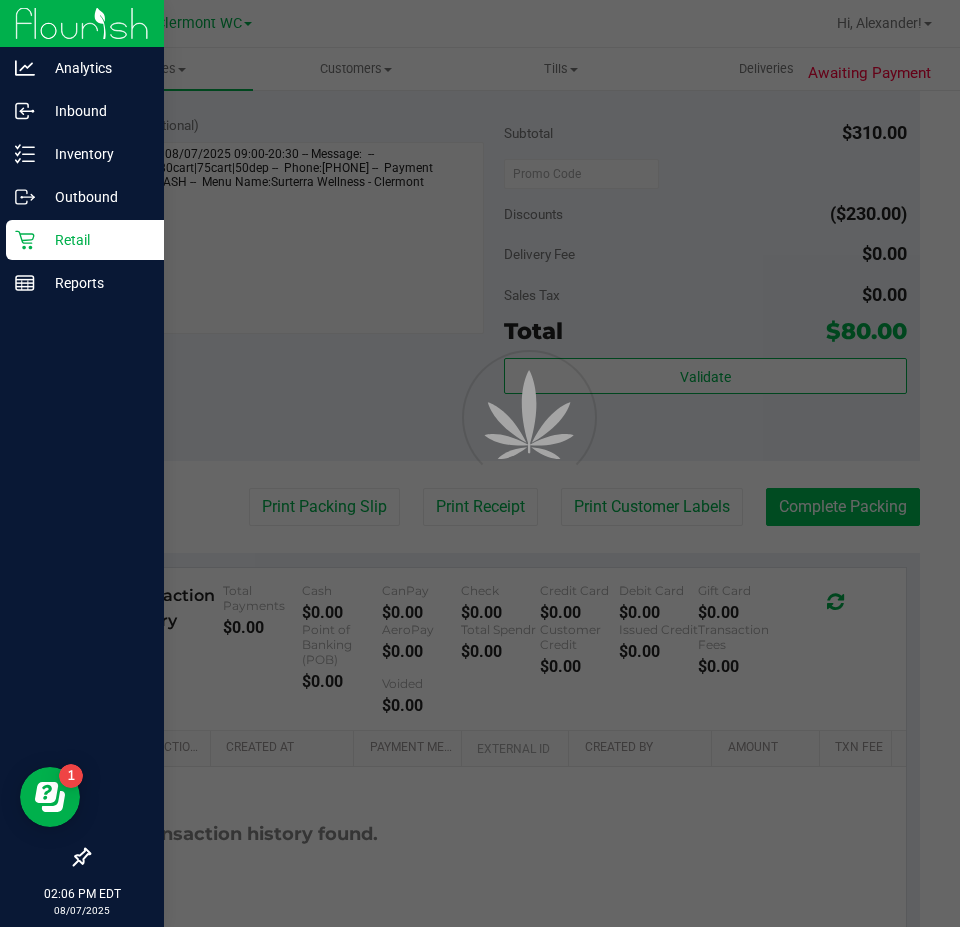 scroll, scrollTop: 0, scrollLeft: 0, axis: both 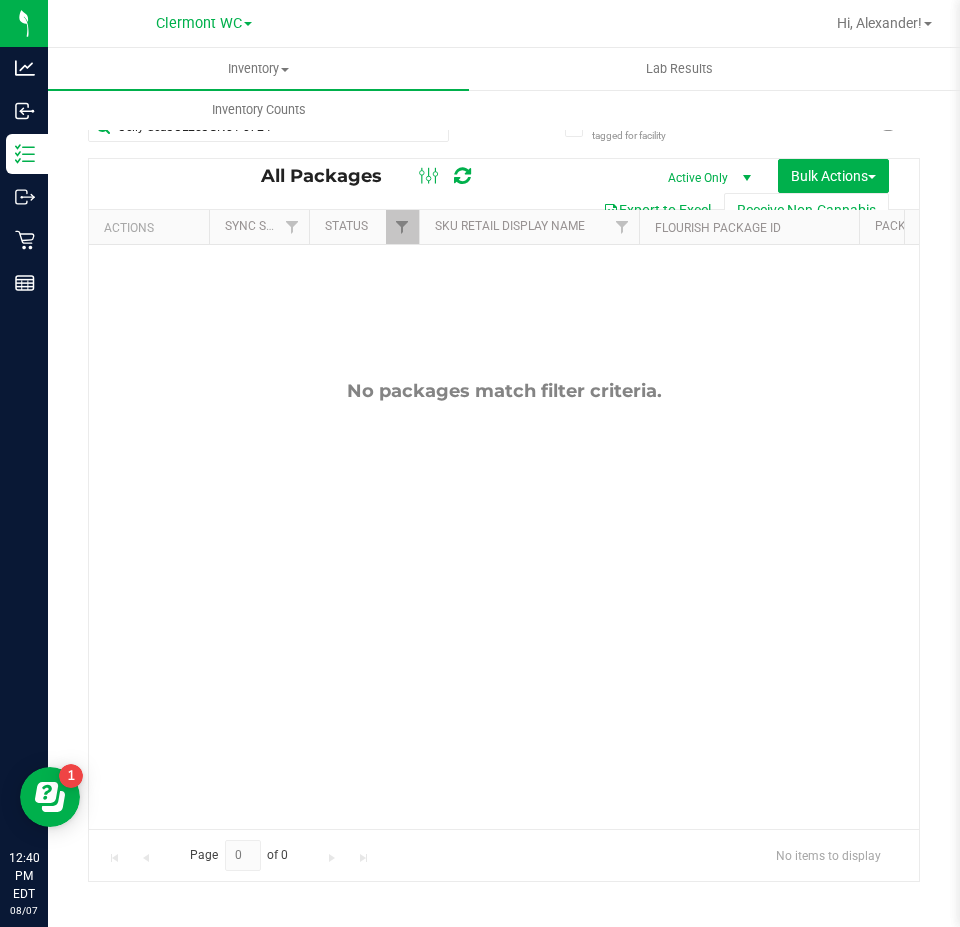 click on "No packages match filter criteria." at bounding box center (504, 604) 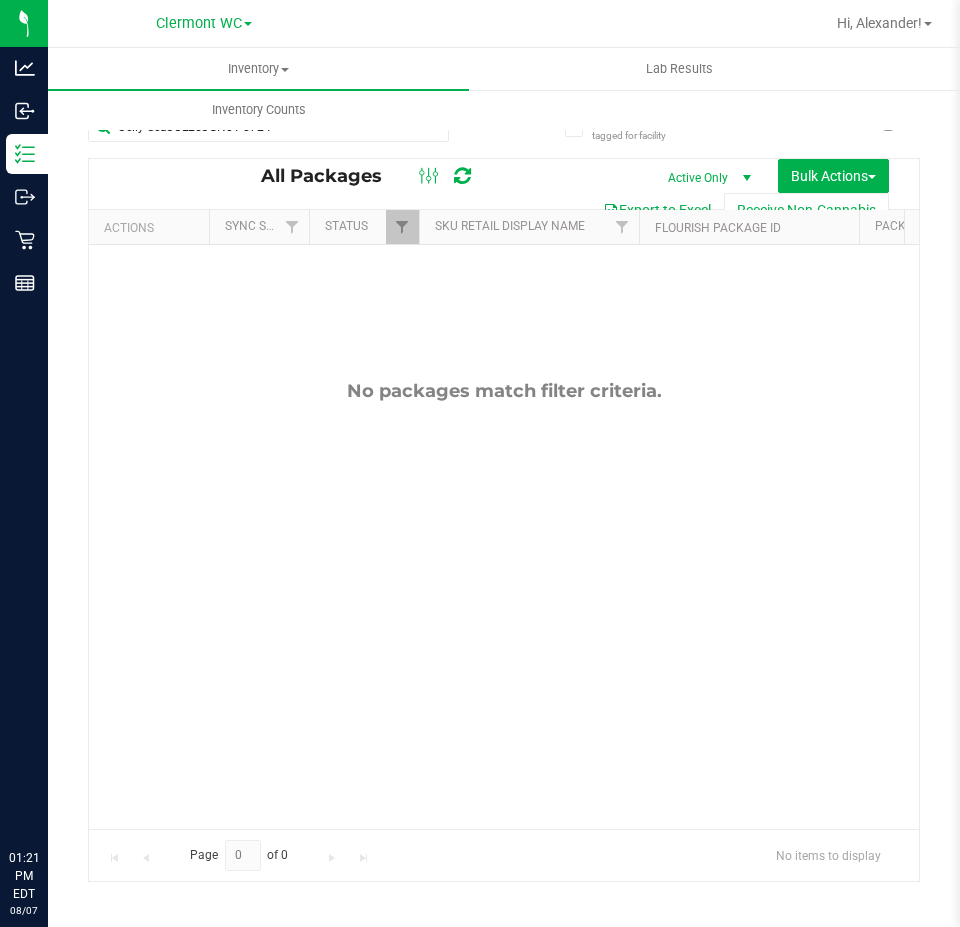 scroll, scrollTop: 0, scrollLeft: 0, axis: both 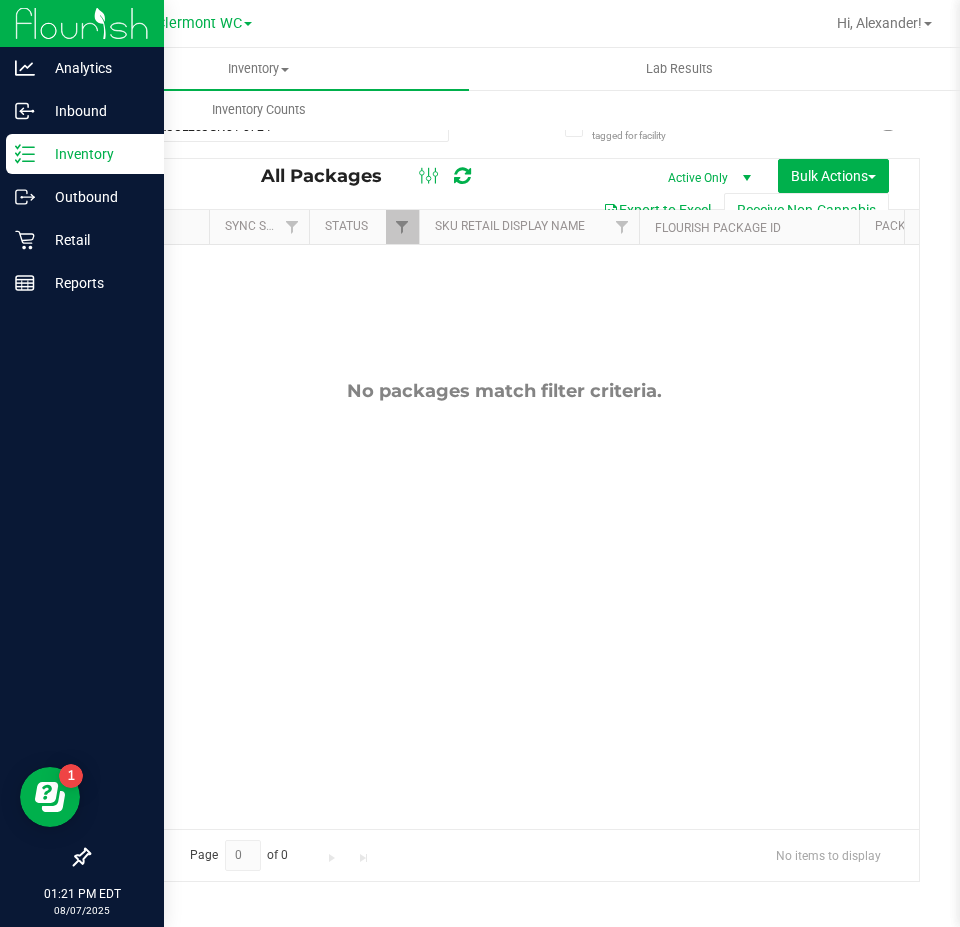 click on "Inventory" at bounding box center (95, 154) 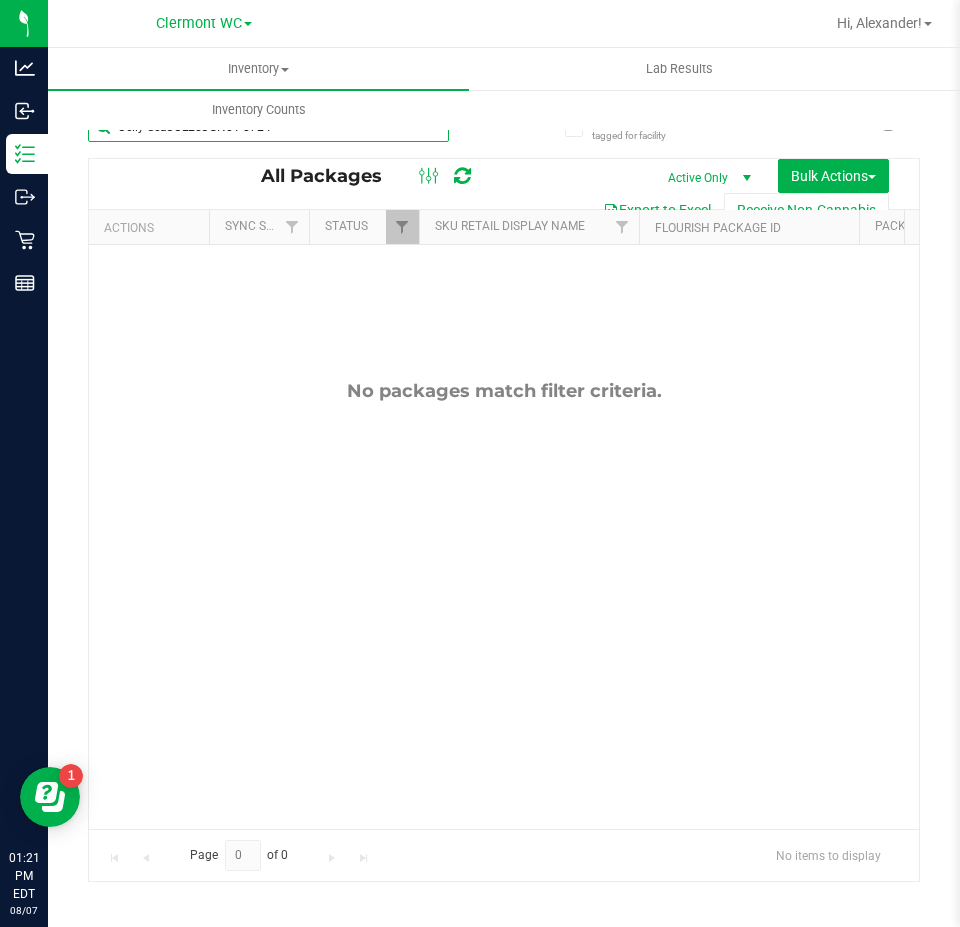 click on "Jelly SeaJUL25JGN01-0724" at bounding box center [268, 127] 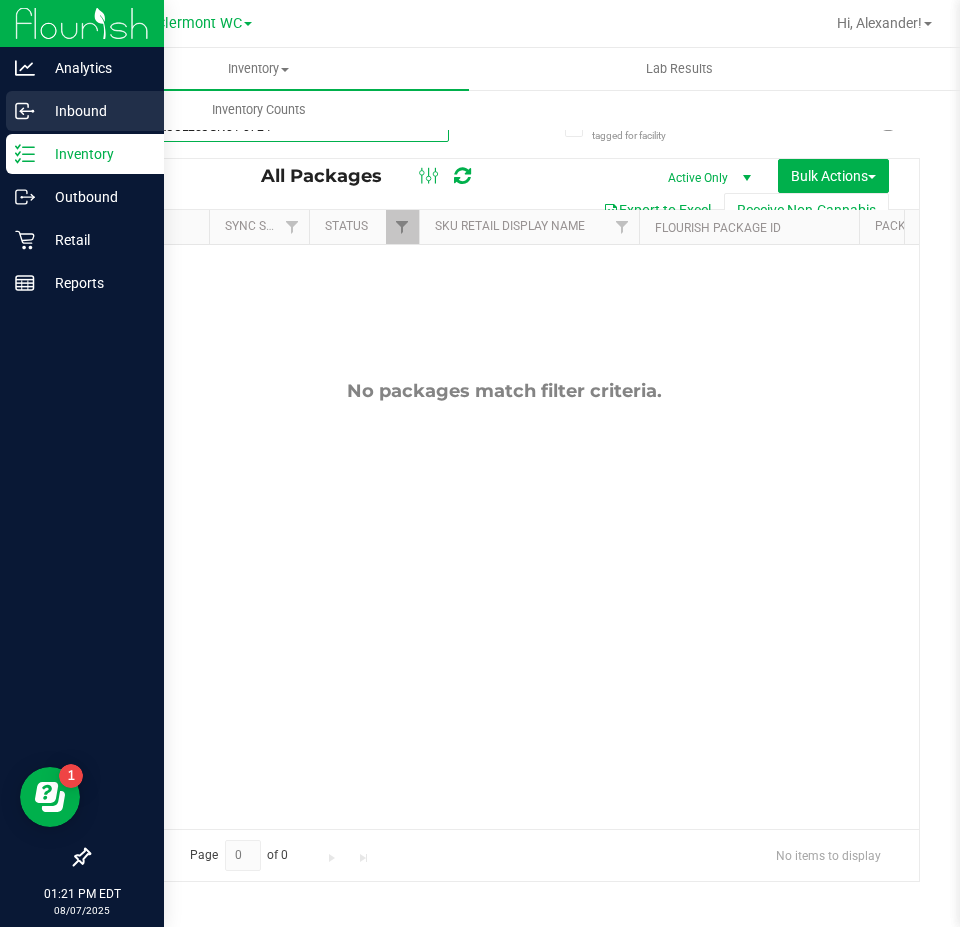 drag, startPoint x: 300, startPoint y: 134, endPoint x: 0, endPoint y: 119, distance: 300.37476 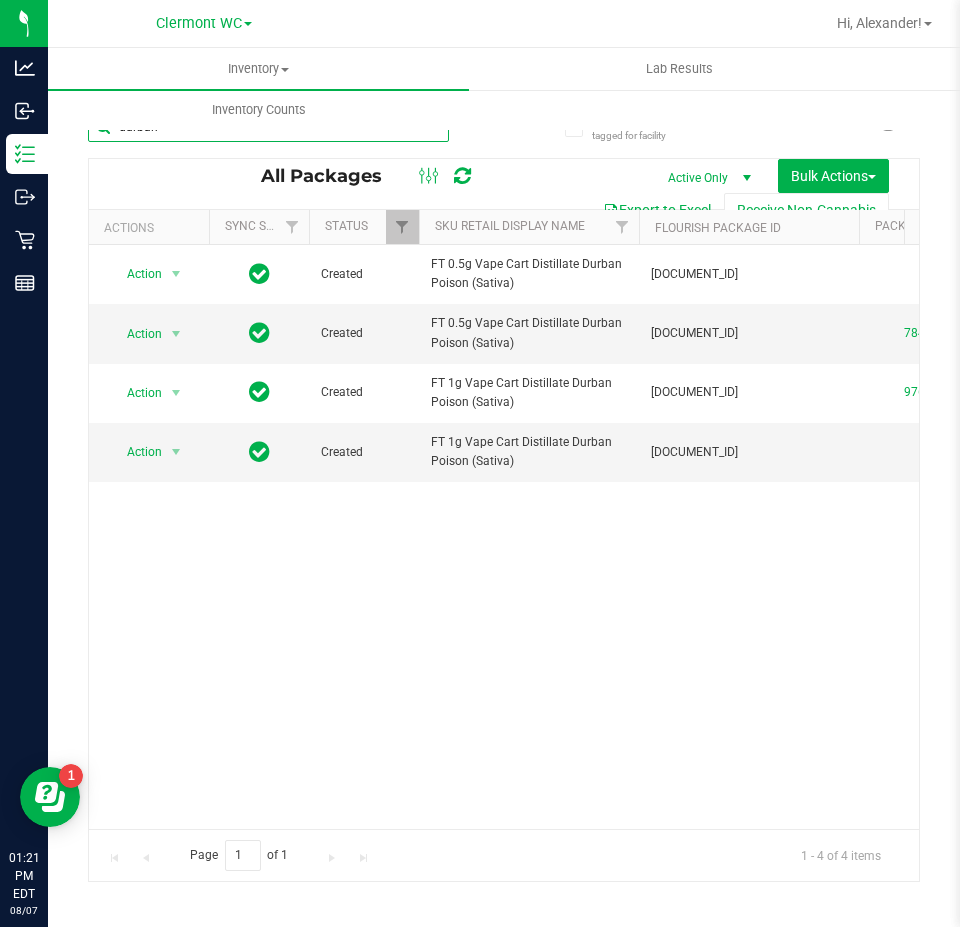 scroll, scrollTop: 0, scrollLeft: 64, axis: horizontal 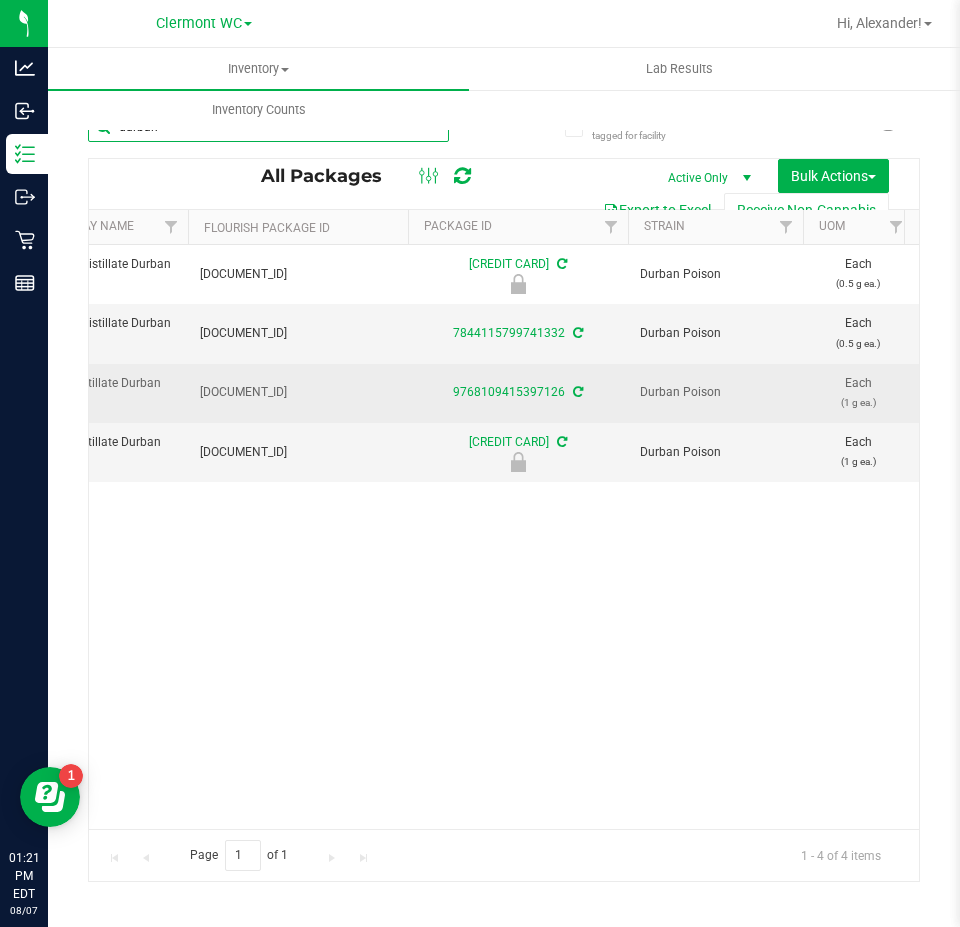 type on "durban" 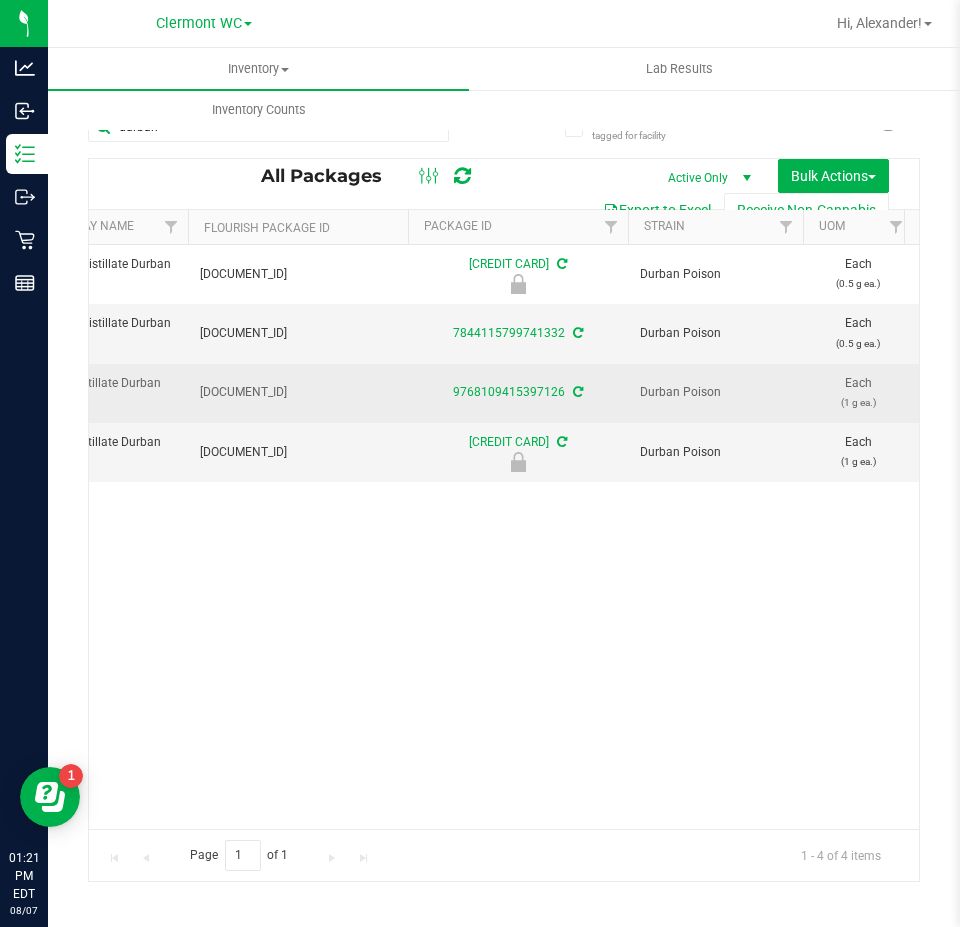 click on "9768109415397126" at bounding box center (518, 392) 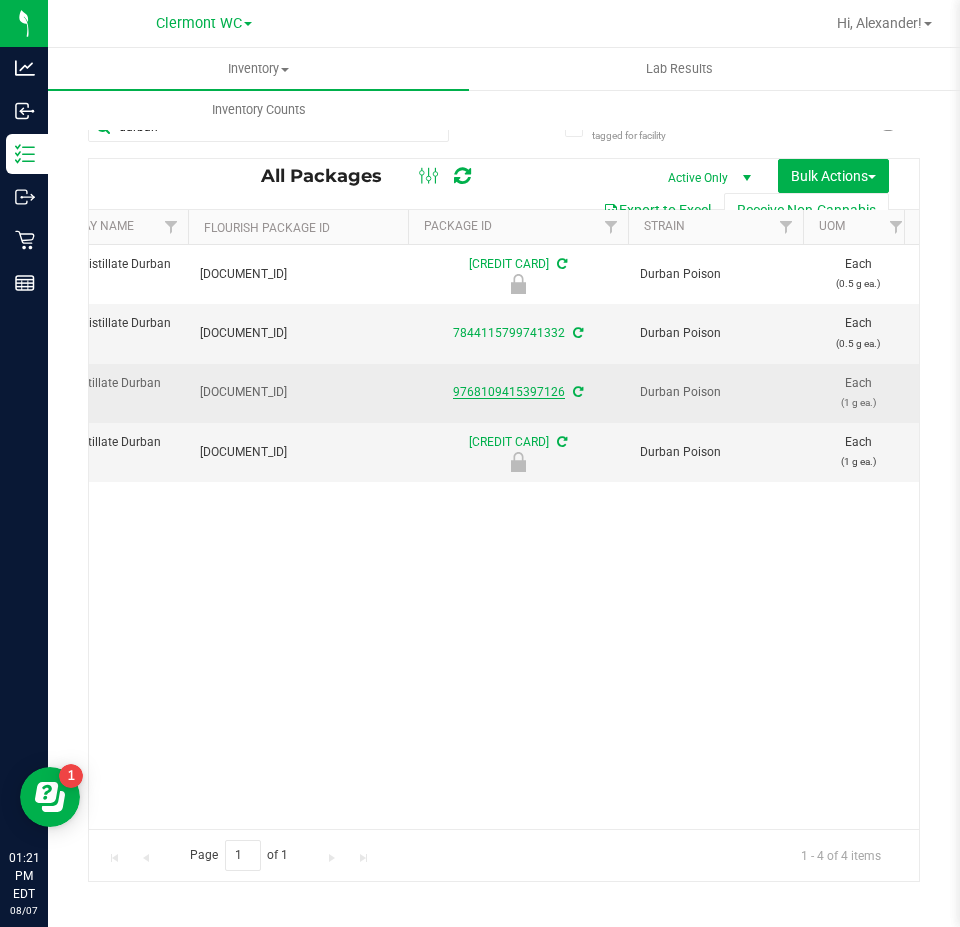 click on "9768109415397126" at bounding box center (509, 392) 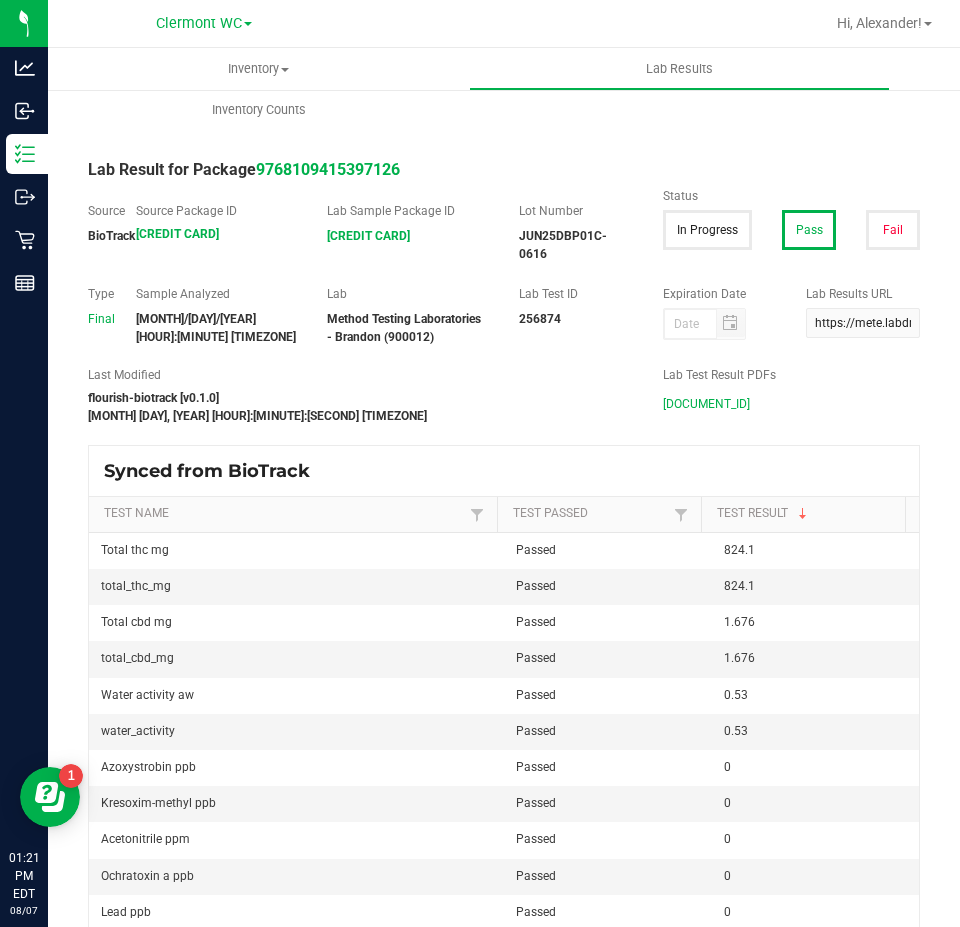 click on "[DOCUMENT_ID]" at bounding box center [706, 404] 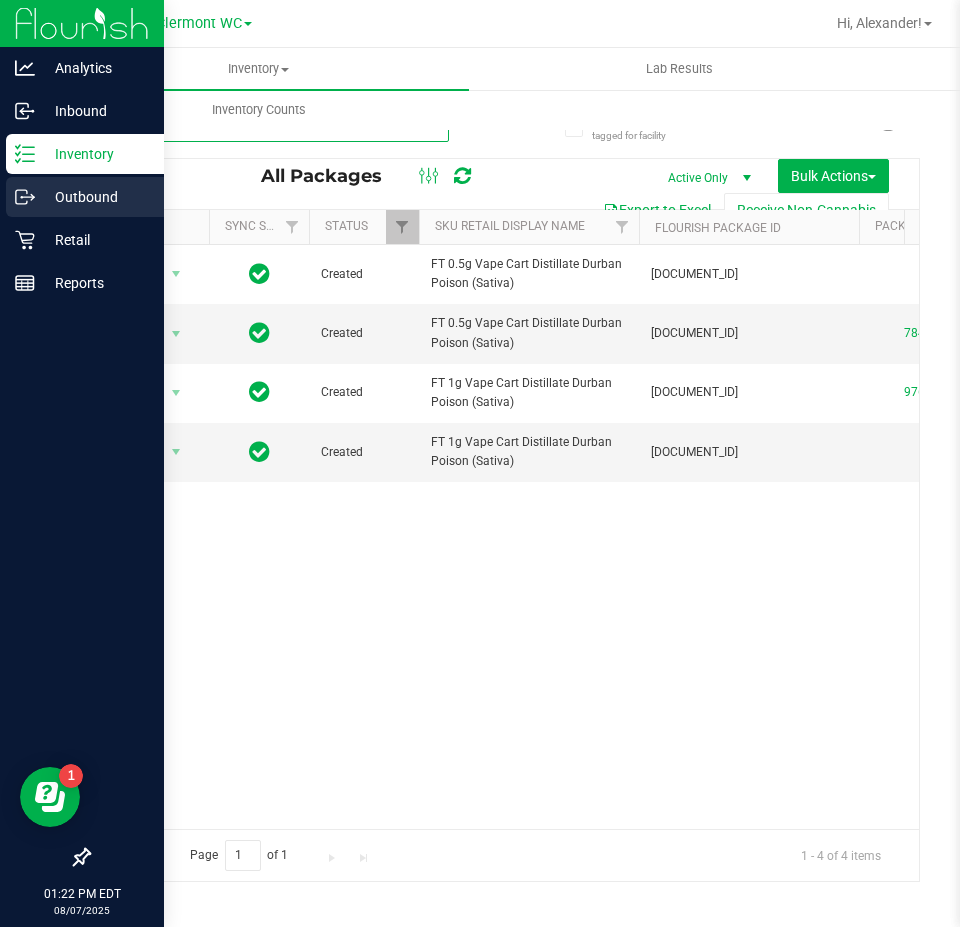 drag, startPoint x: 231, startPoint y: 135, endPoint x: 0, endPoint y: 186, distance: 236.56288 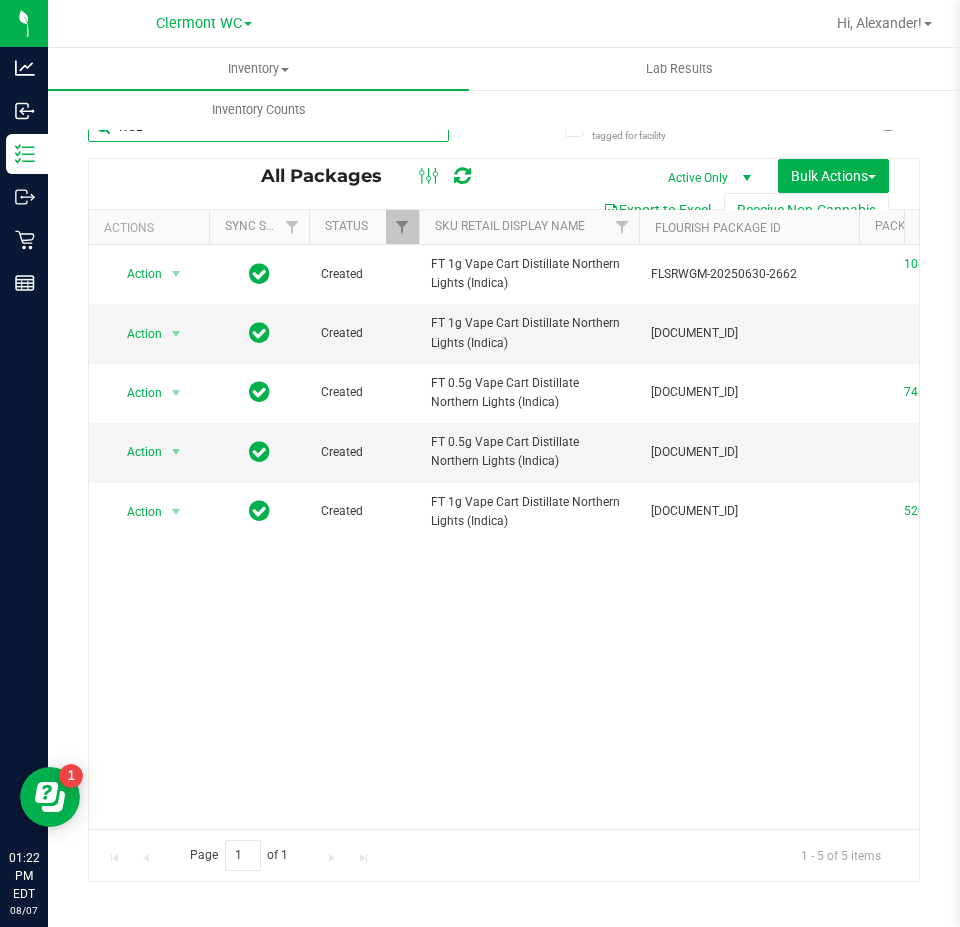 scroll, scrollTop: 0, scrollLeft: 69, axis: horizontal 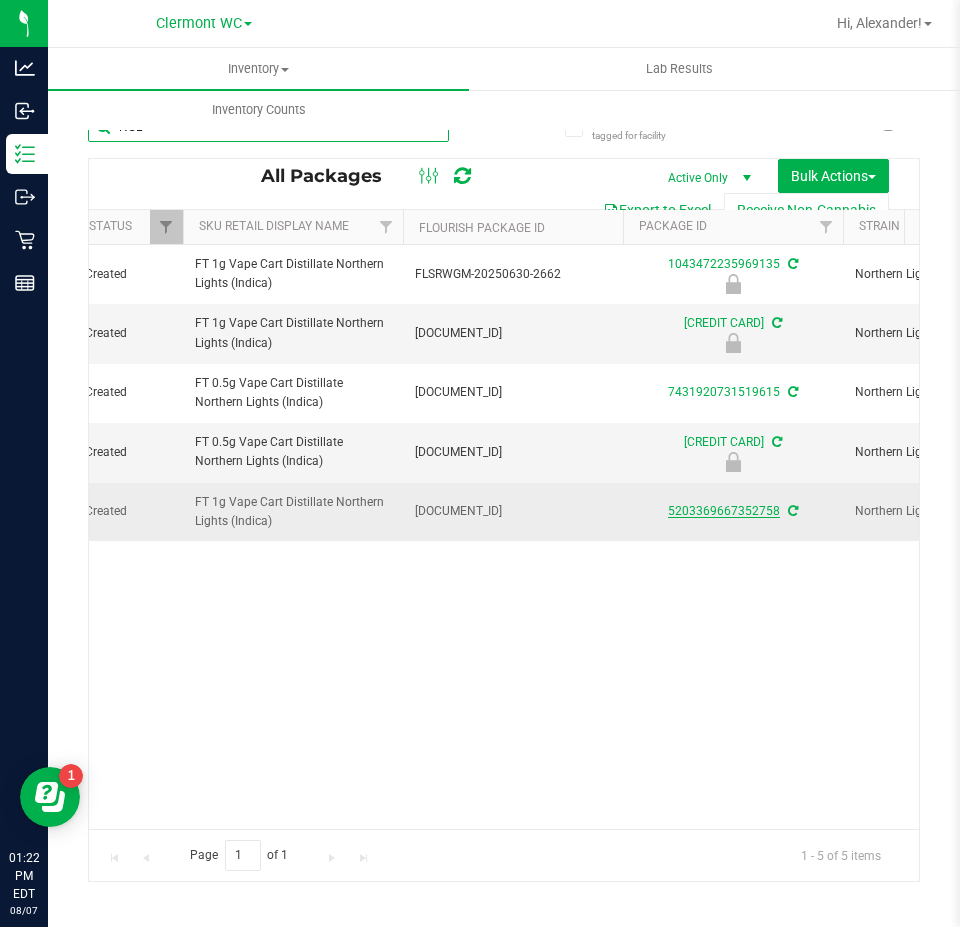 type on "NOL" 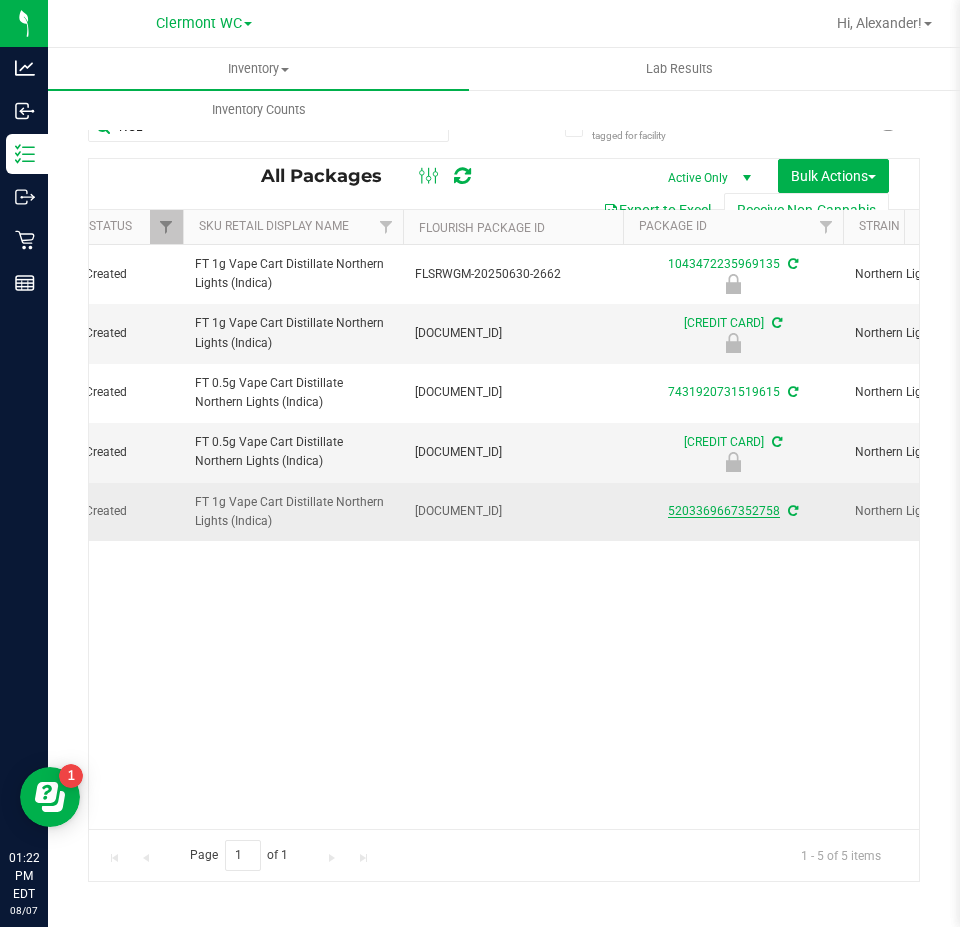 click on "5203369667352758" at bounding box center (724, 511) 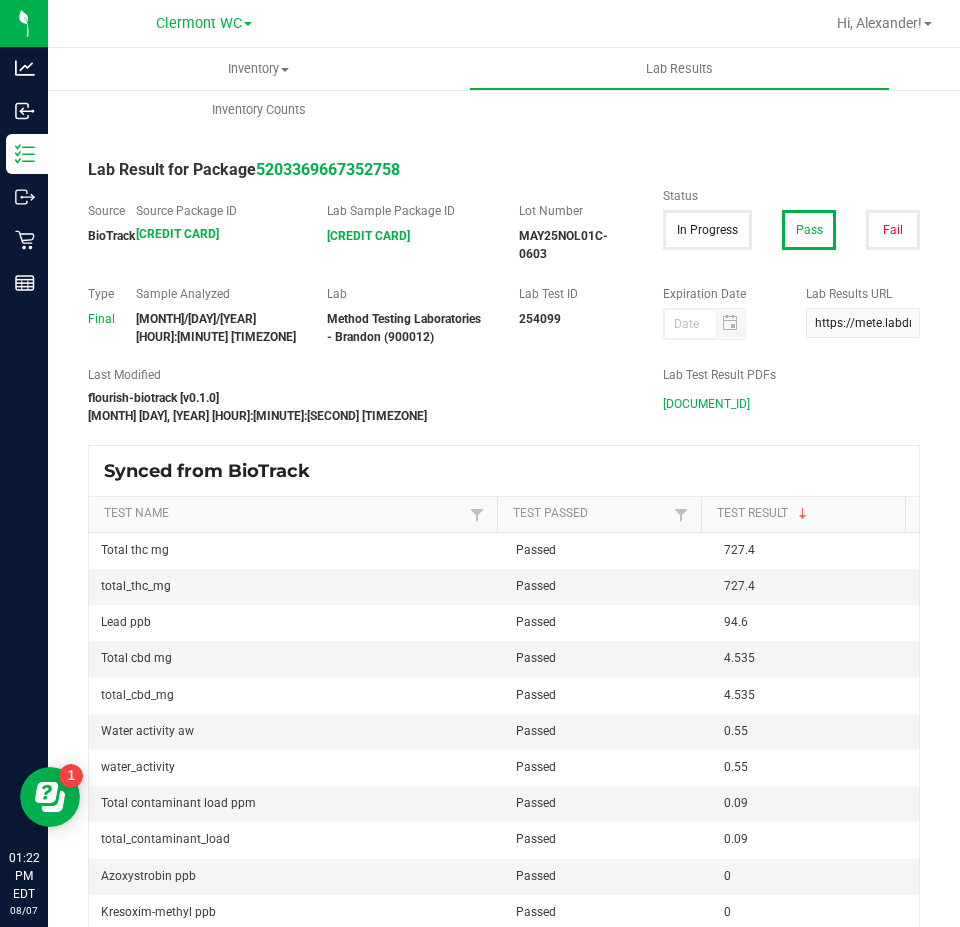 click on "[DOCUMENT_ID]" at bounding box center (706, 404) 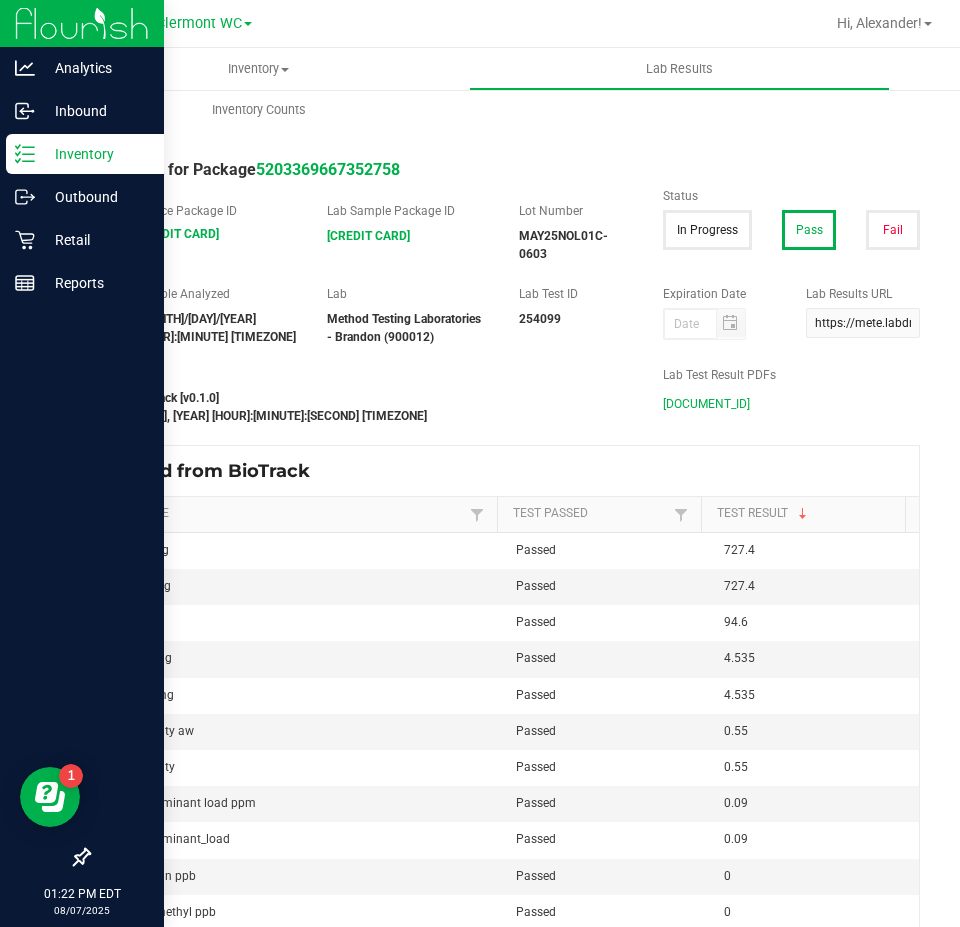 click on "Inventory" at bounding box center (95, 154) 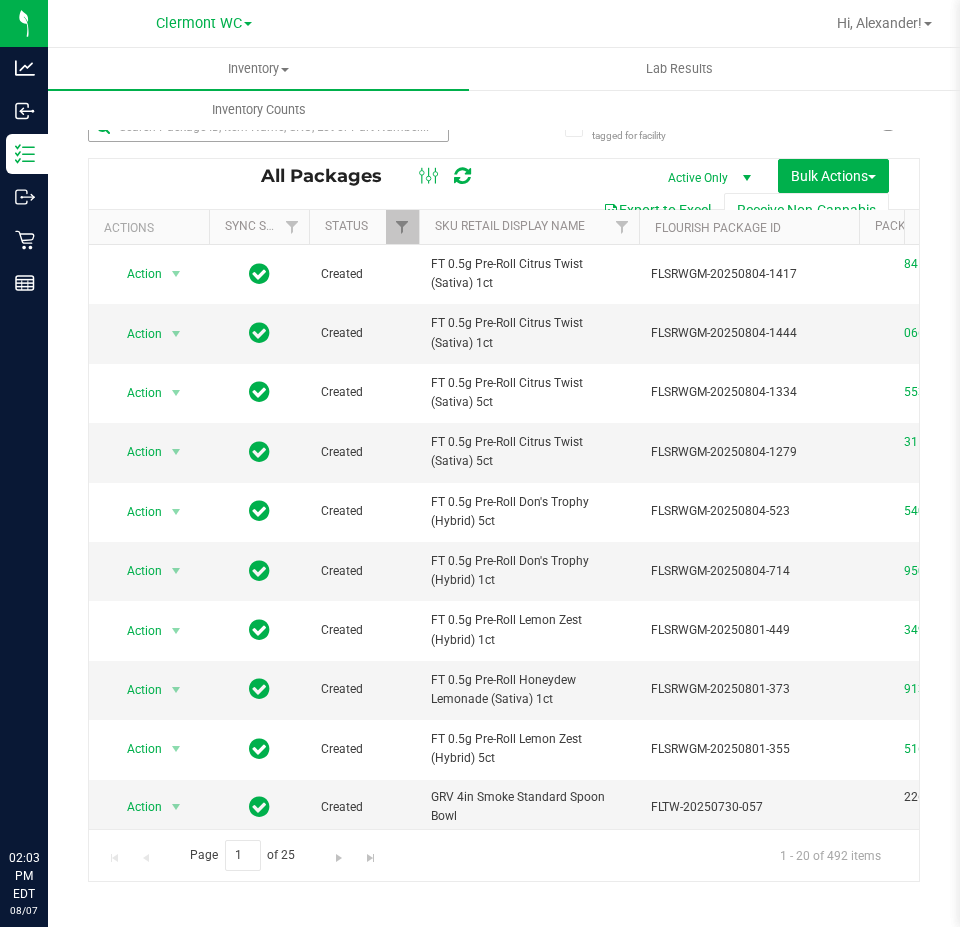 scroll, scrollTop: 0, scrollLeft: 0, axis: both 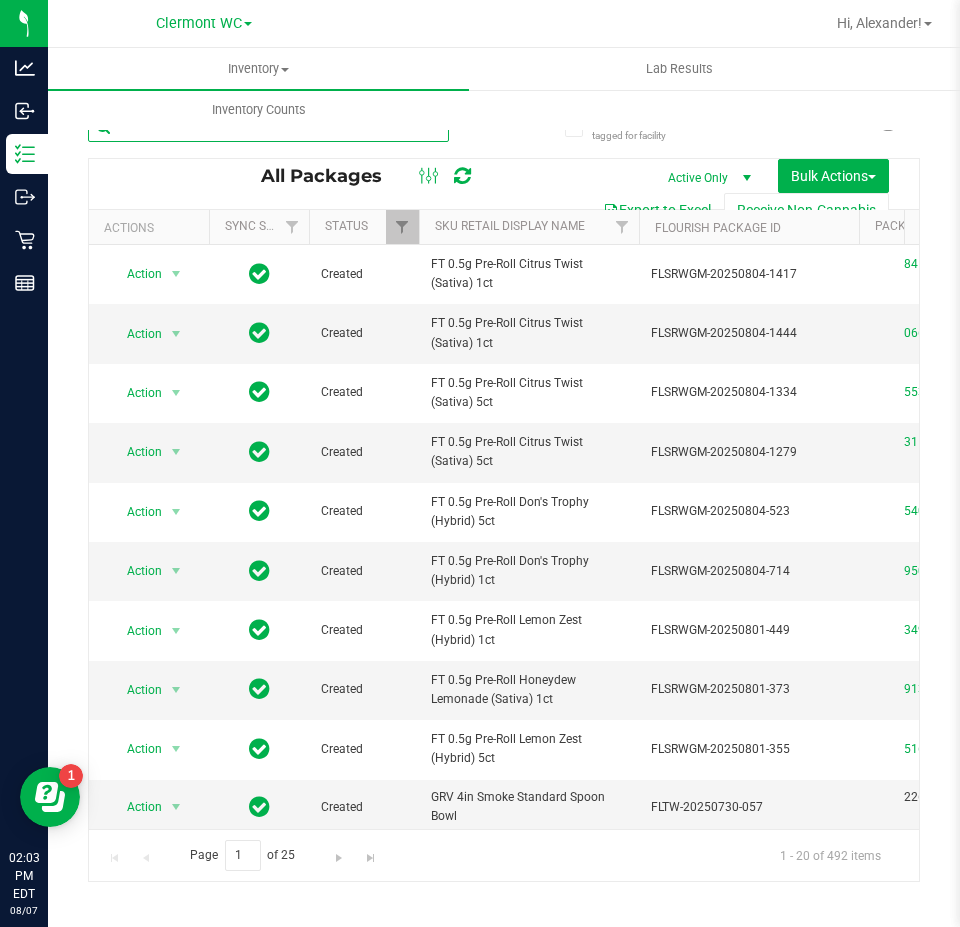 click at bounding box center [268, 127] 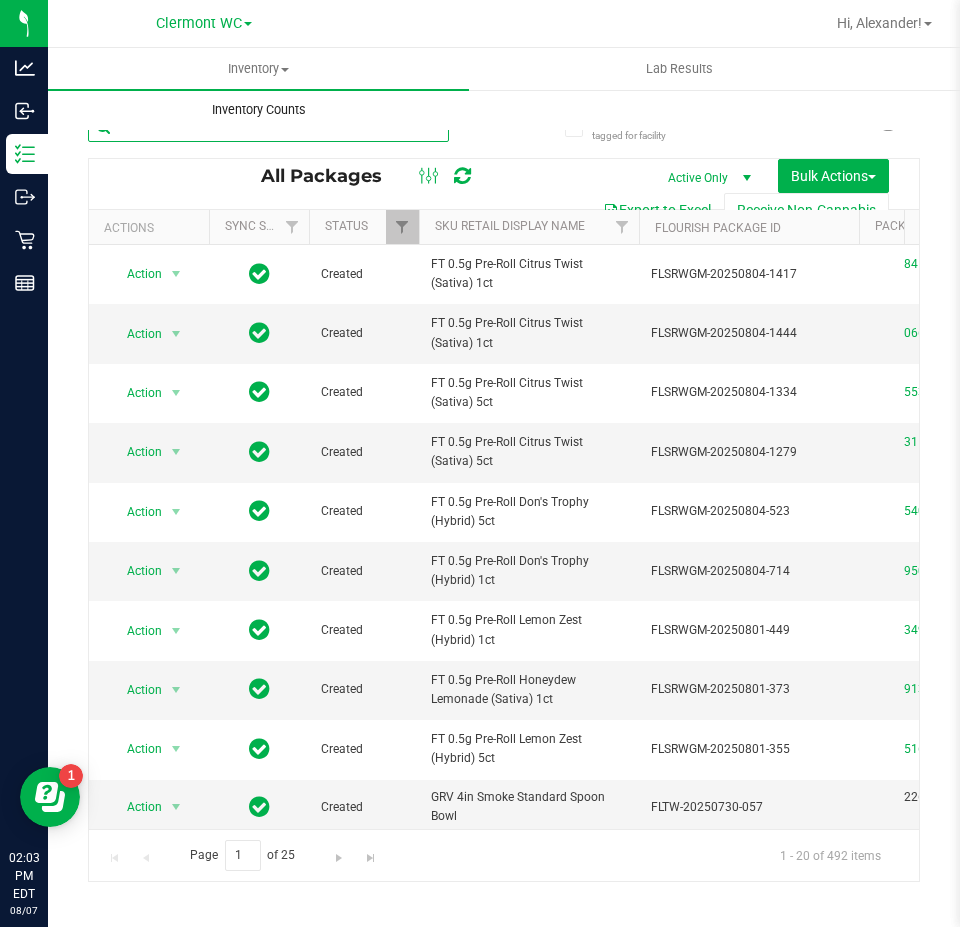 paste on "FT 0.5g Vape Cart Distillate Pineapple X (Hybrid)" 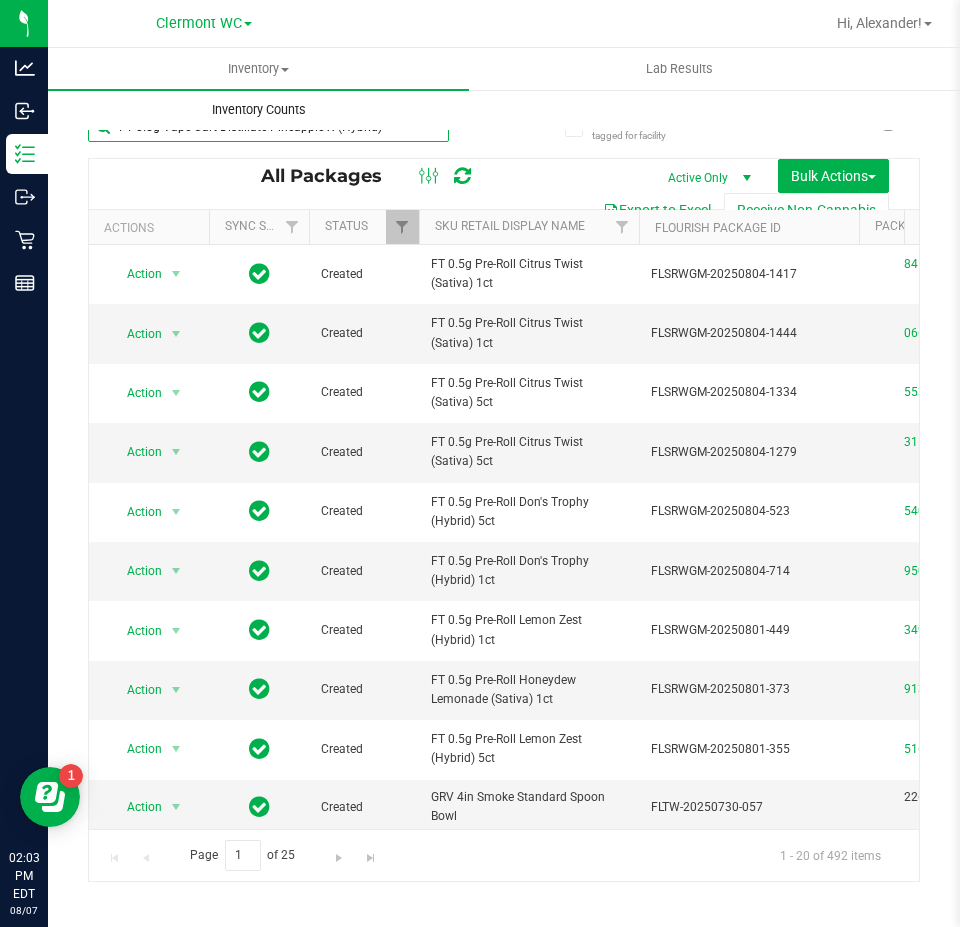 type on "FT 0.5g Vape Cart Distillate Pineapple X (Hybrid)" 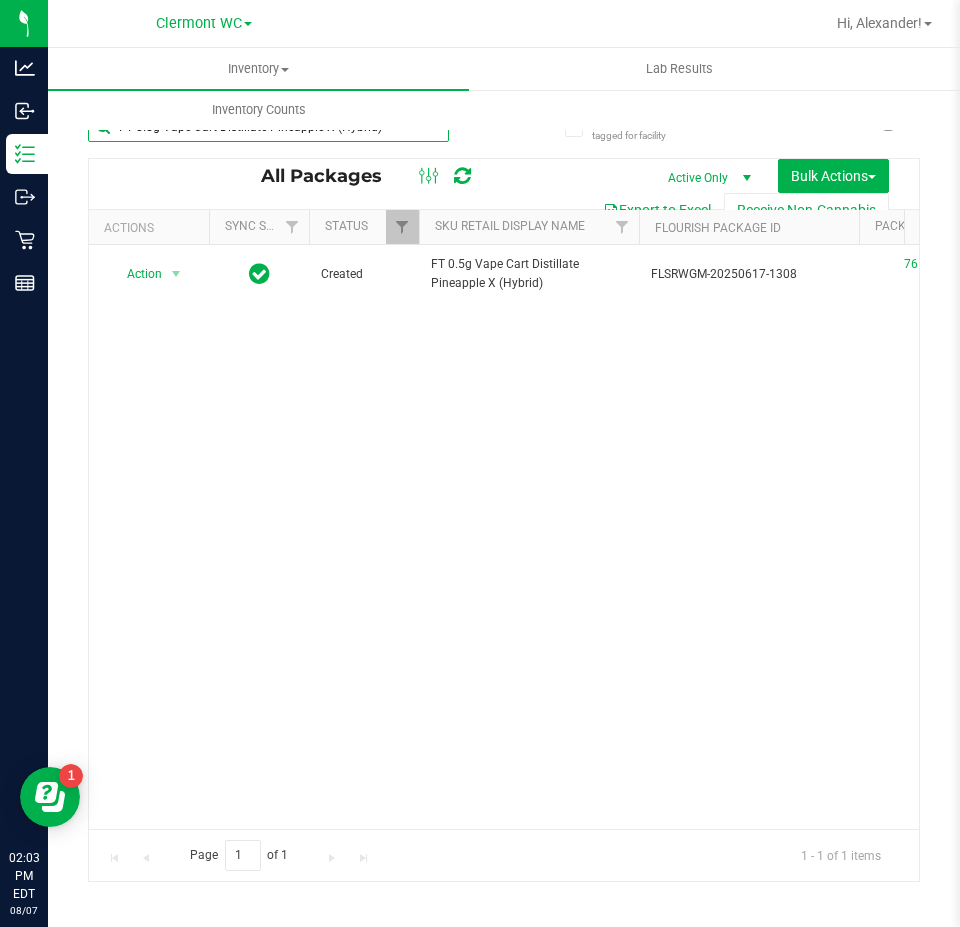 scroll, scrollTop: 0, scrollLeft: 378, axis: horizontal 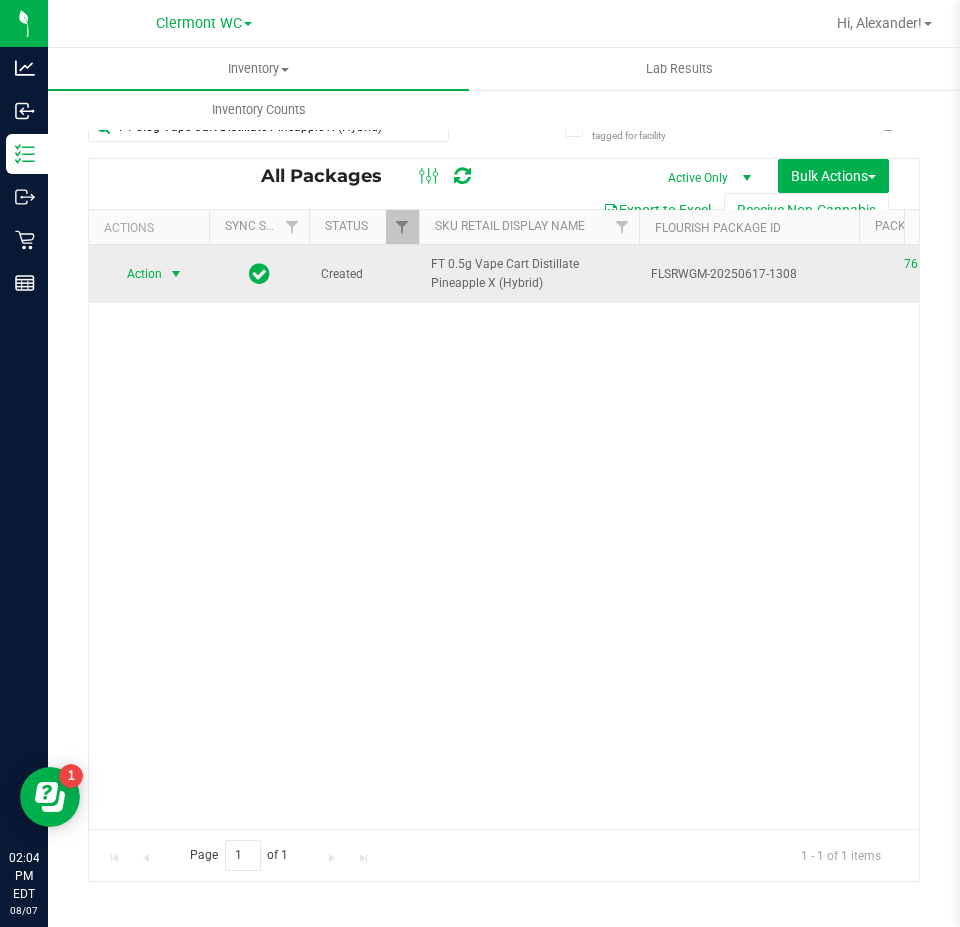 click on "Action" at bounding box center [136, 274] 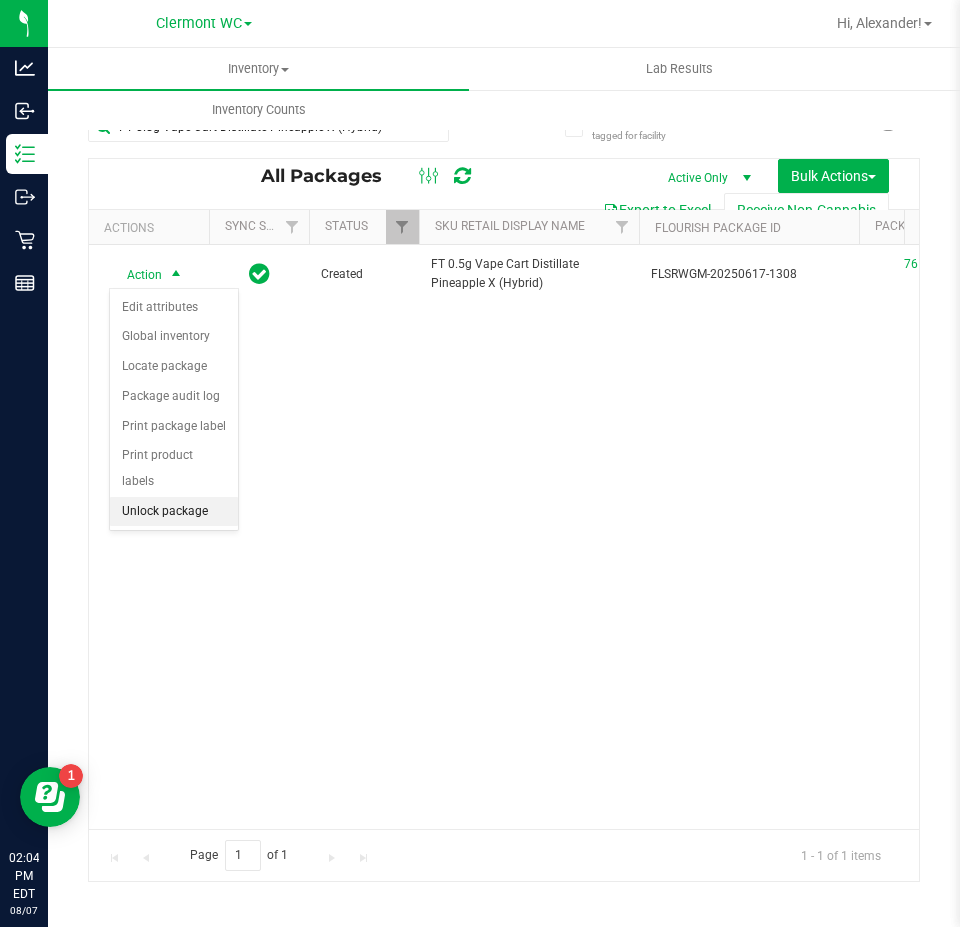 click on "Unlock package" at bounding box center (174, 512) 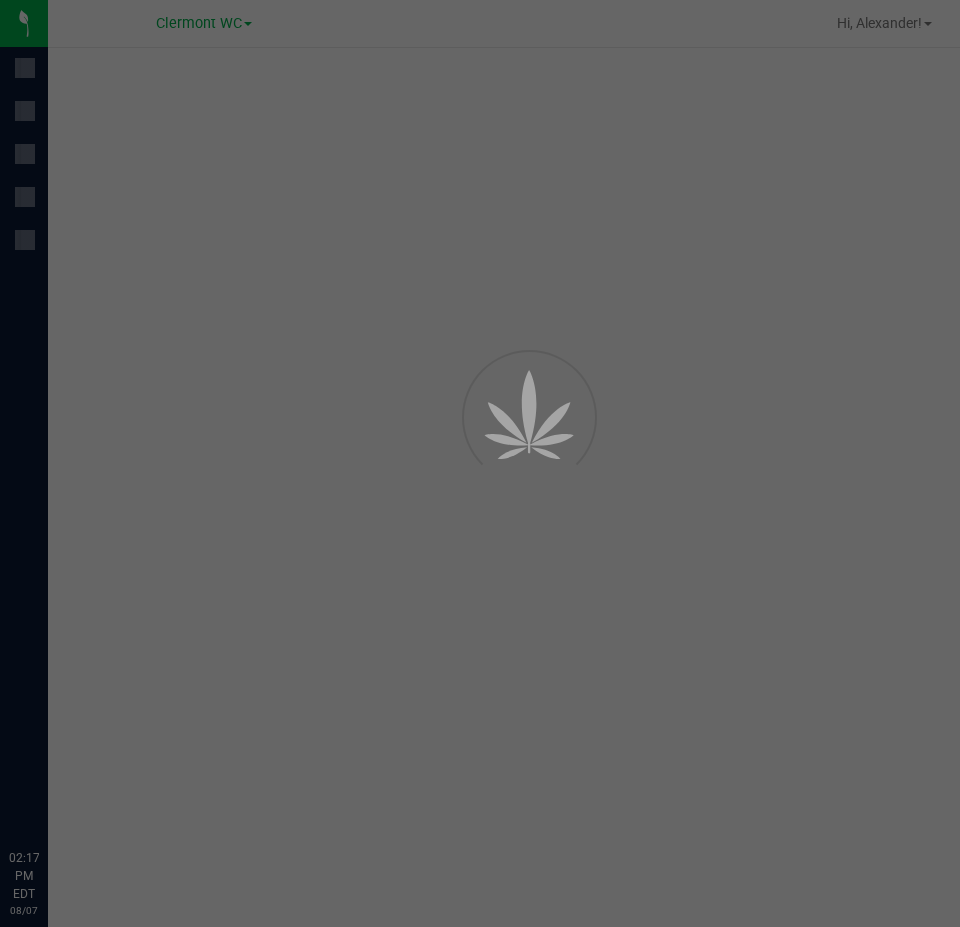 scroll, scrollTop: 0, scrollLeft: 0, axis: both 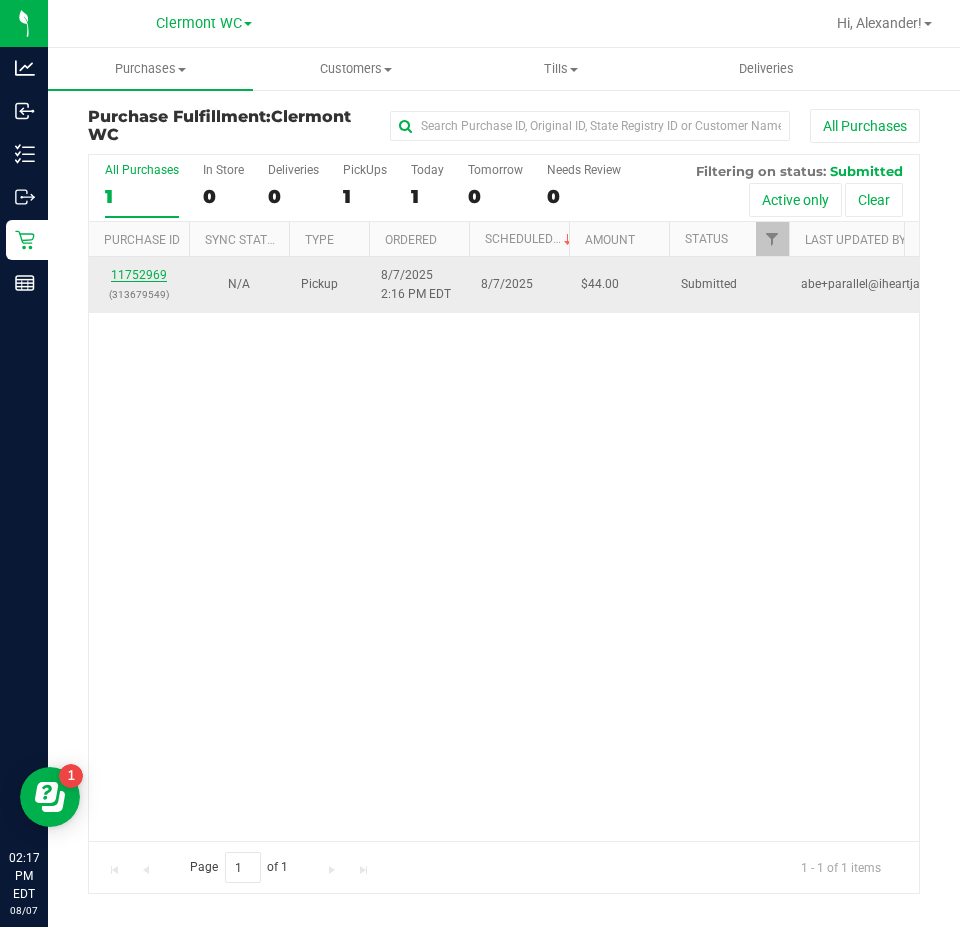 click on "11752969" at bounding box center [139, 275] 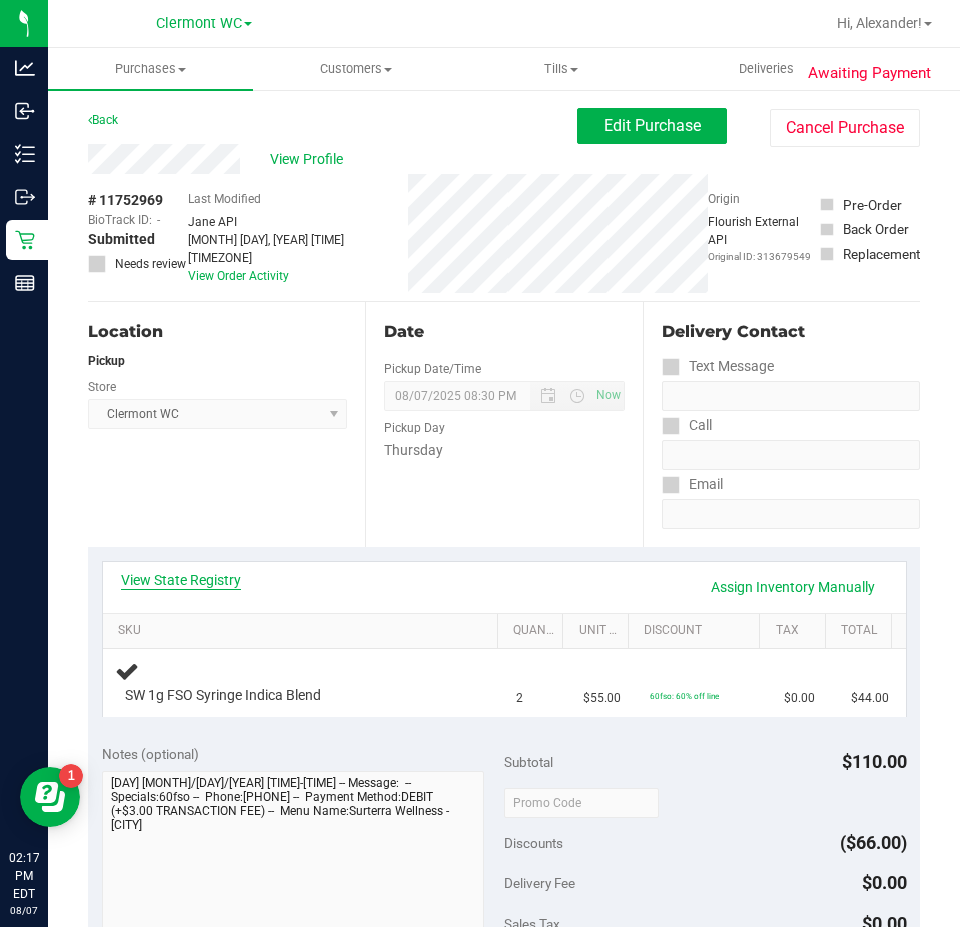 click on "View State Registry" at bounding box center (181, 580) 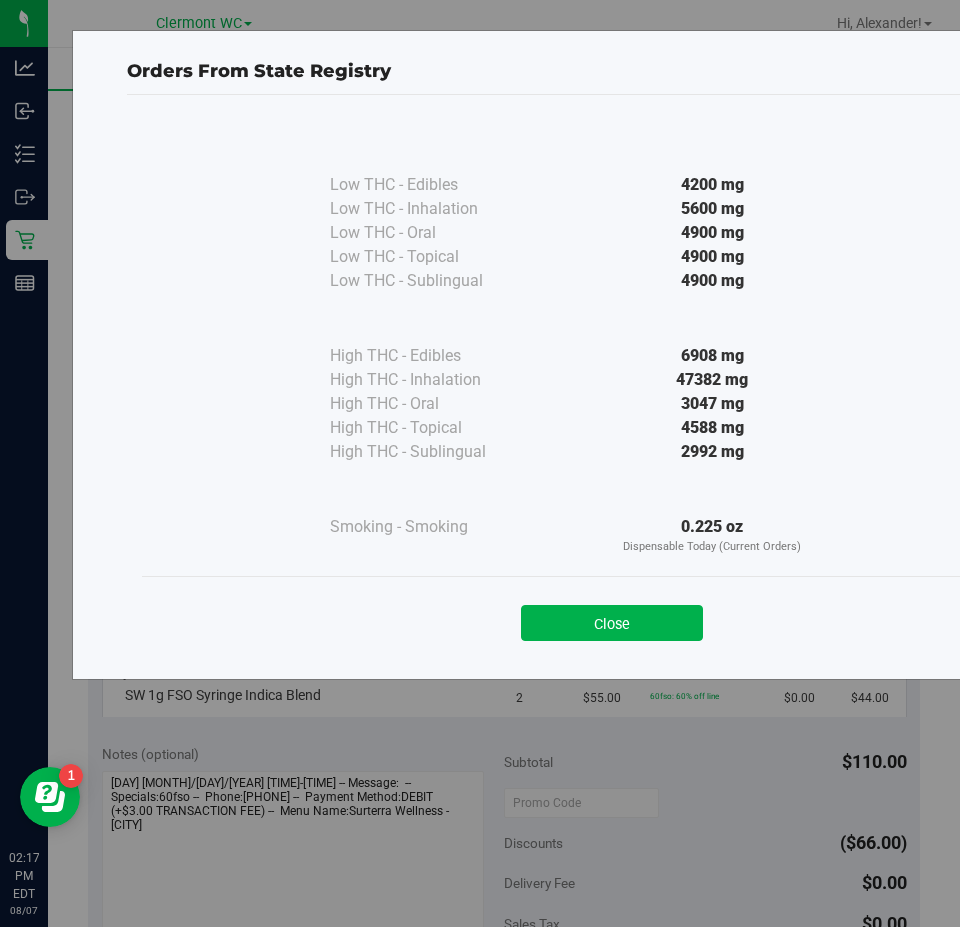 click on "Close" at bounding box center [612, 623] 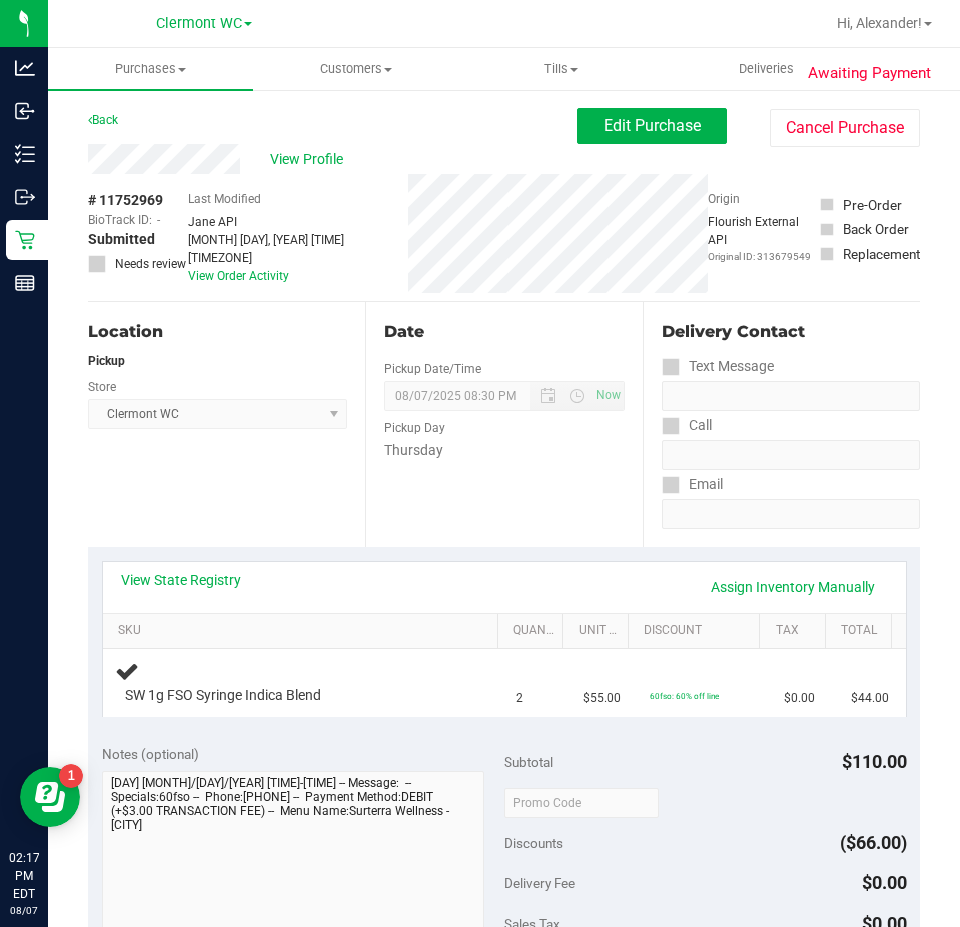 click on "Awaiting Payment
Back
Edit Purchase
Cancel Purchase
View Profile
# 11752969
BioTrack ID:
-
Submitted
Needs review
Last Modified
Jane API" at bounding box center [504, 869] 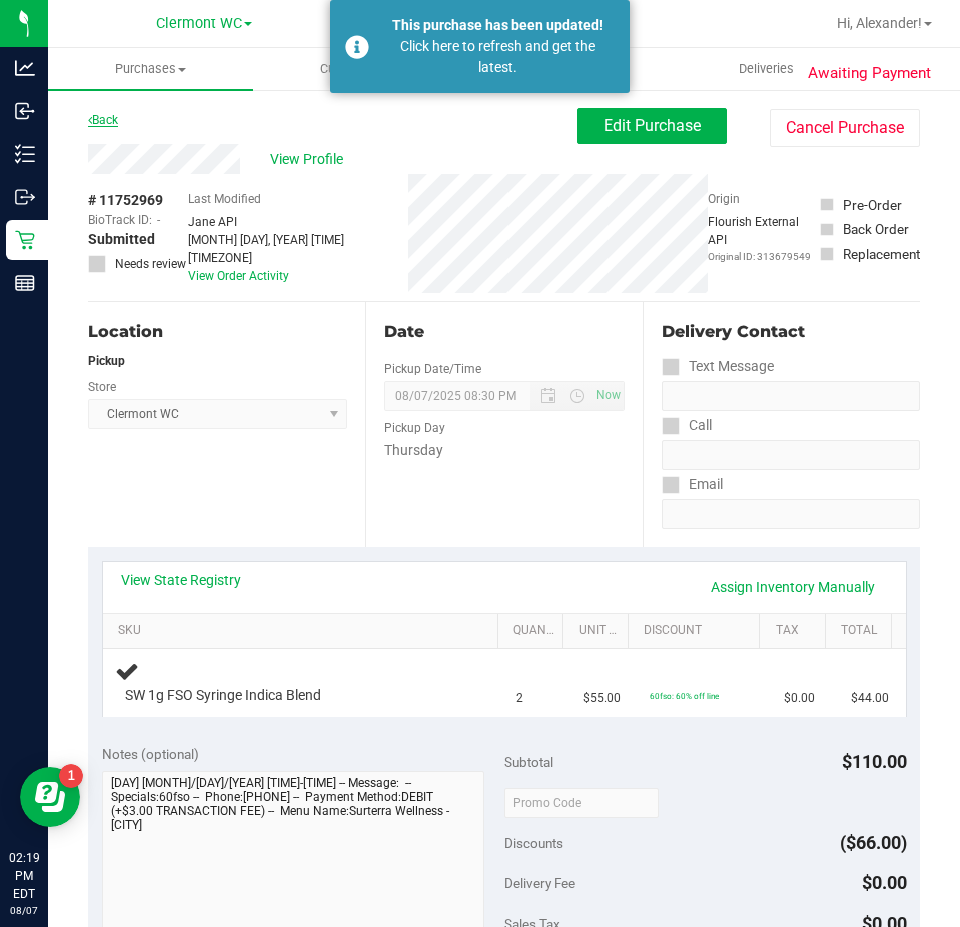 click on "Back" at bounding box center [103, 120] 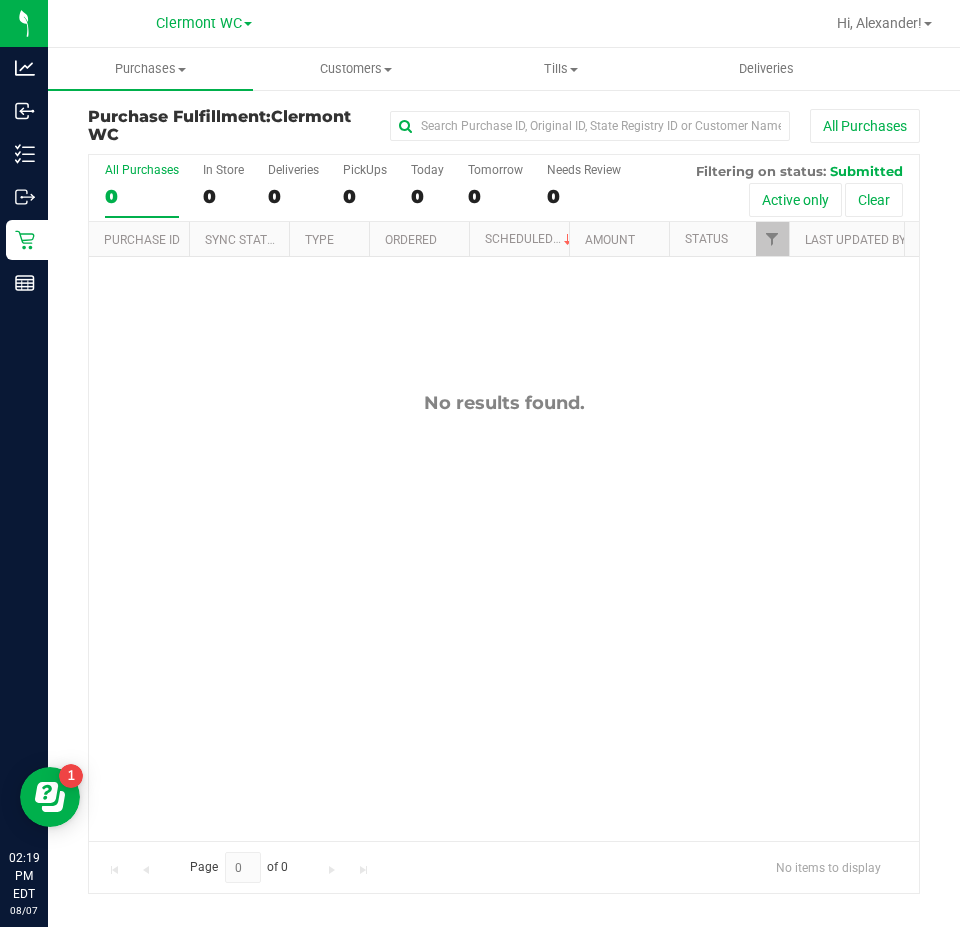 click on "No results found." at bounding box center [504, 616] 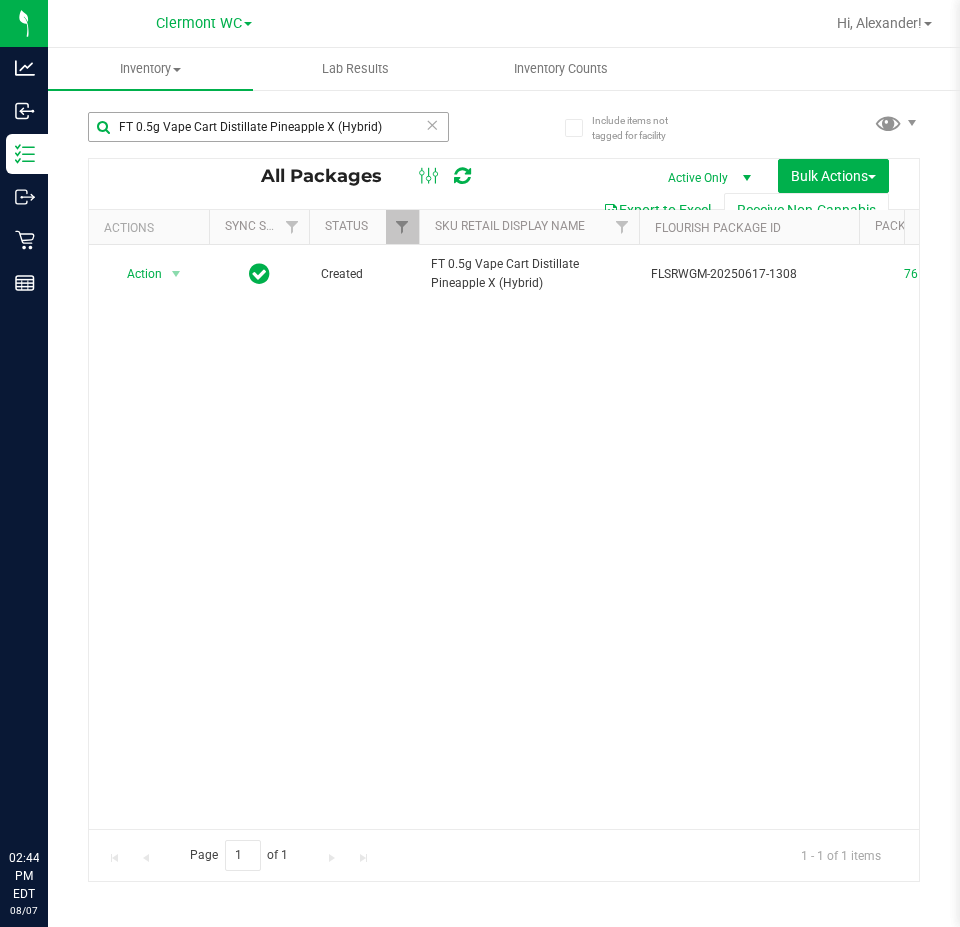 scroll, scrollTop: 0, scrollLeft: 0, axis: both 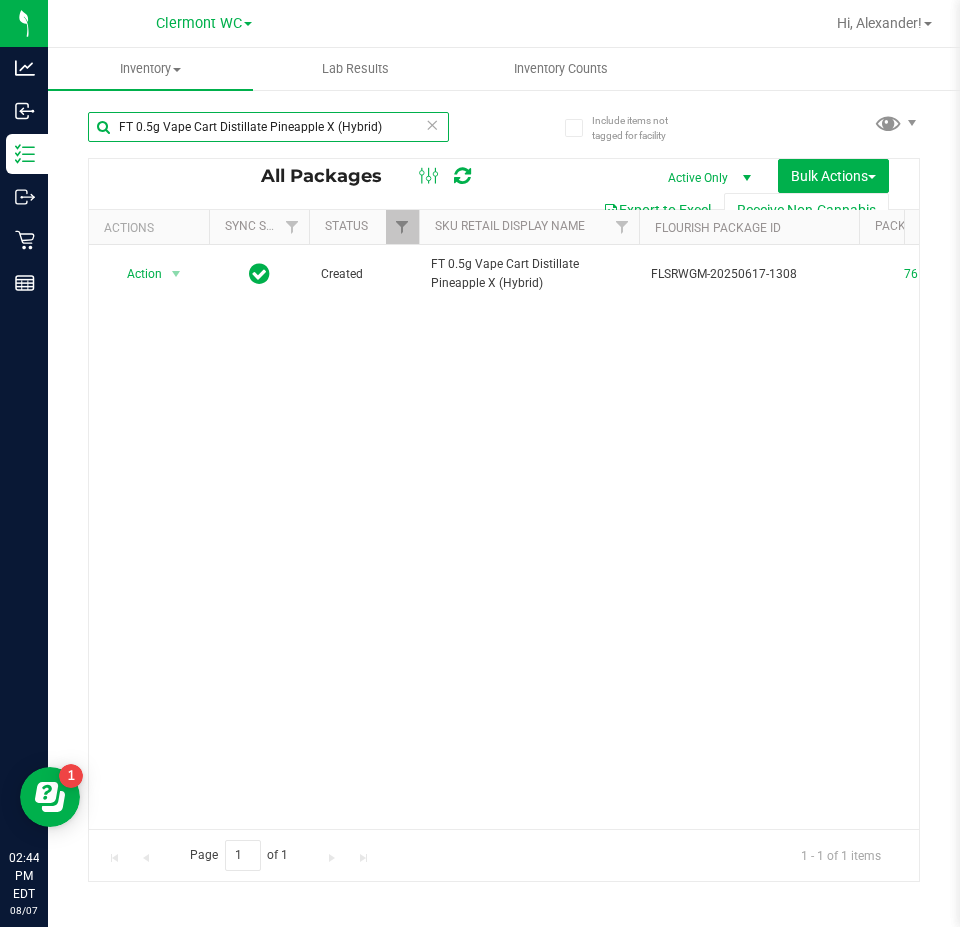drag, startPoint x: 390, startPoint y: 116, endPoint x: 0, endPoint y: -97, distance: 444.37485 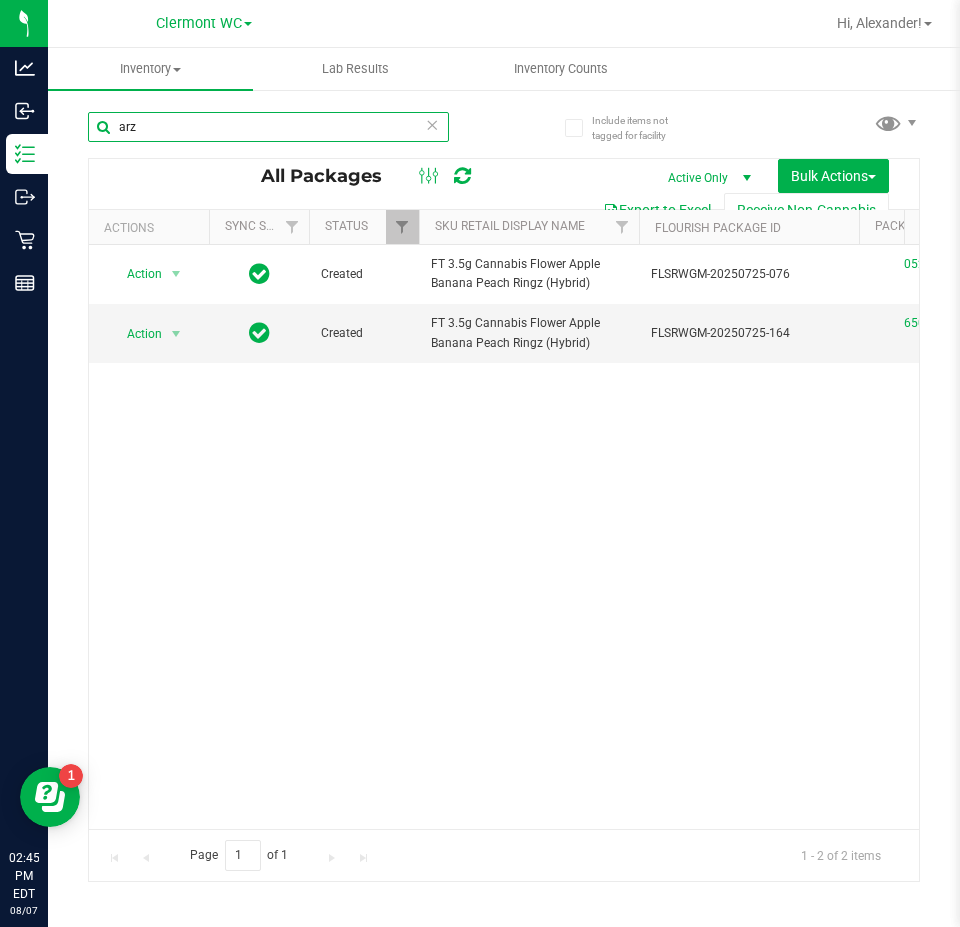 scroll, scrollTop: 0, scrollLeft: 1276, axis: horizontal 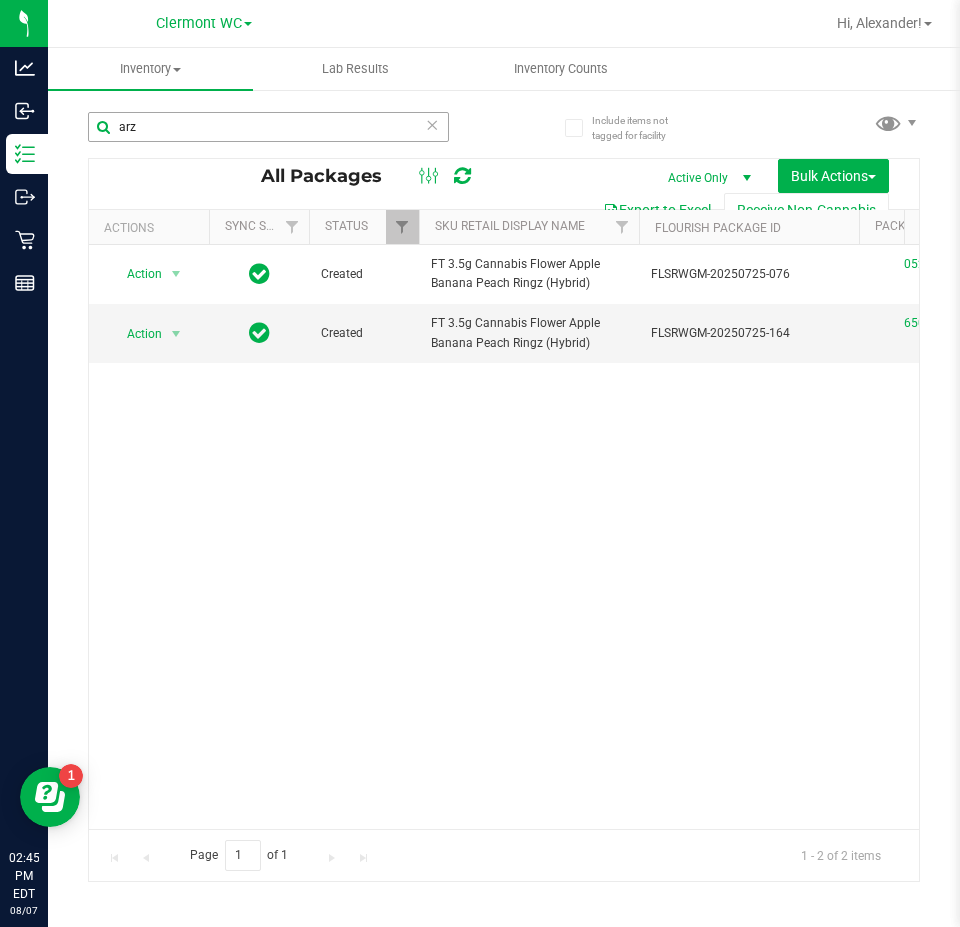 drag, startPoint x: 237, startPoint y: 149, endPoint x: 196, endPoint y: 129, distance: 45.617977 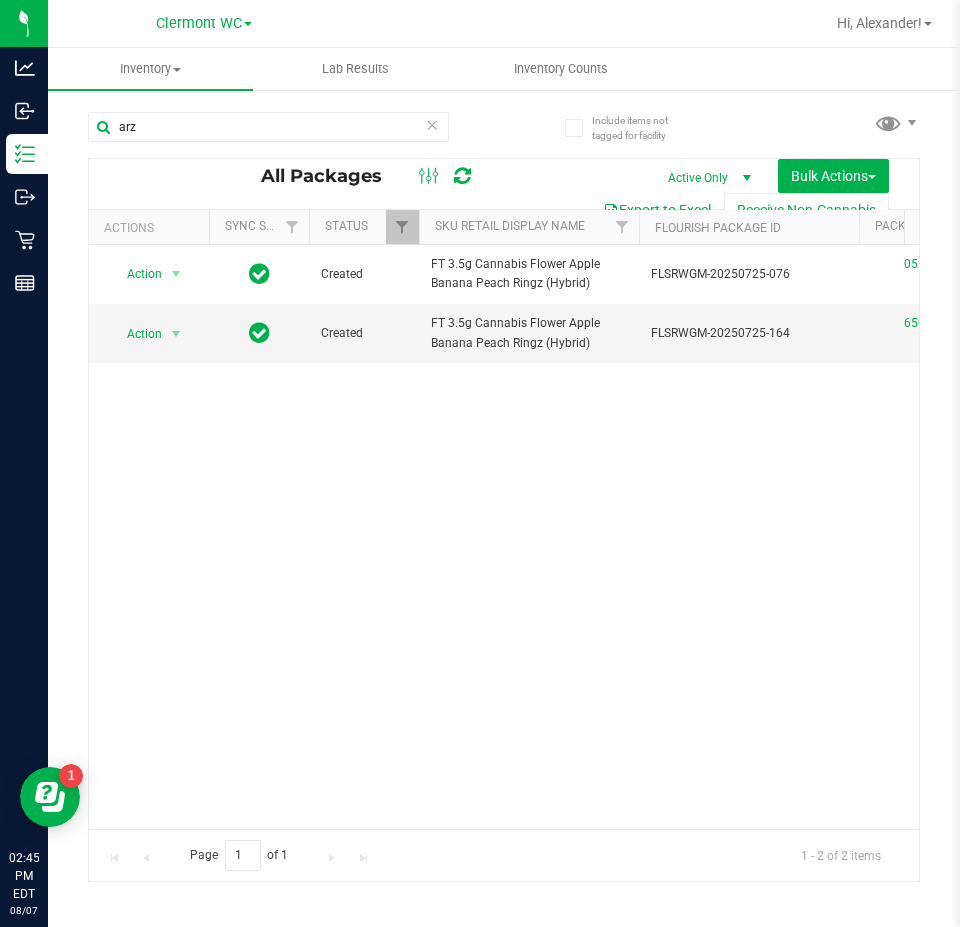 click on "Hi, Alexander!" at bounding box center (884, 23) 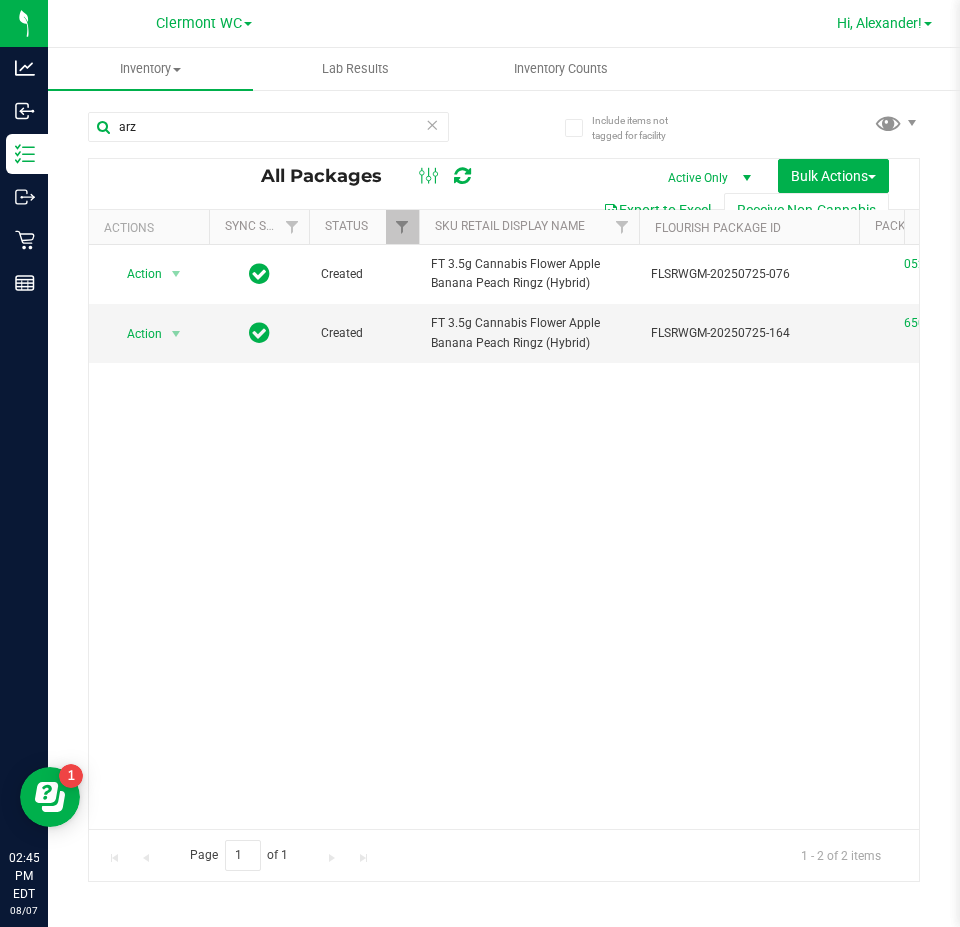 click on "Hi, Alexander!" at bounding box center (879, 23) 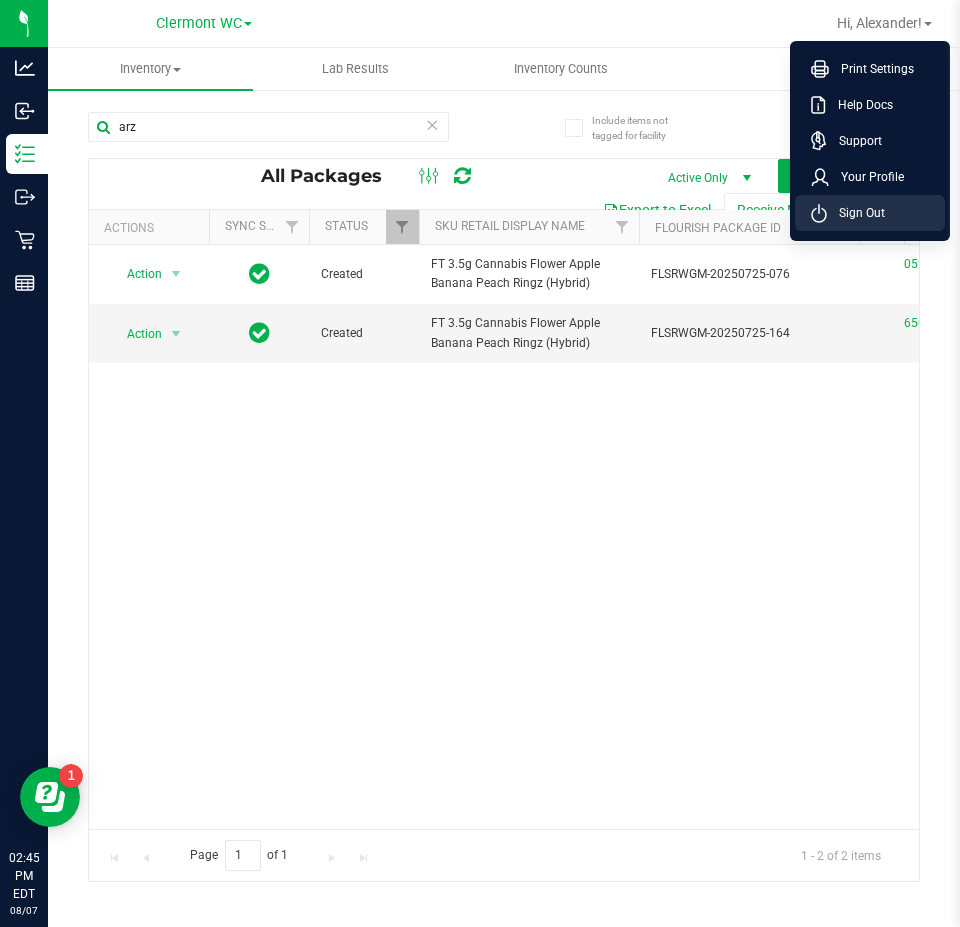 click on "Sign Out" at bounding box center (856, 213) 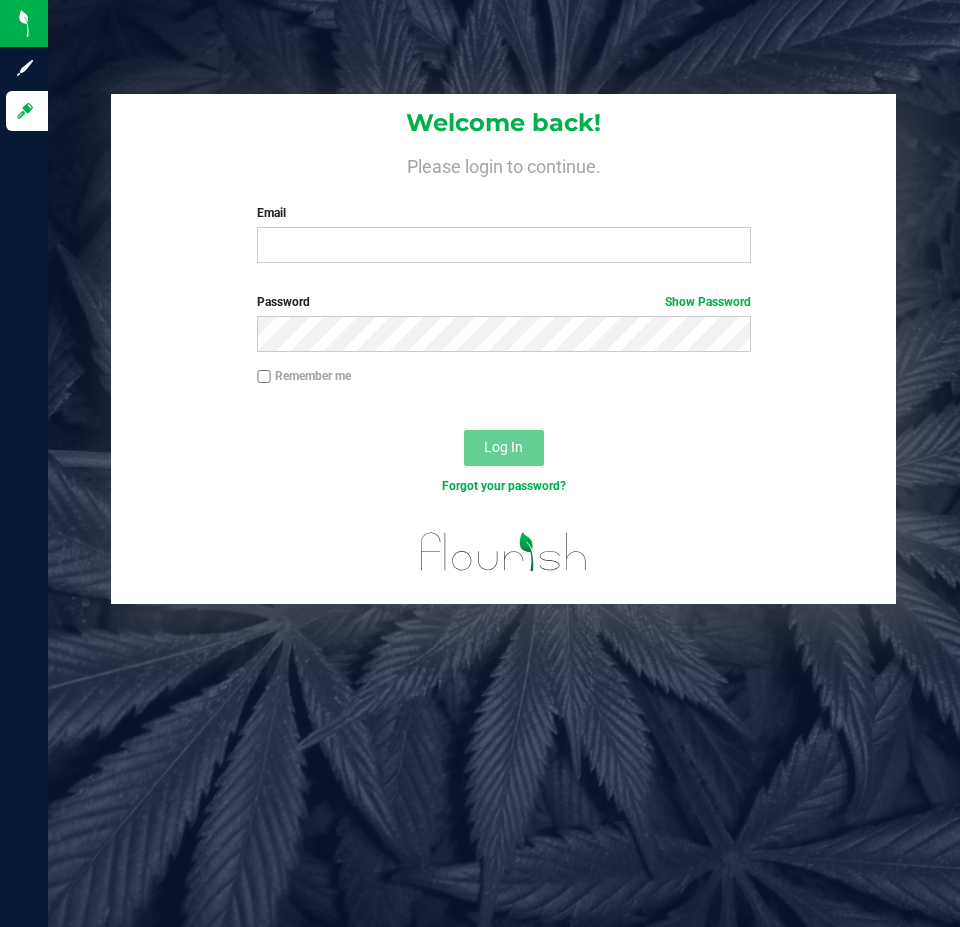 scroll, scrollTop: 0, scrollLeft: 0, axis: both 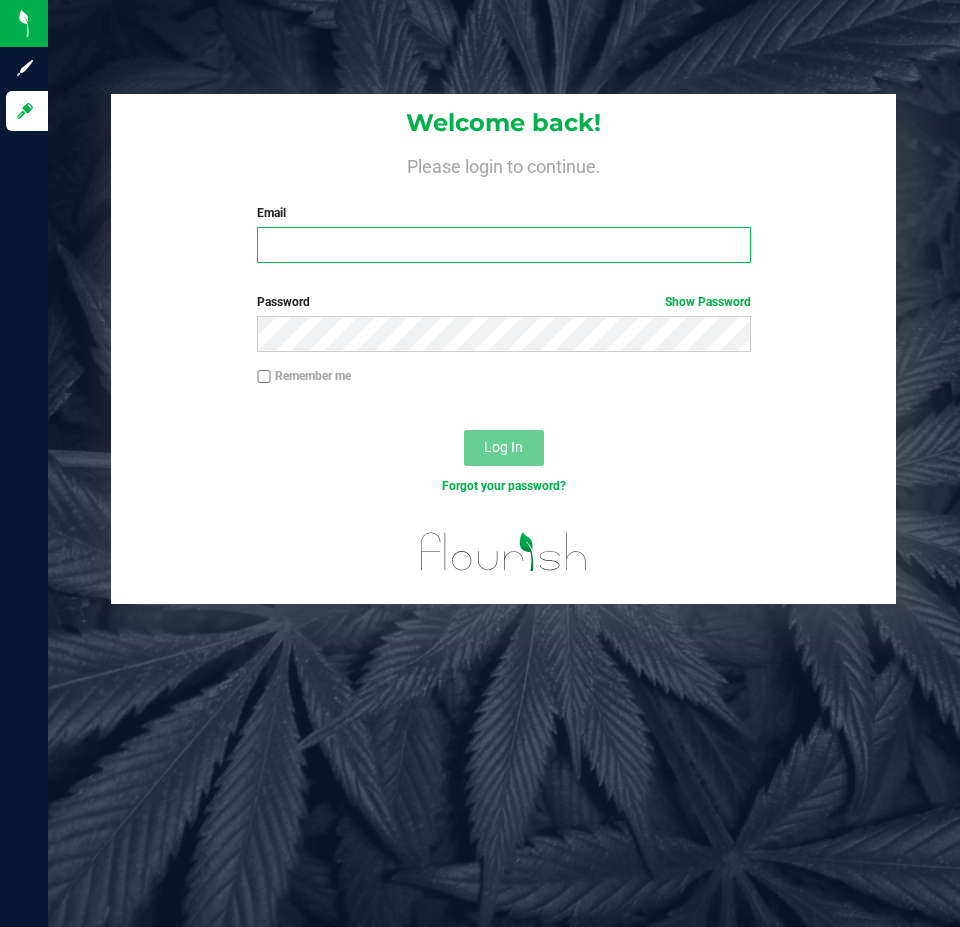 click on "Email" at bounding box center (503, 245) 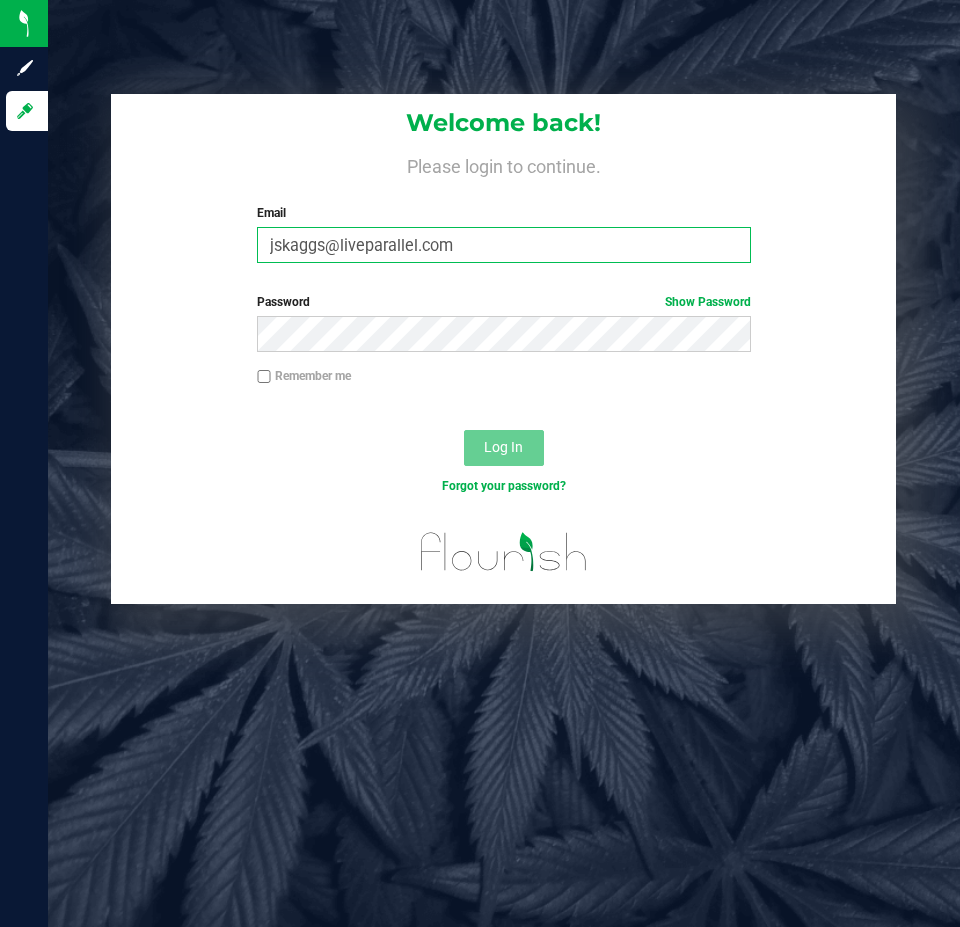 type on "jskaggs@liveparallel.com" 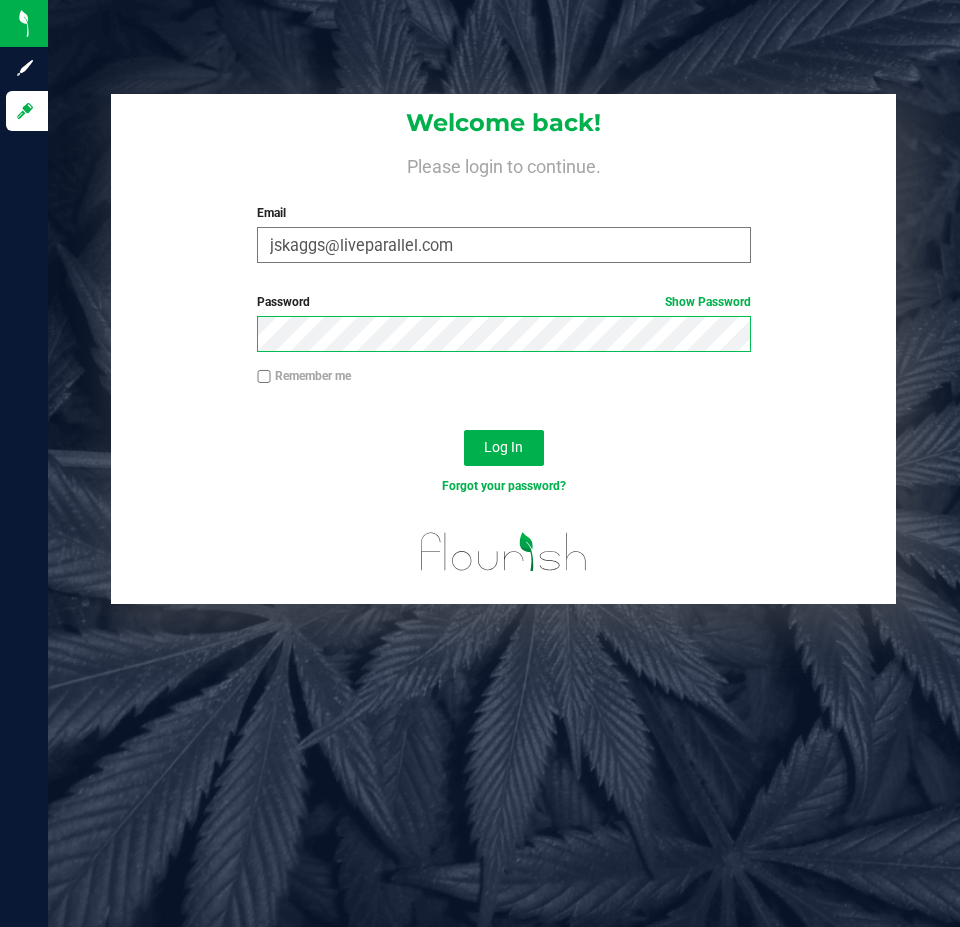 click on "Log In" at bounding box center (504, 448) 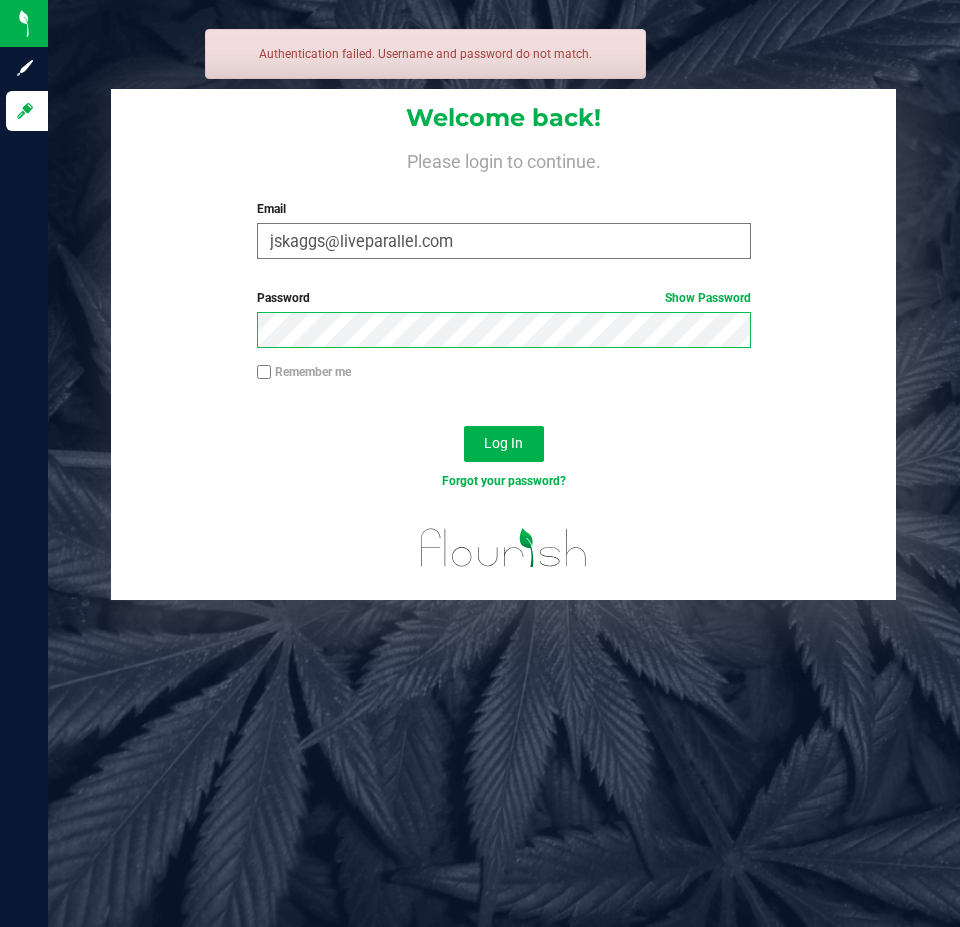 click on "Log In" at bounding box center [504, 444] 